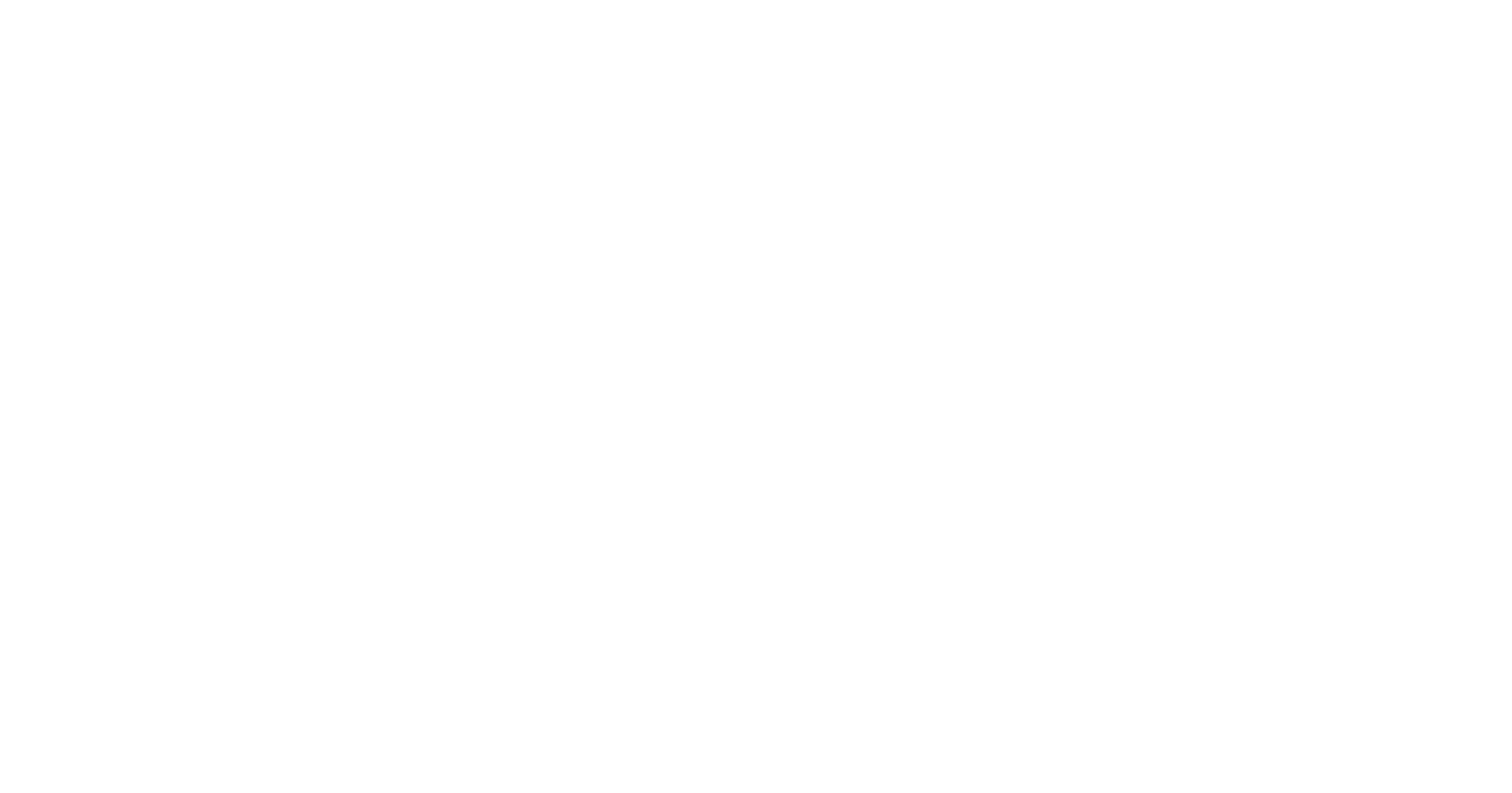 scroll, scrollTop: 0, scrollLeft: 0, axis: both 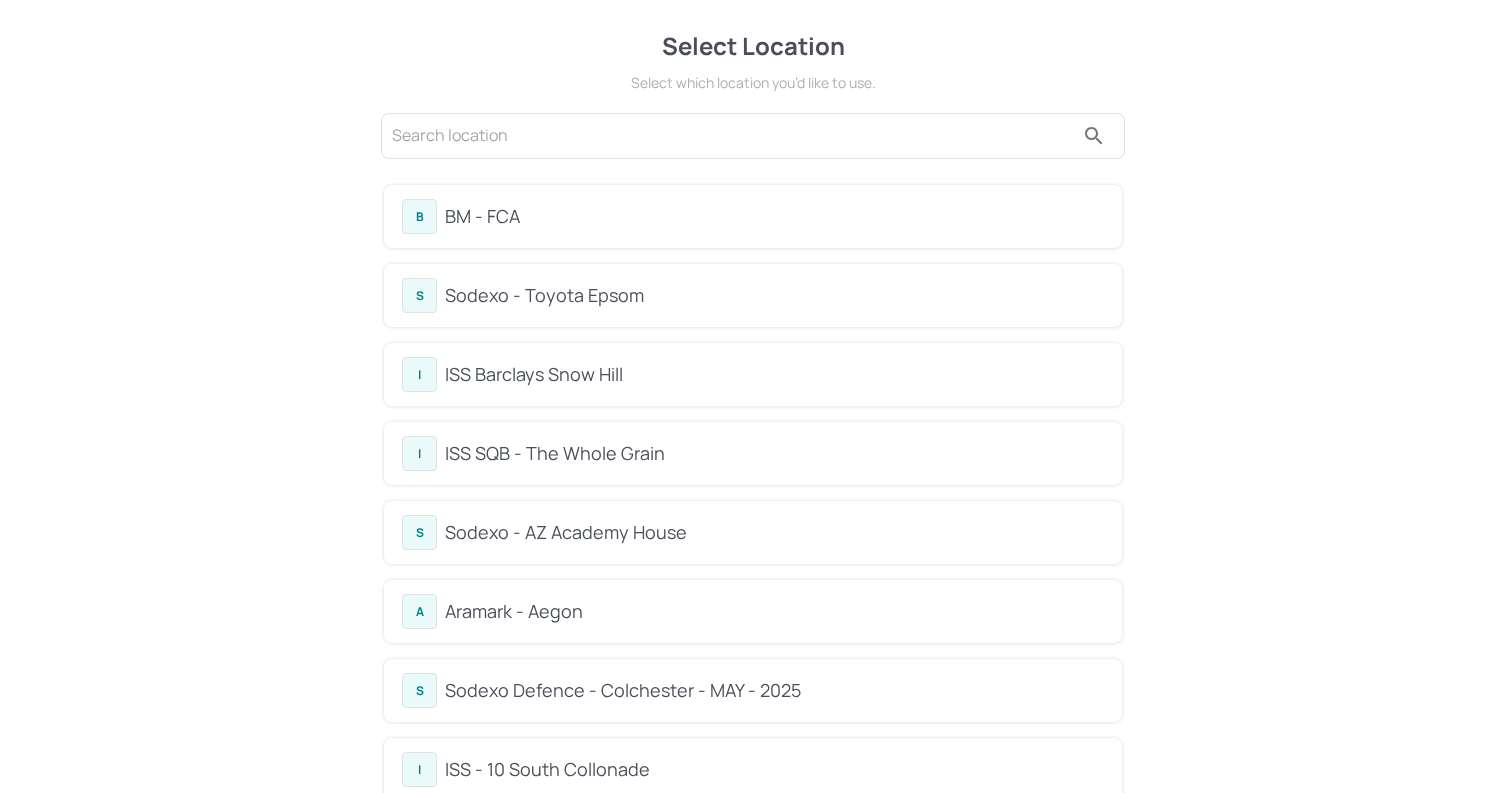 click on "BM - FCA" at bounding box center [774, 216] 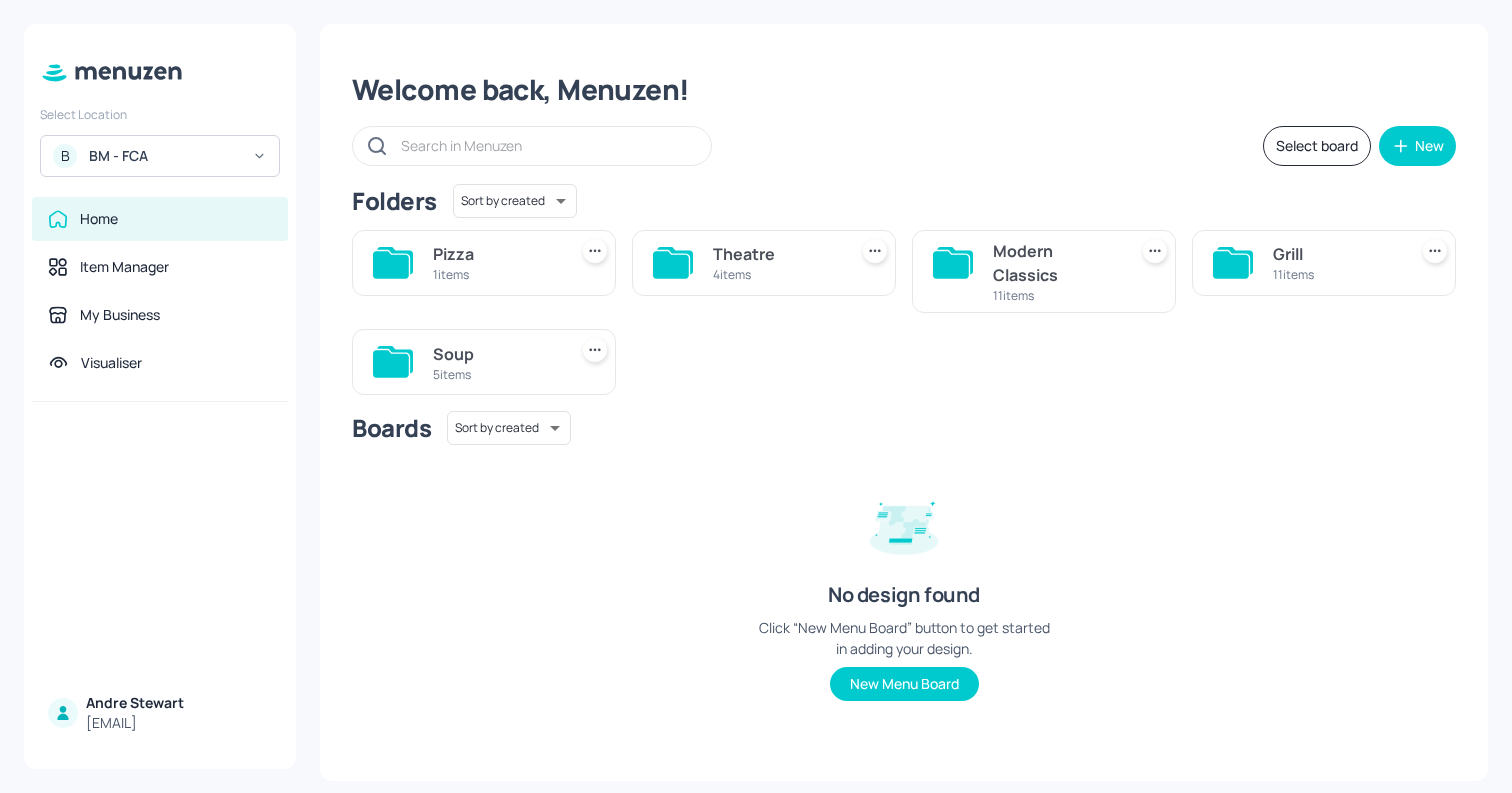 click on "Soup 5  items" at bounding box center (496, 362) 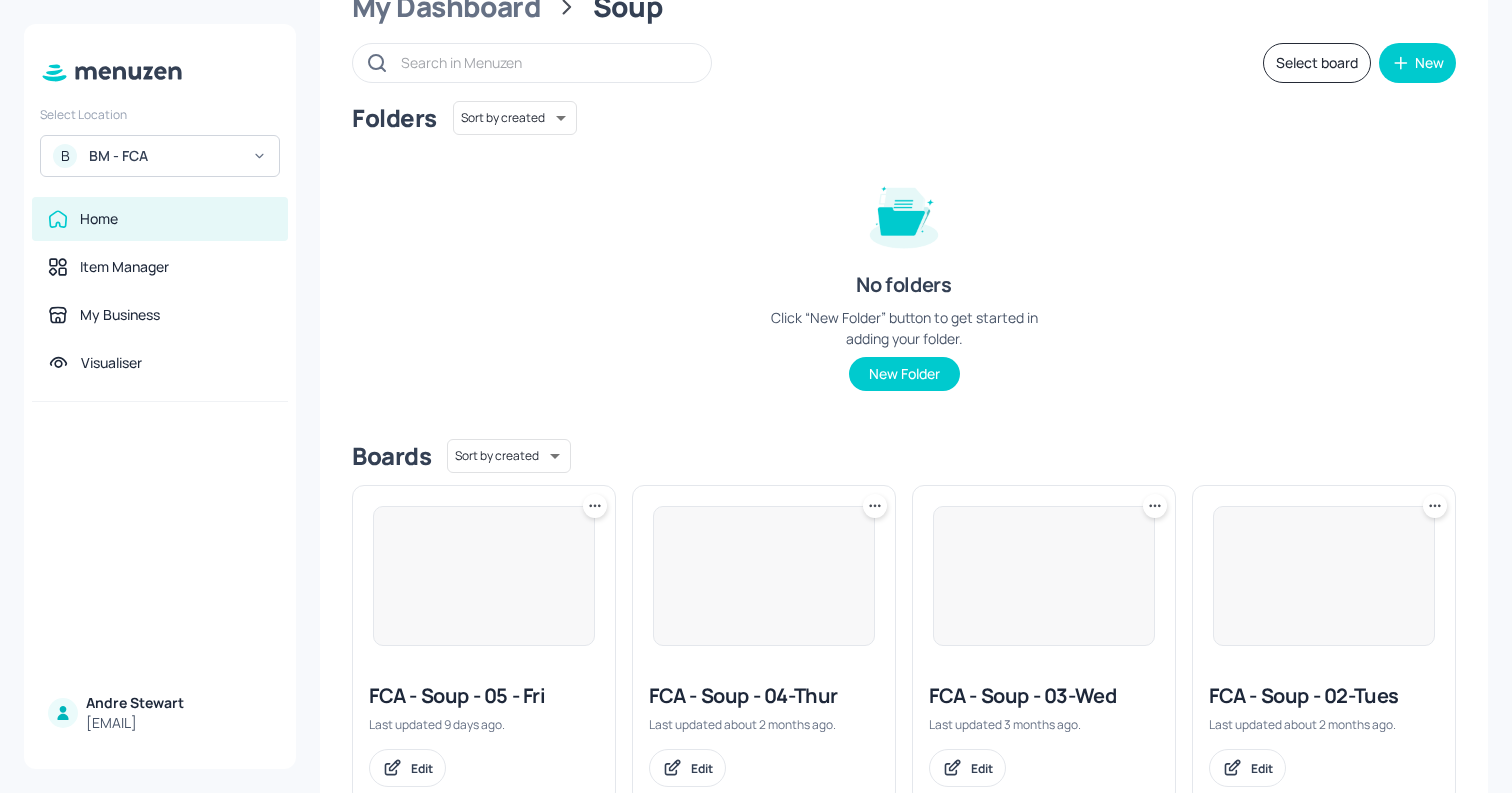 scroll, scrollTop: 104, scrollLeft: 0, axis: vertical 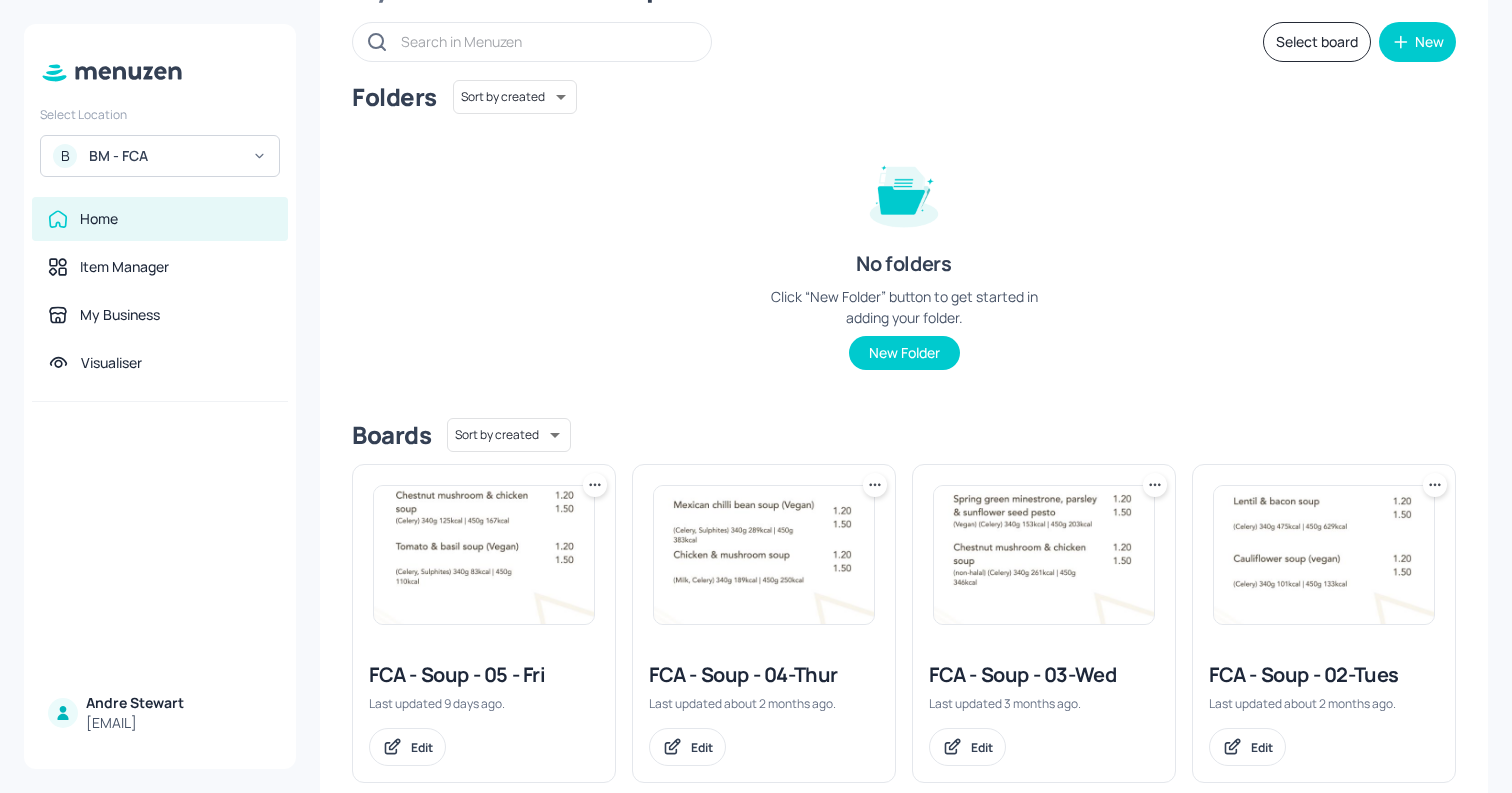 click at bounding box center (764, 555) 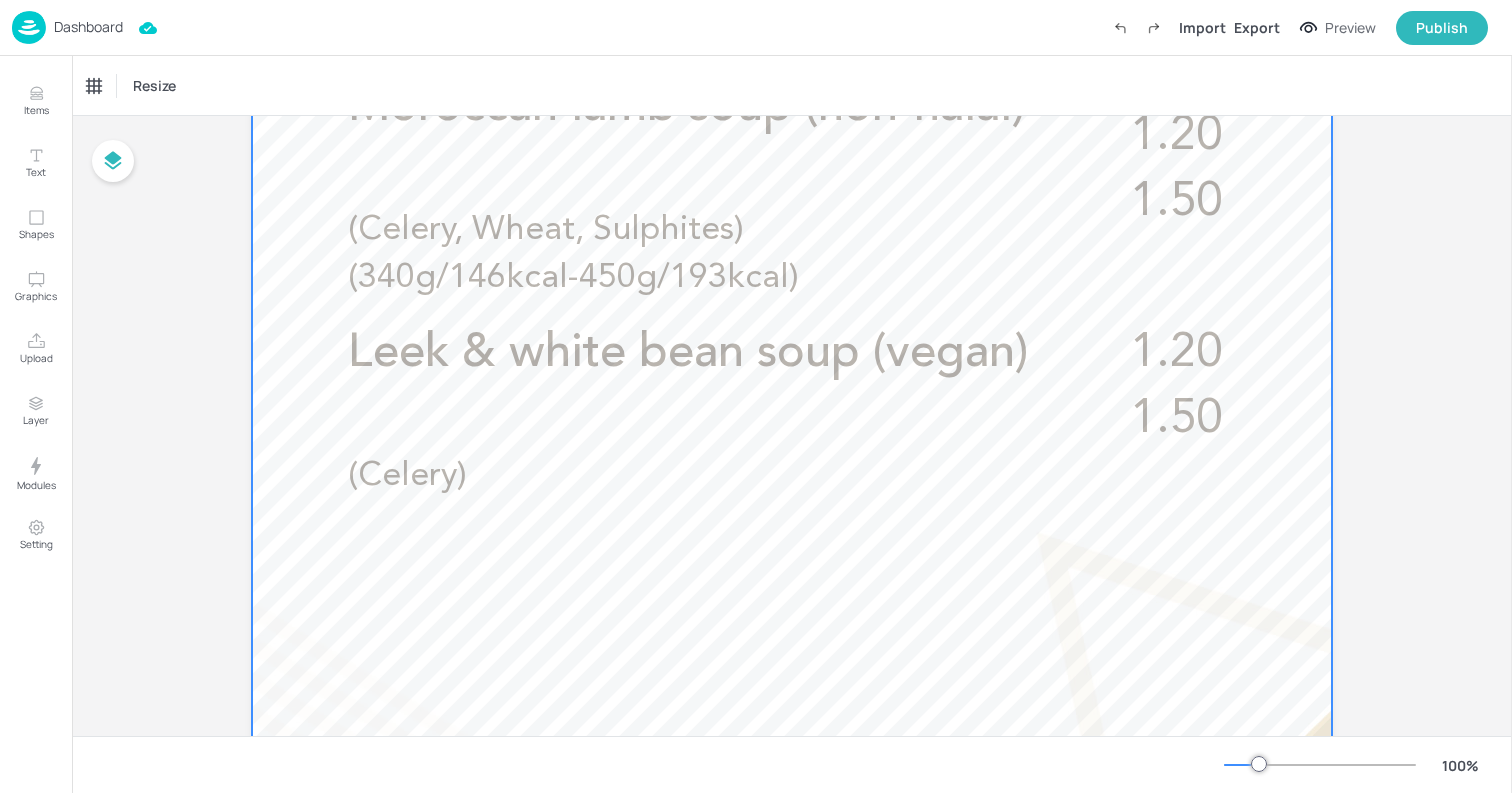 scroll, scrollTop: 655, scrollLeft: 0, axis: vertical 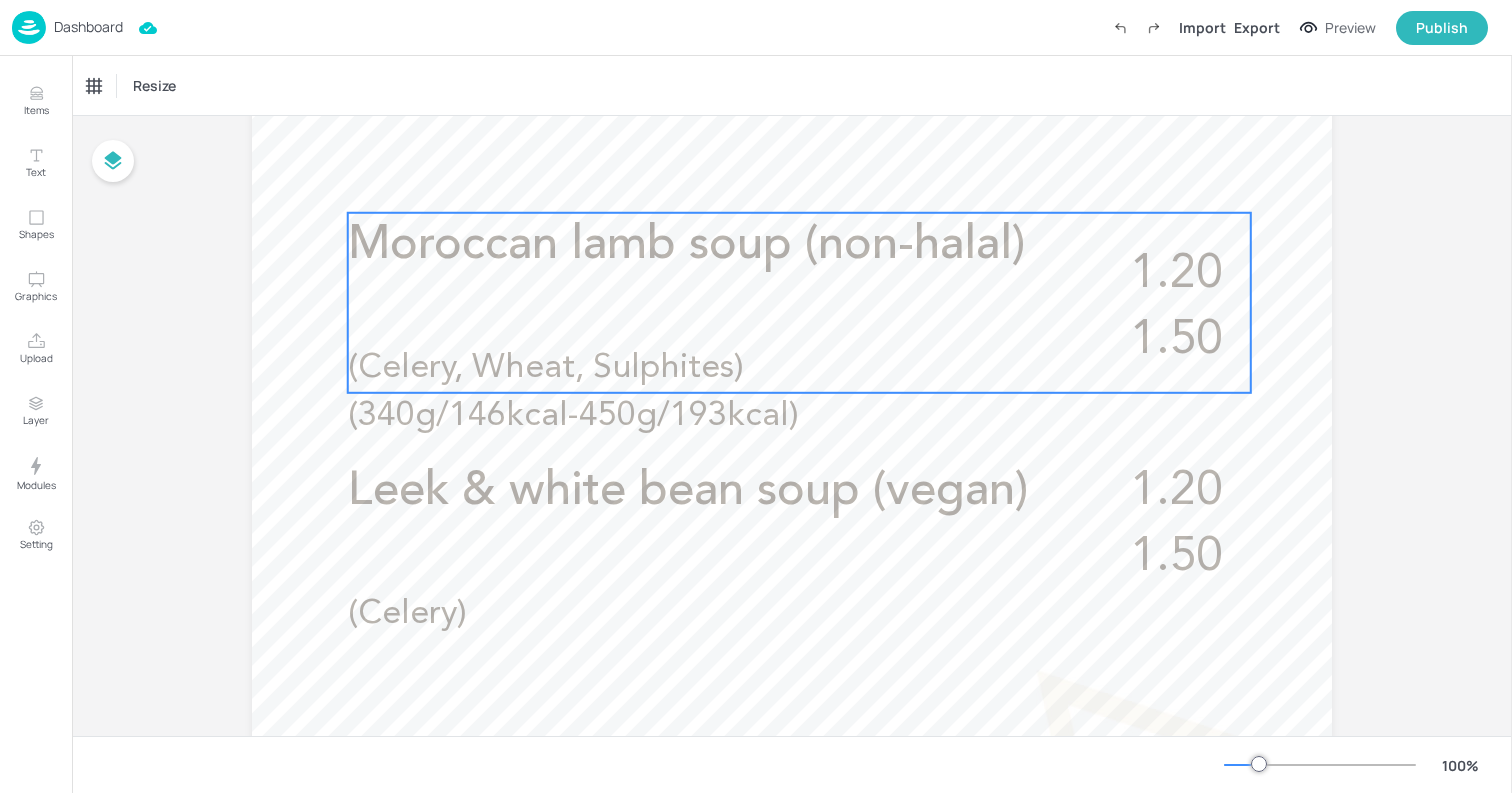 click on "Moroccan lamb soup (non-halal) 1.20
1.50 (Celery, Wheat, Sulphites) (340g/146kcal-450g/193kcal)" at bounding box center [799, 303] 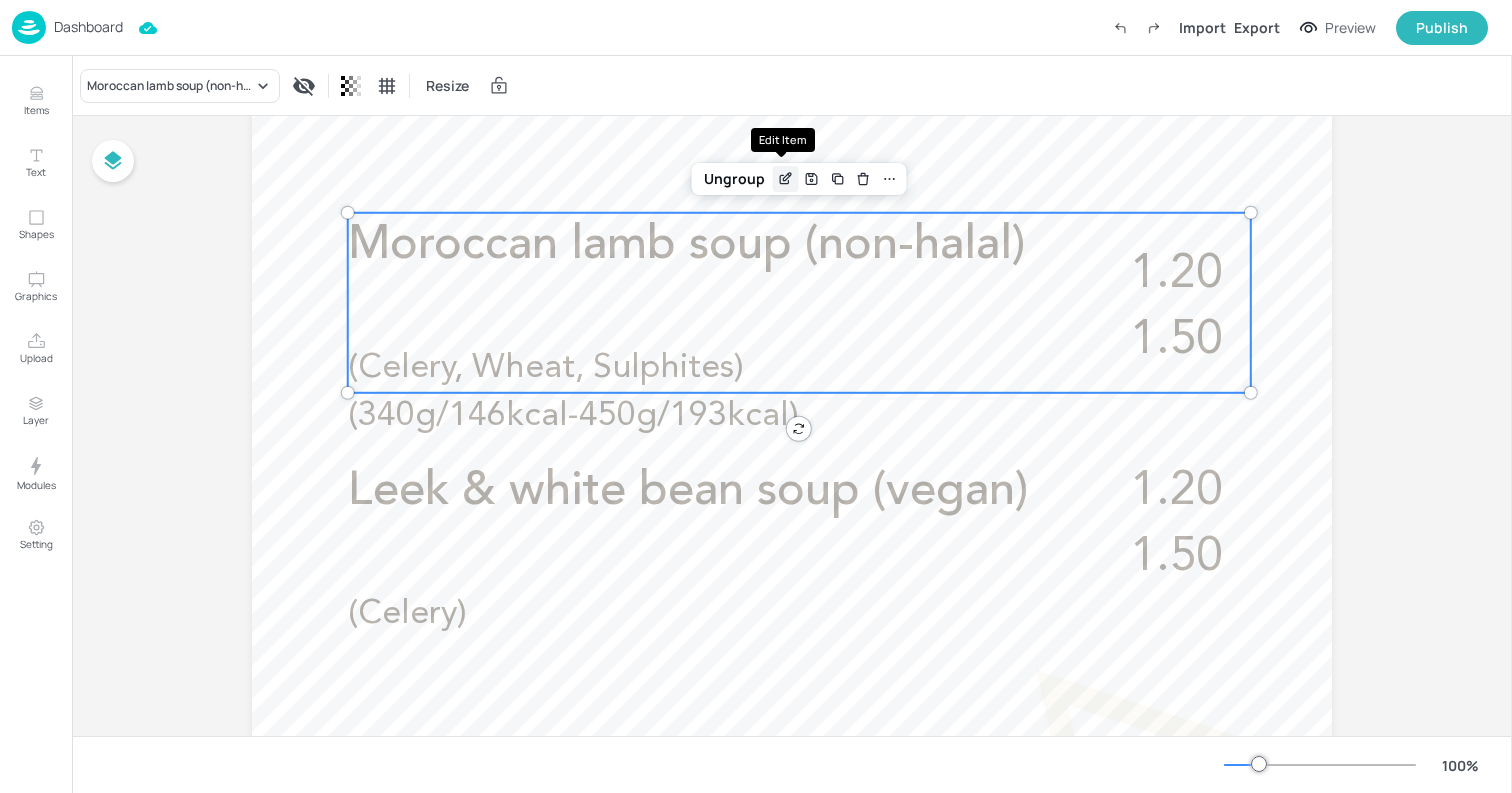 click 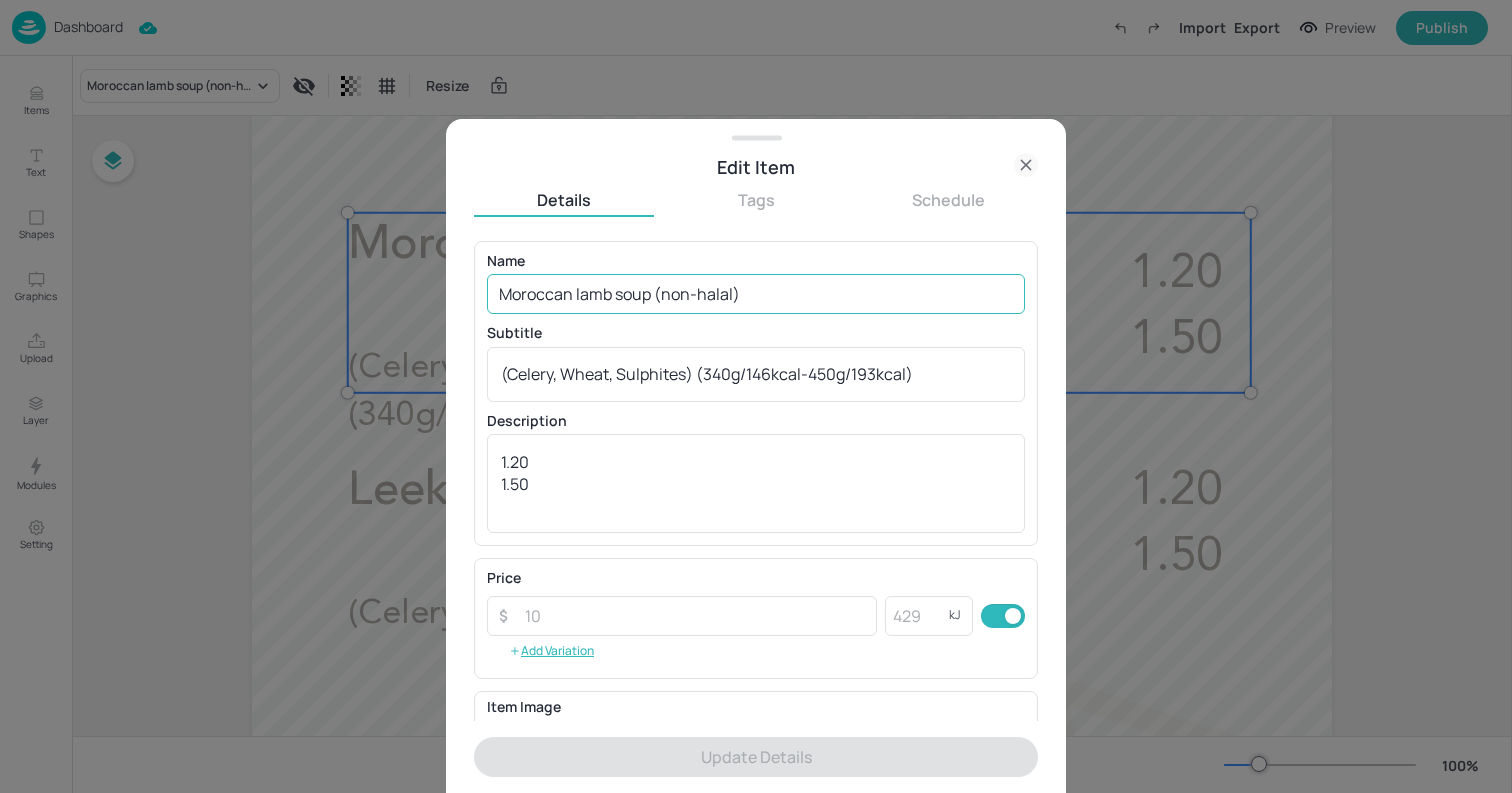 click on "Moroccan lamb soup (non-halal)" at bounding box center (756, 294) 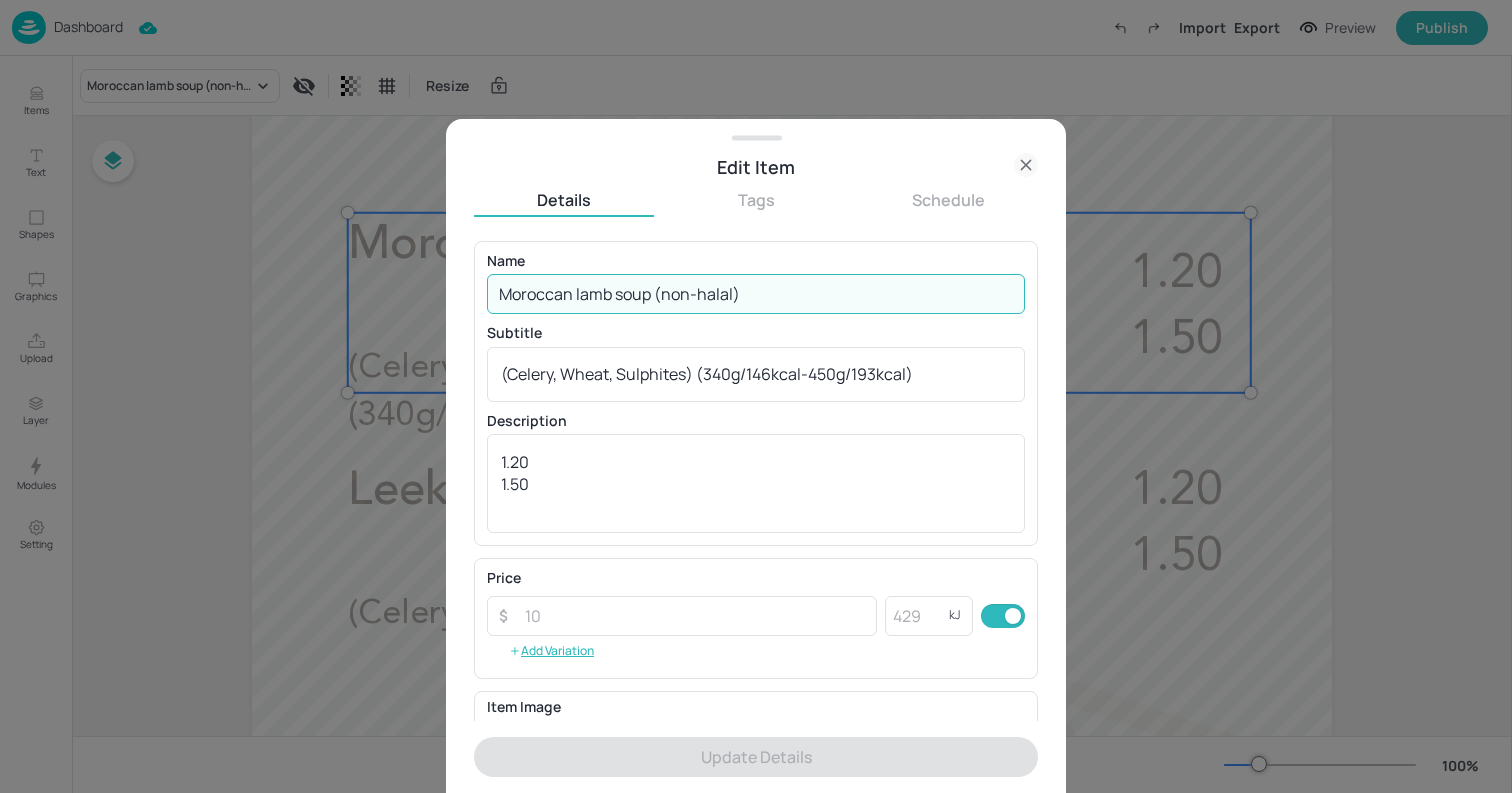click on "Moroccan lamb soup (non-halal)" at bounding box center [756, 294] 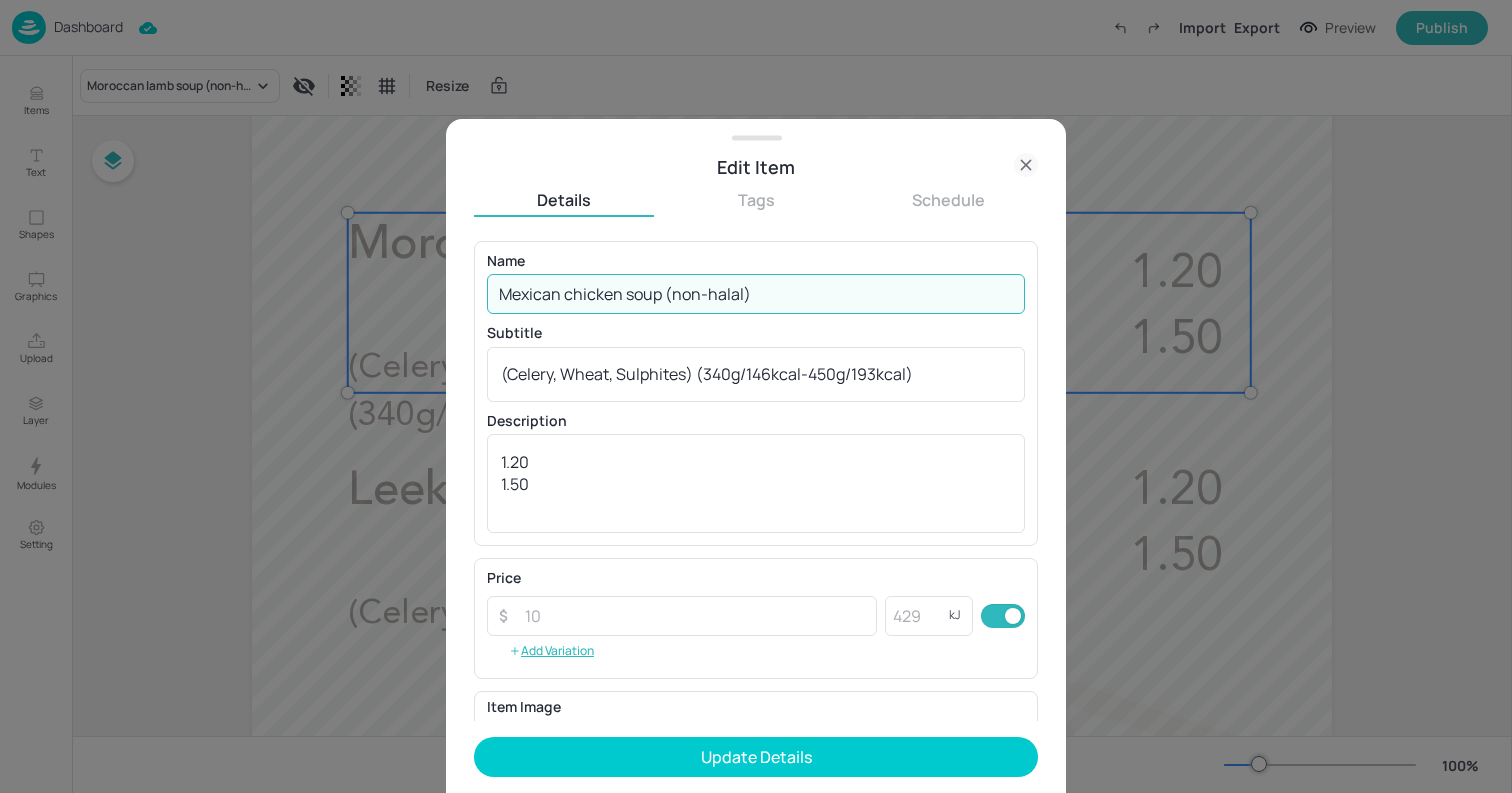 type on "Mexican chicken soup (non-halal)" 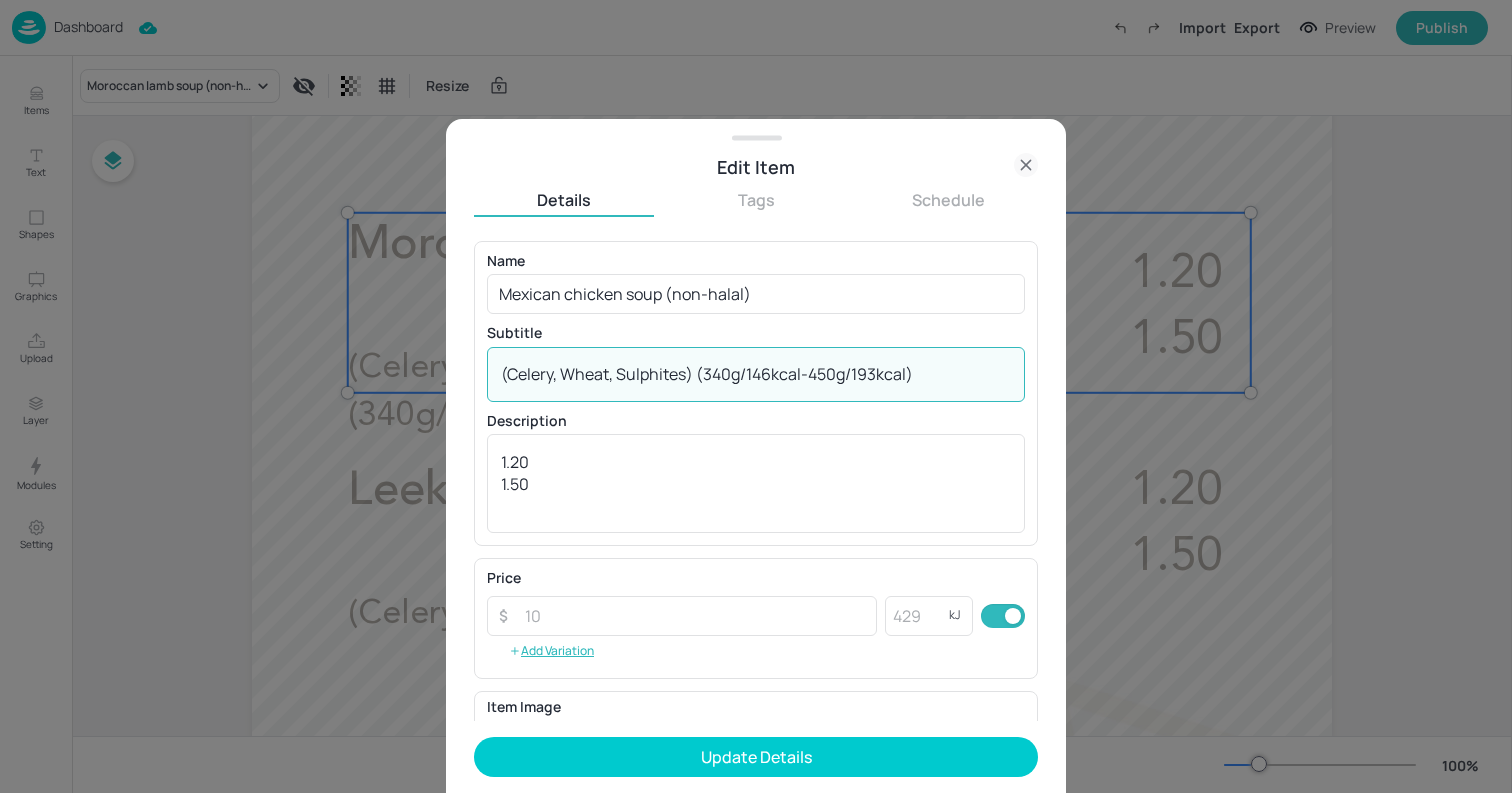 drag, startPoint x: 566, startPoint y: 371, endPoint x: 907, endPoint y: 372, distance: 341.00146 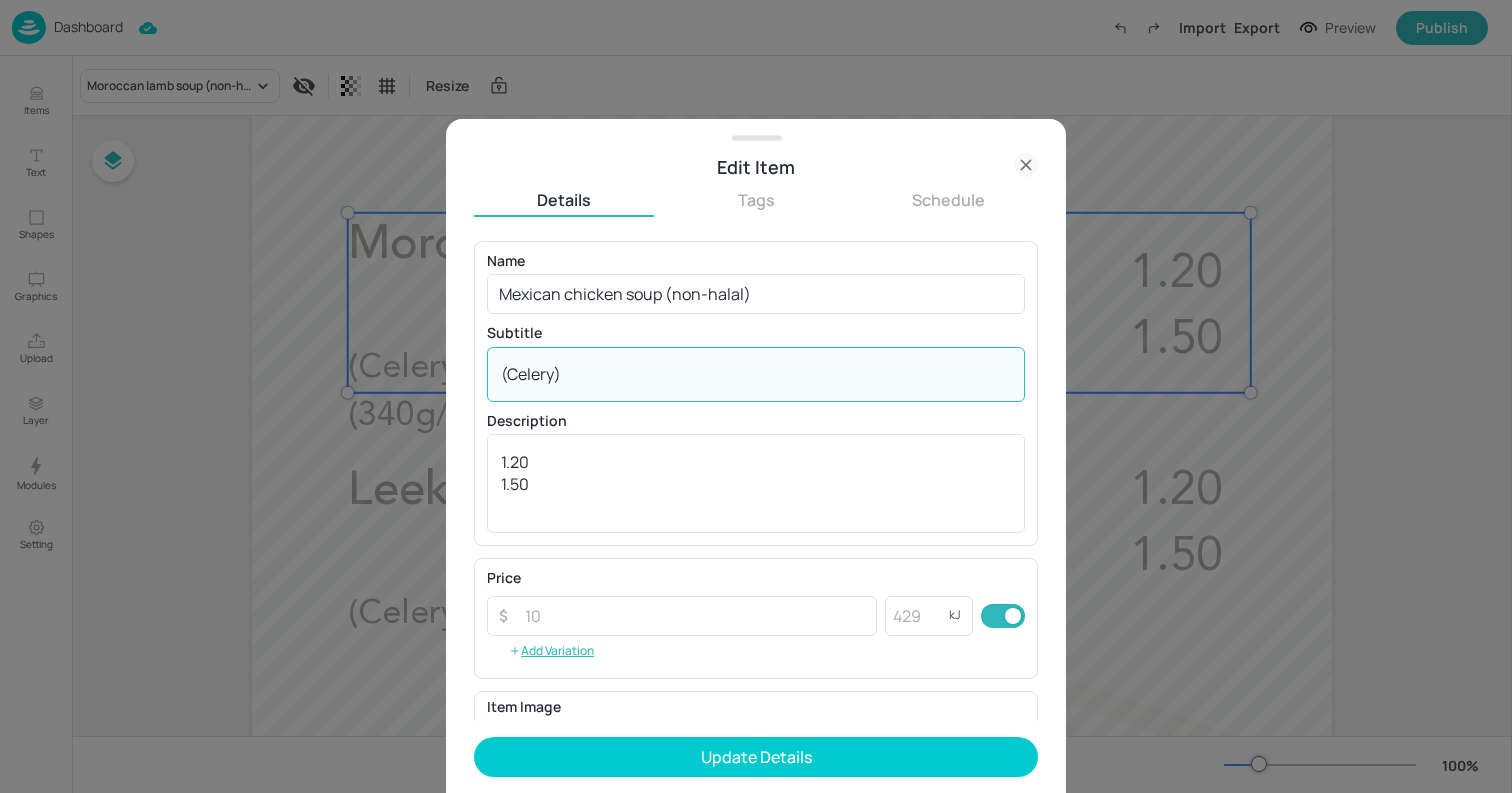 paste on "340g 227kcal | 450g 301kcal" 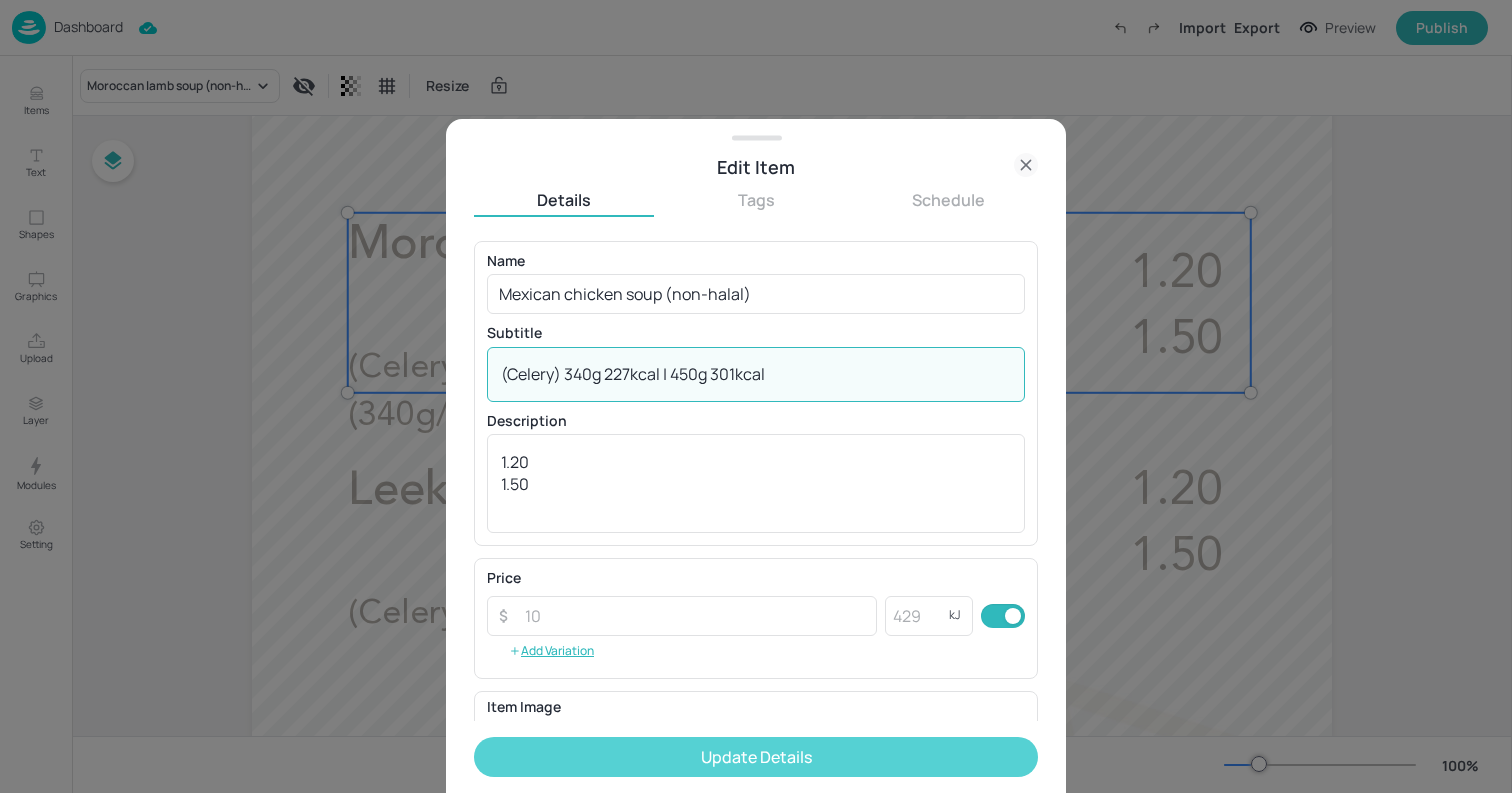 type on "(Celery) 340g 227kcal | 450g 301kcal" 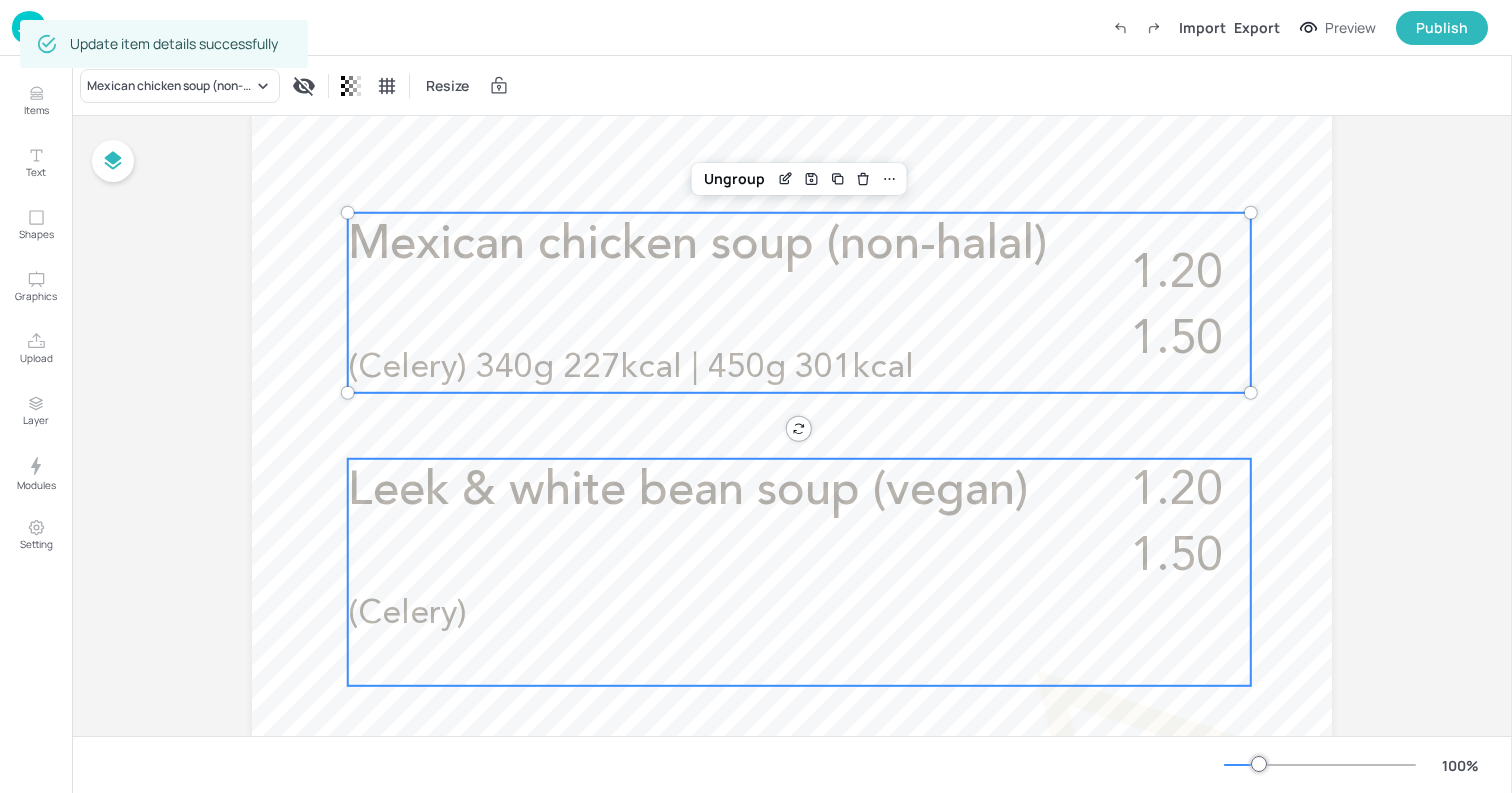 click on "Leek & white bean soup (vegan) 1.20
1.50 (Celery)" at bounding box center (799, 572) 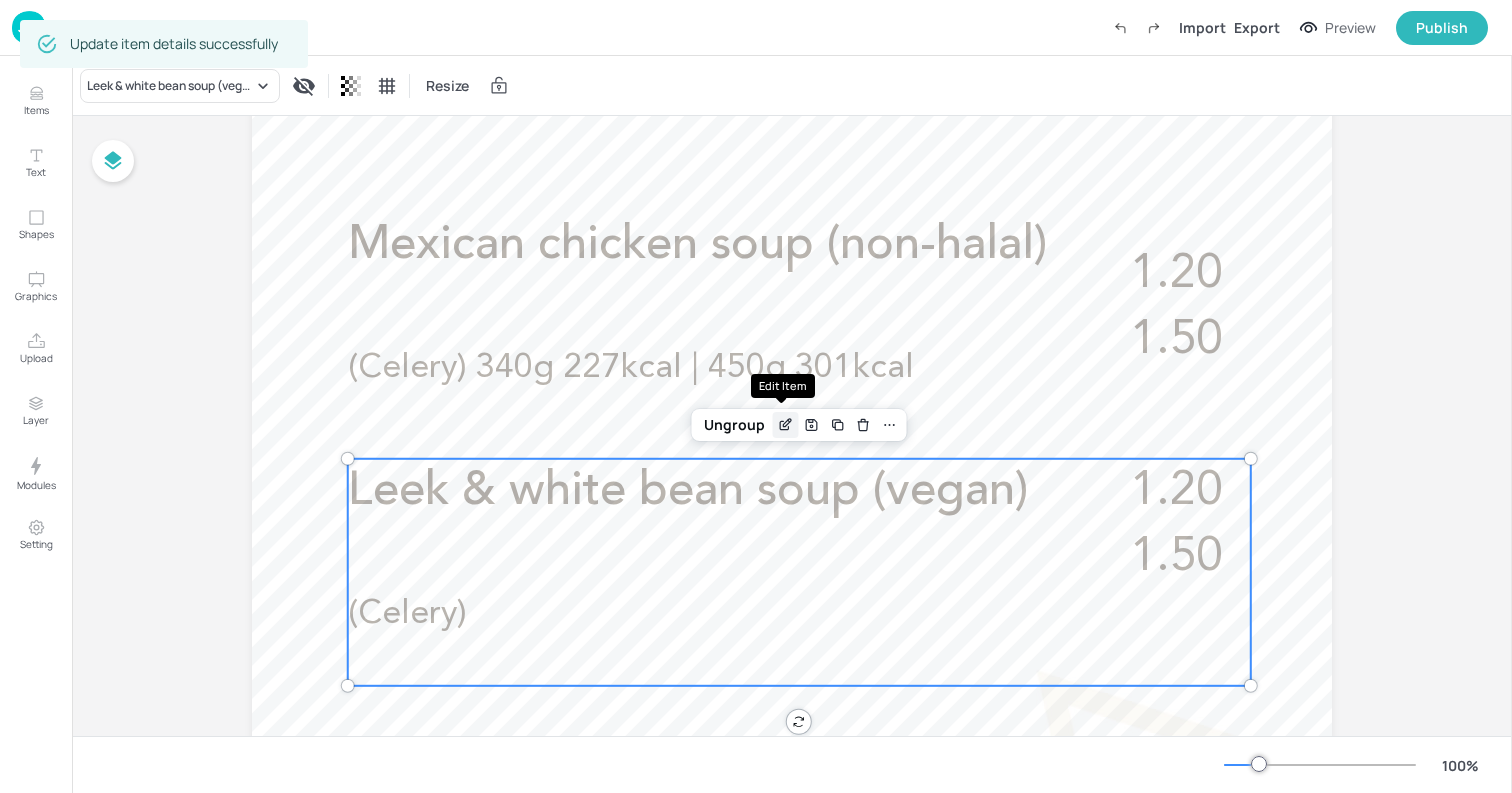 click at bounding box center [786, 425] 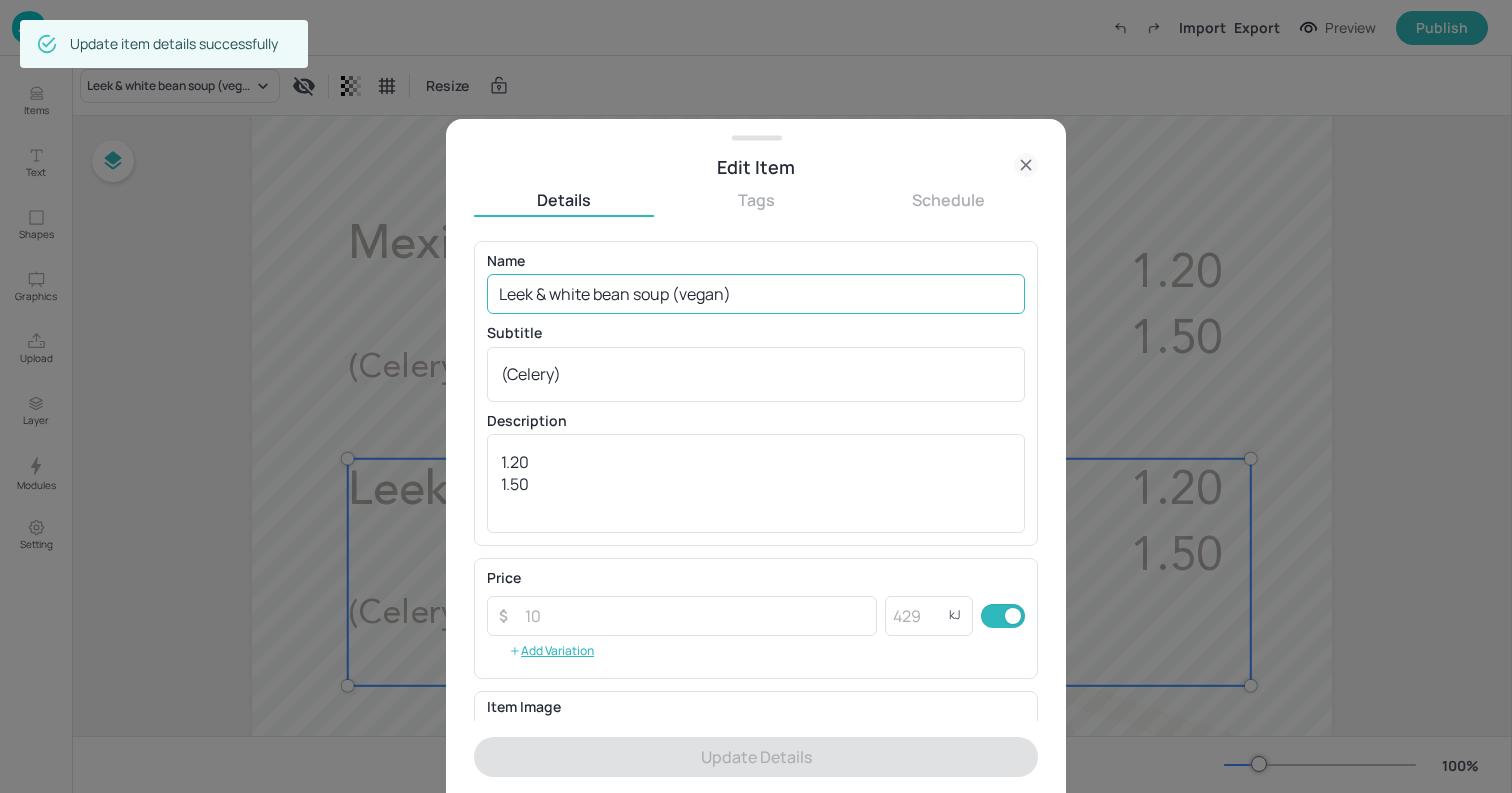 click on "Leek & white bean soup (vegan)" at bounding box center (756, 294) 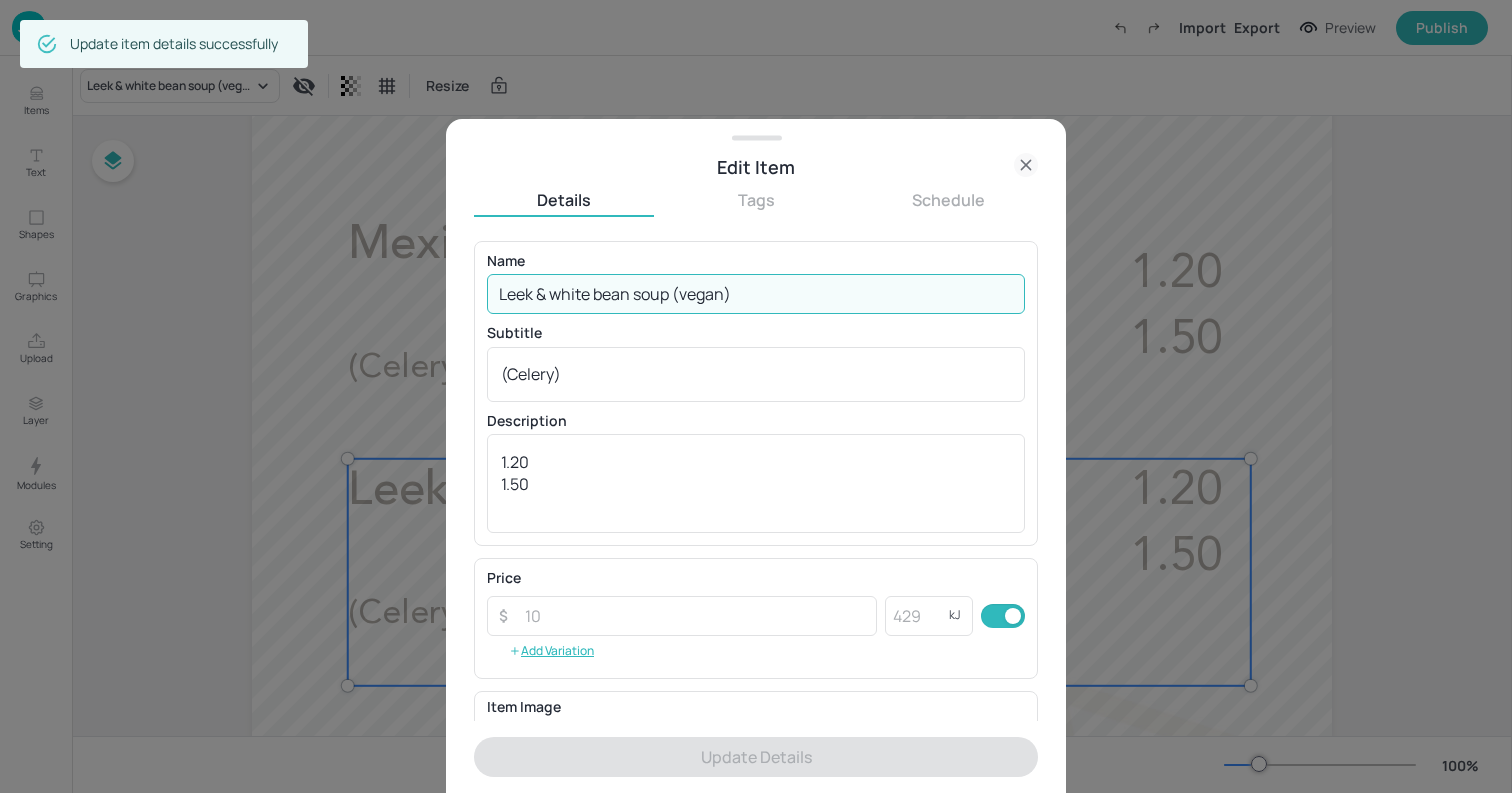 click on "Leek & white bean soup (vegan)" at bounding box center [756, 294] 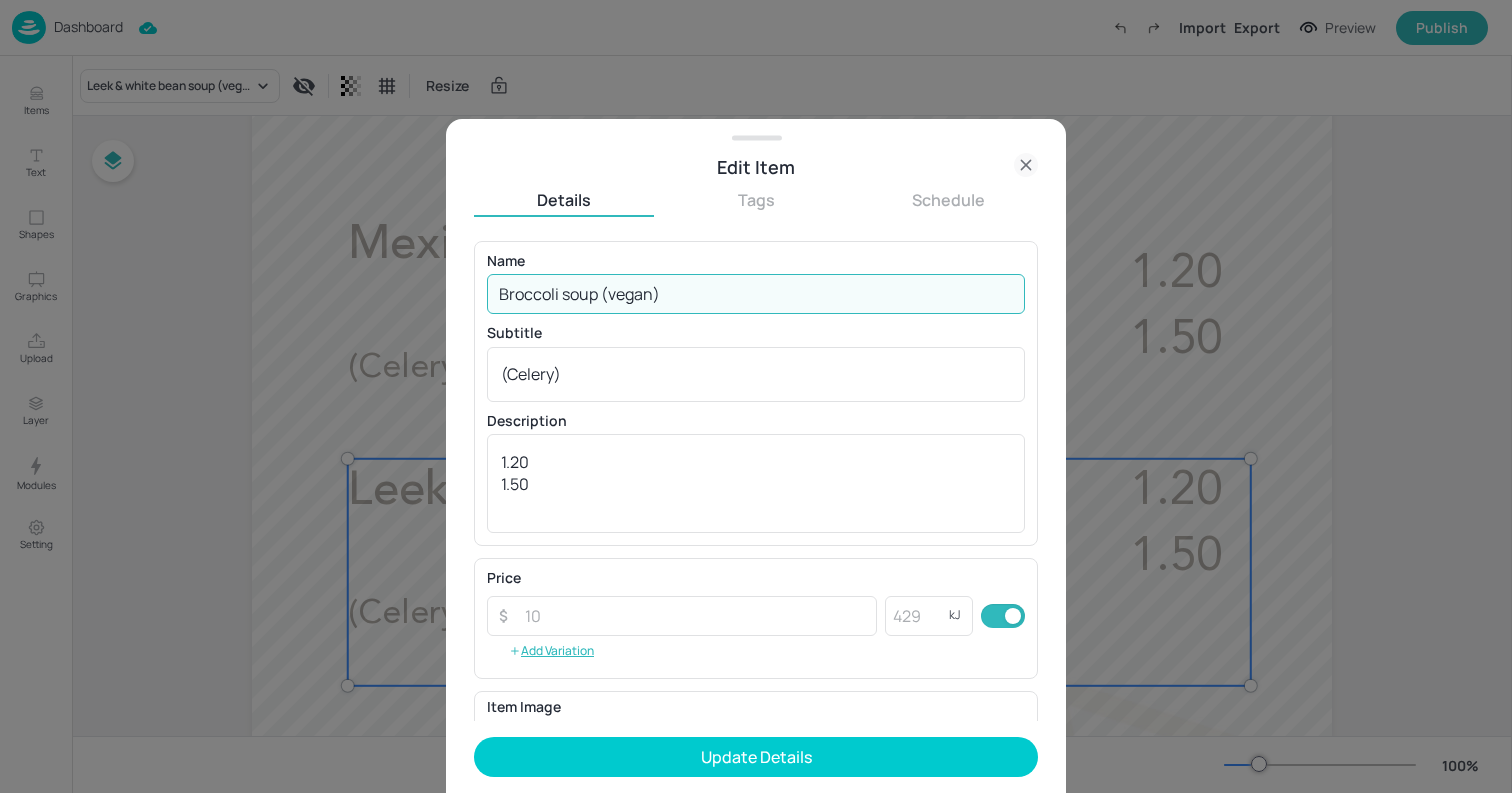 type on "Broccoli soup (vegan)" 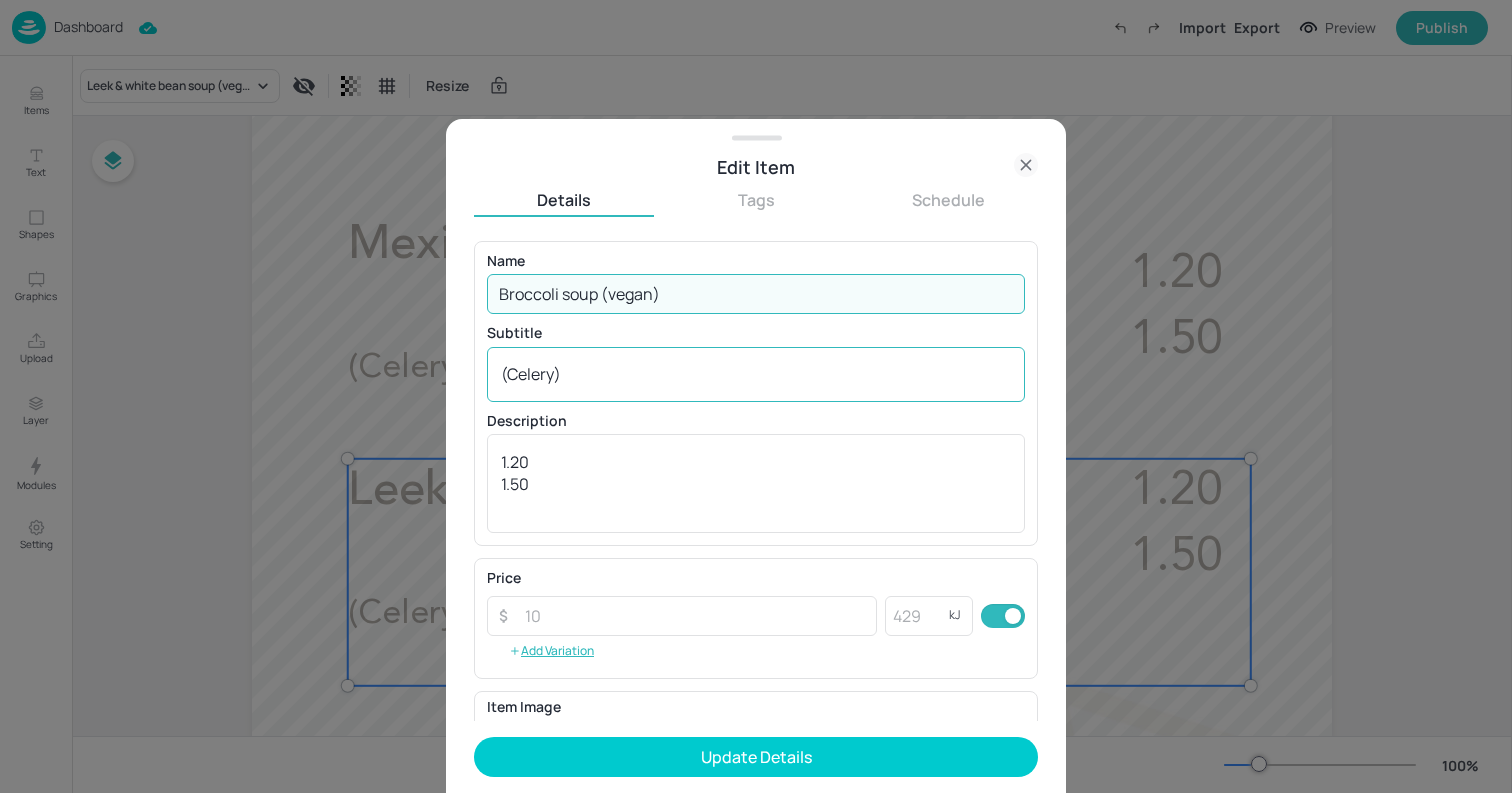 click on "(Celery)" at bounding box center [756, 374] 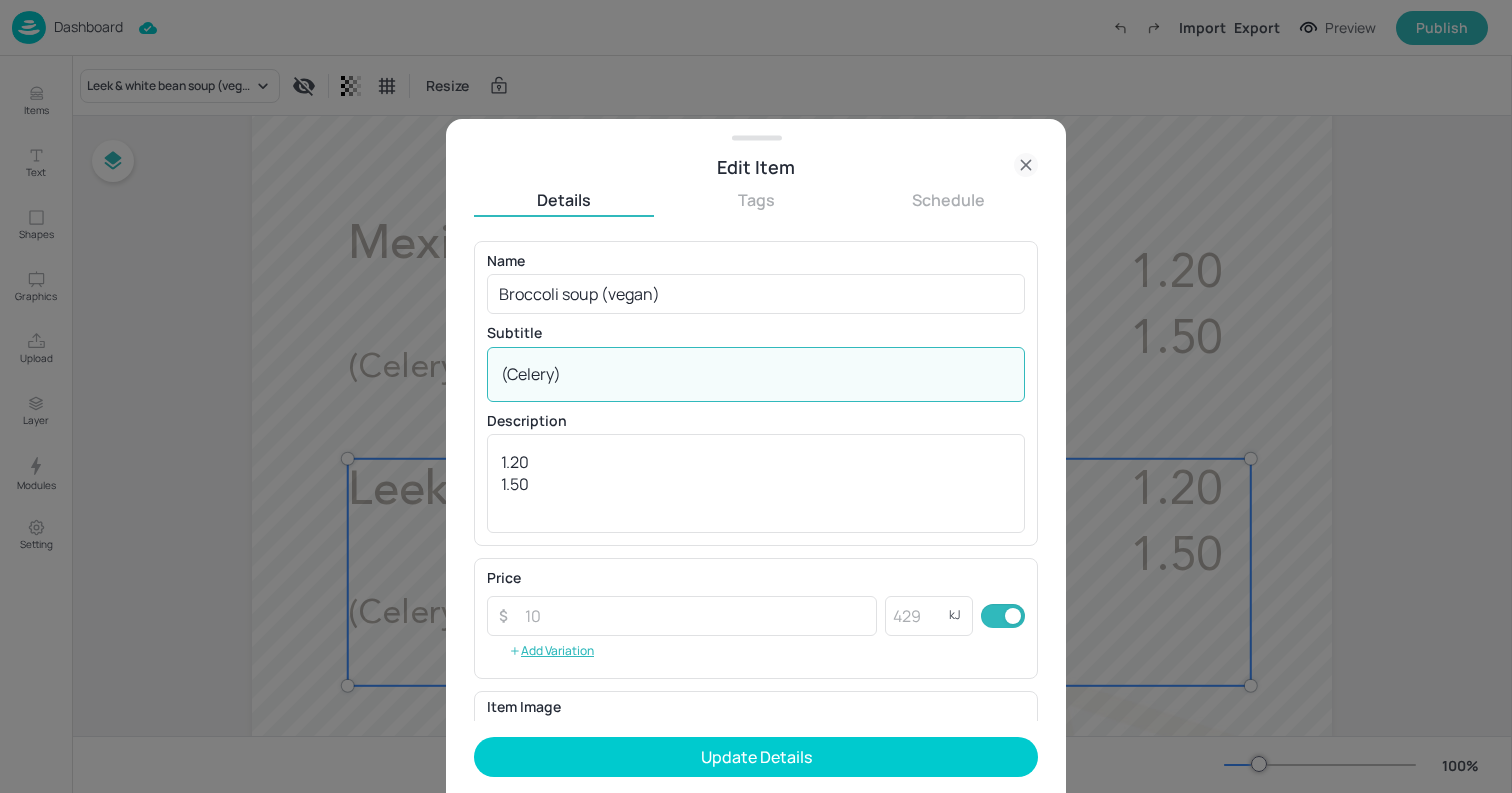paste on "340g 102kcal| 450g 135kcal" 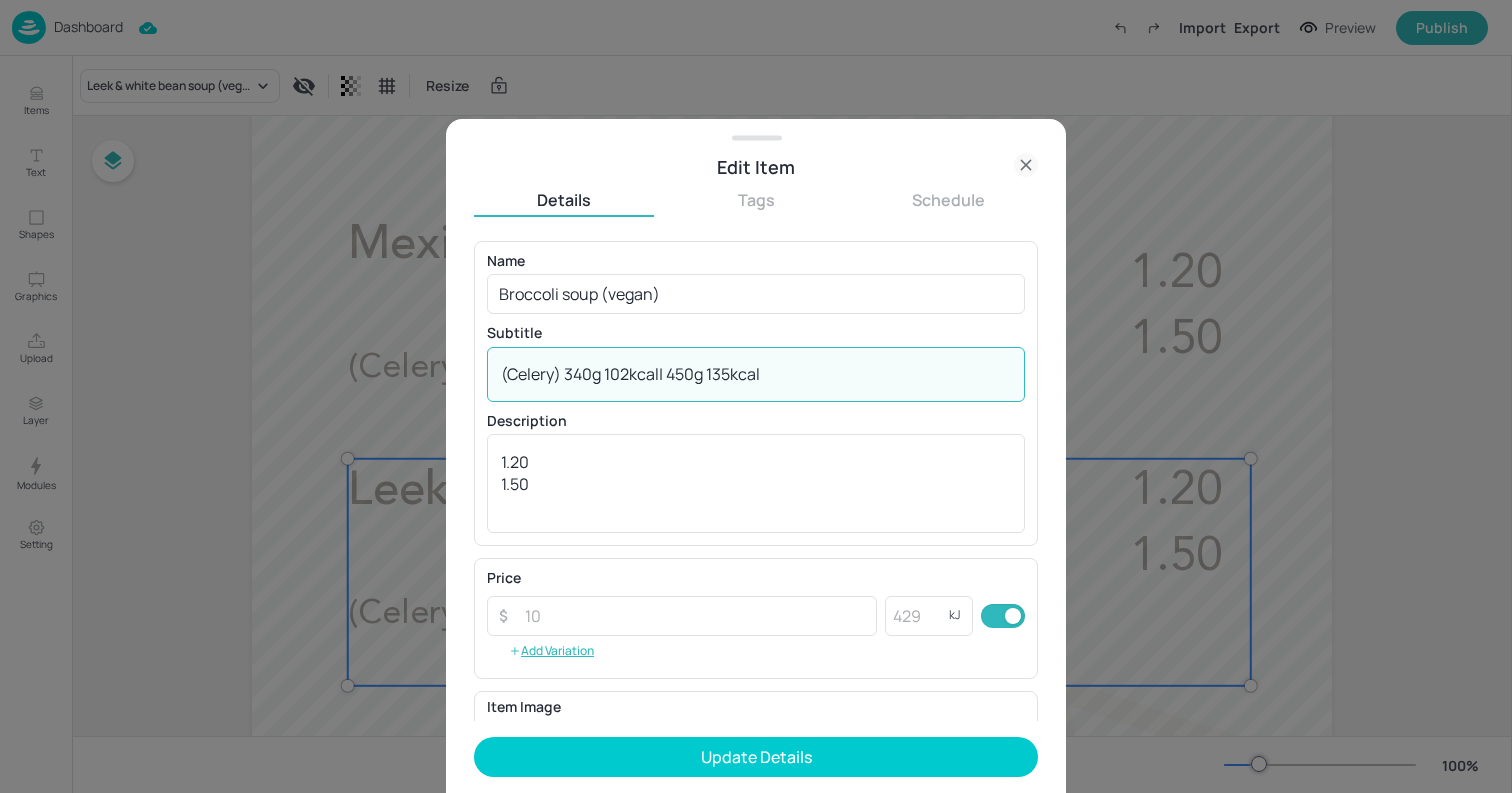 click on "(Celery) 340g 102kcal| 450g 135kcal" at bounding box center (756, 374) 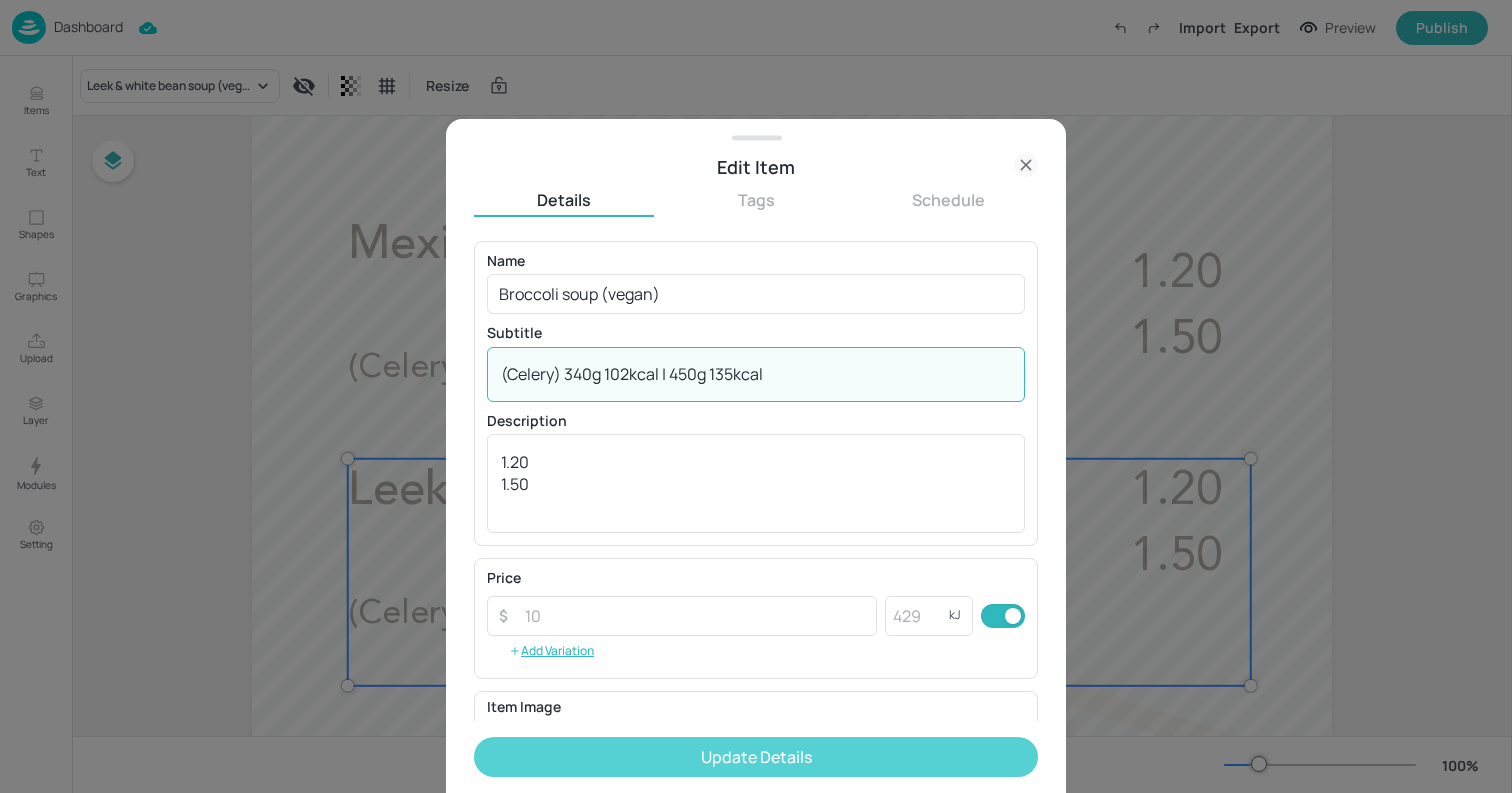 type on "(Celery) 340g 102kcal | 450g 135kcal" 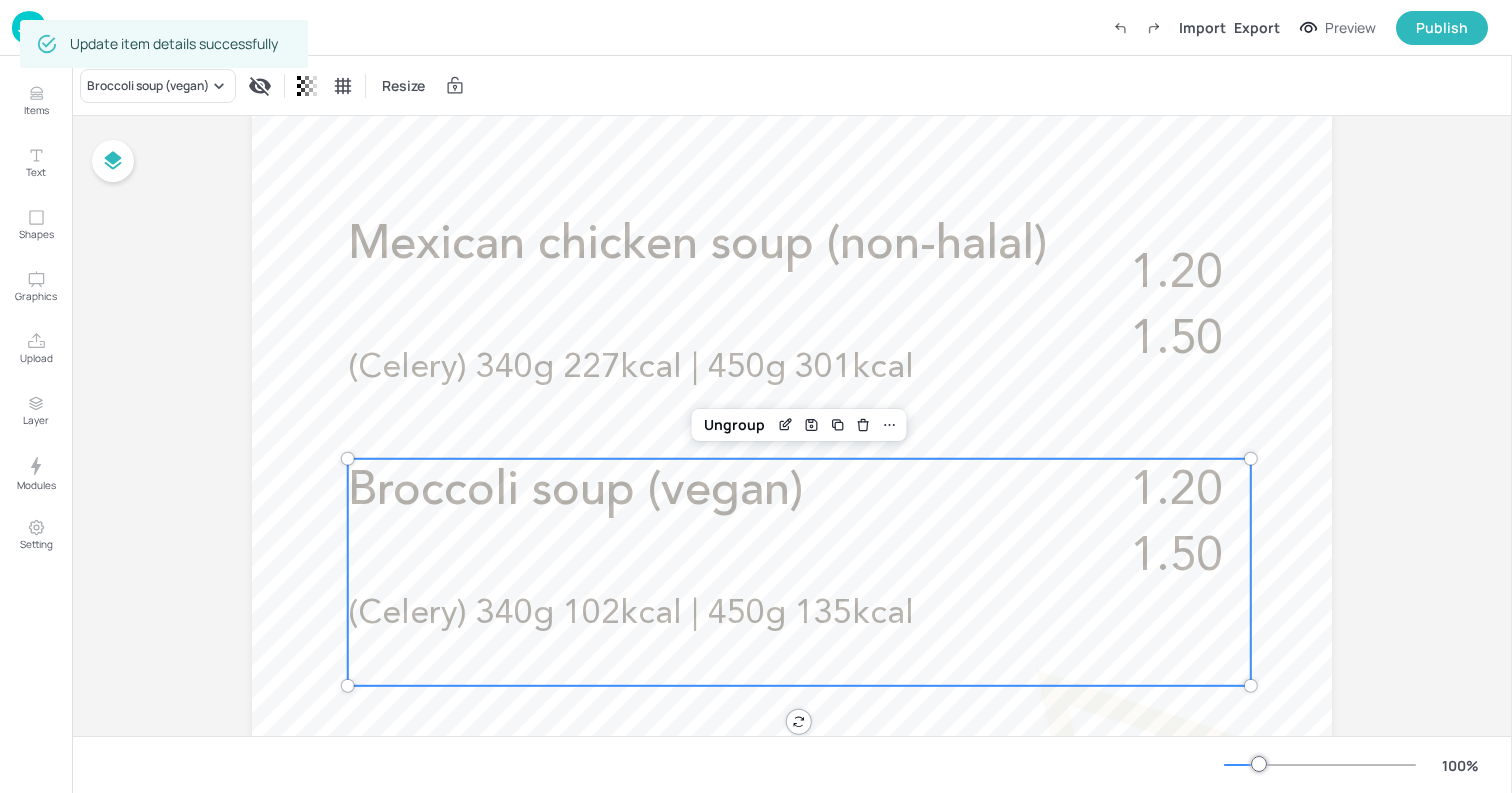 click at bounding box center (792, 485) 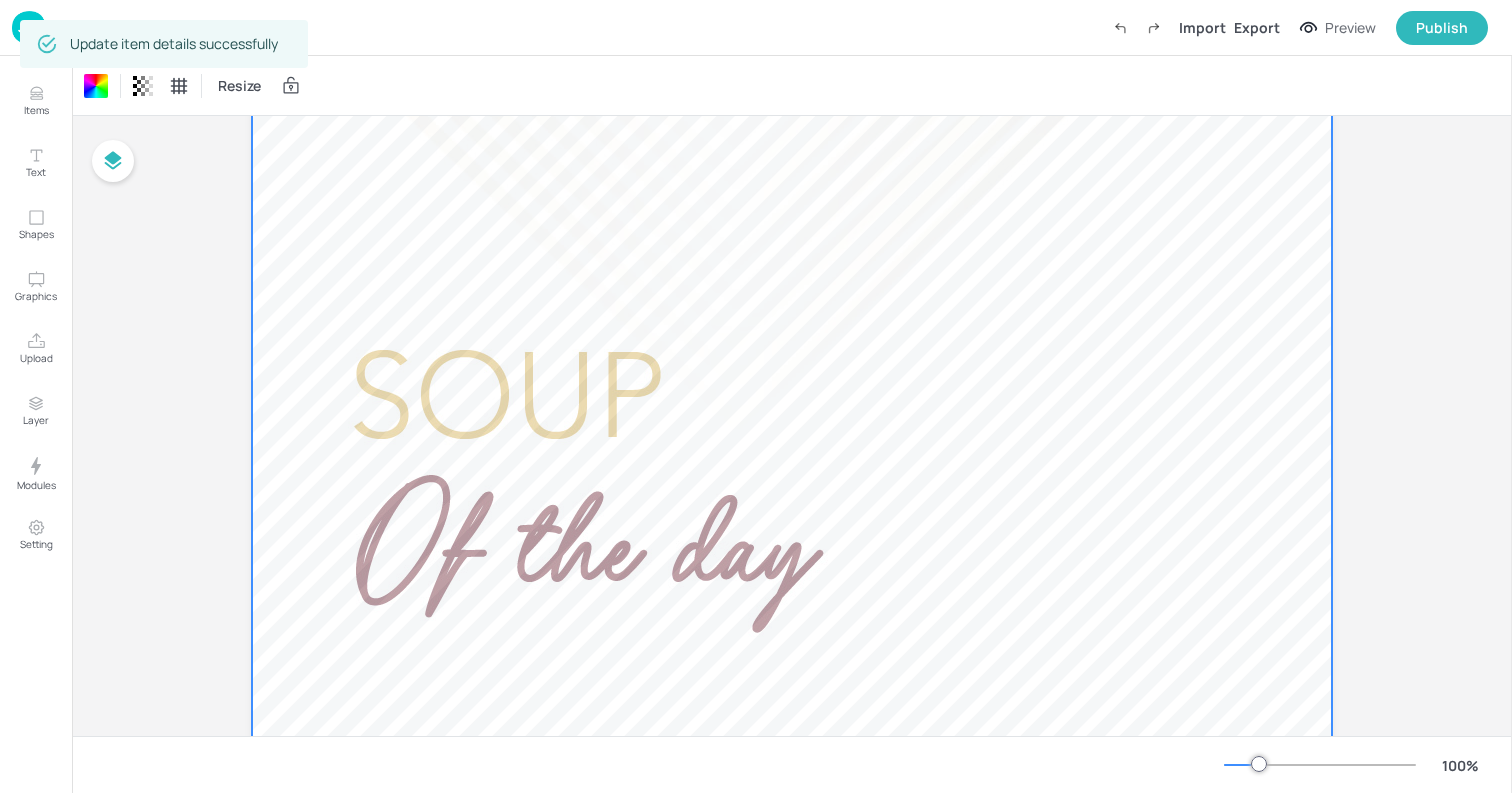 scroll, scrollTop: 0, scrollLeft: 0, axis: both 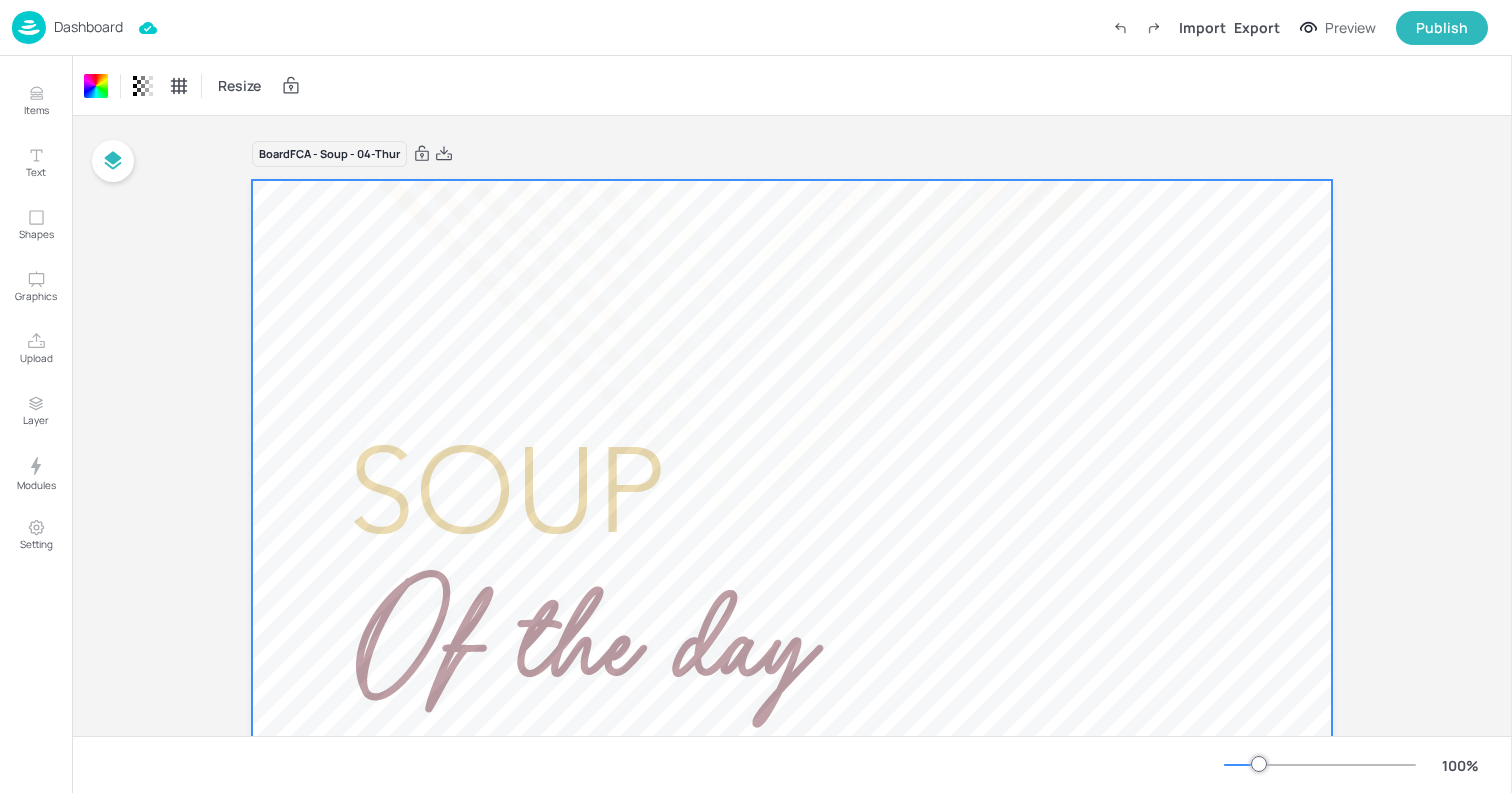 click on "Dashboard" at bounding box center [88, 27] 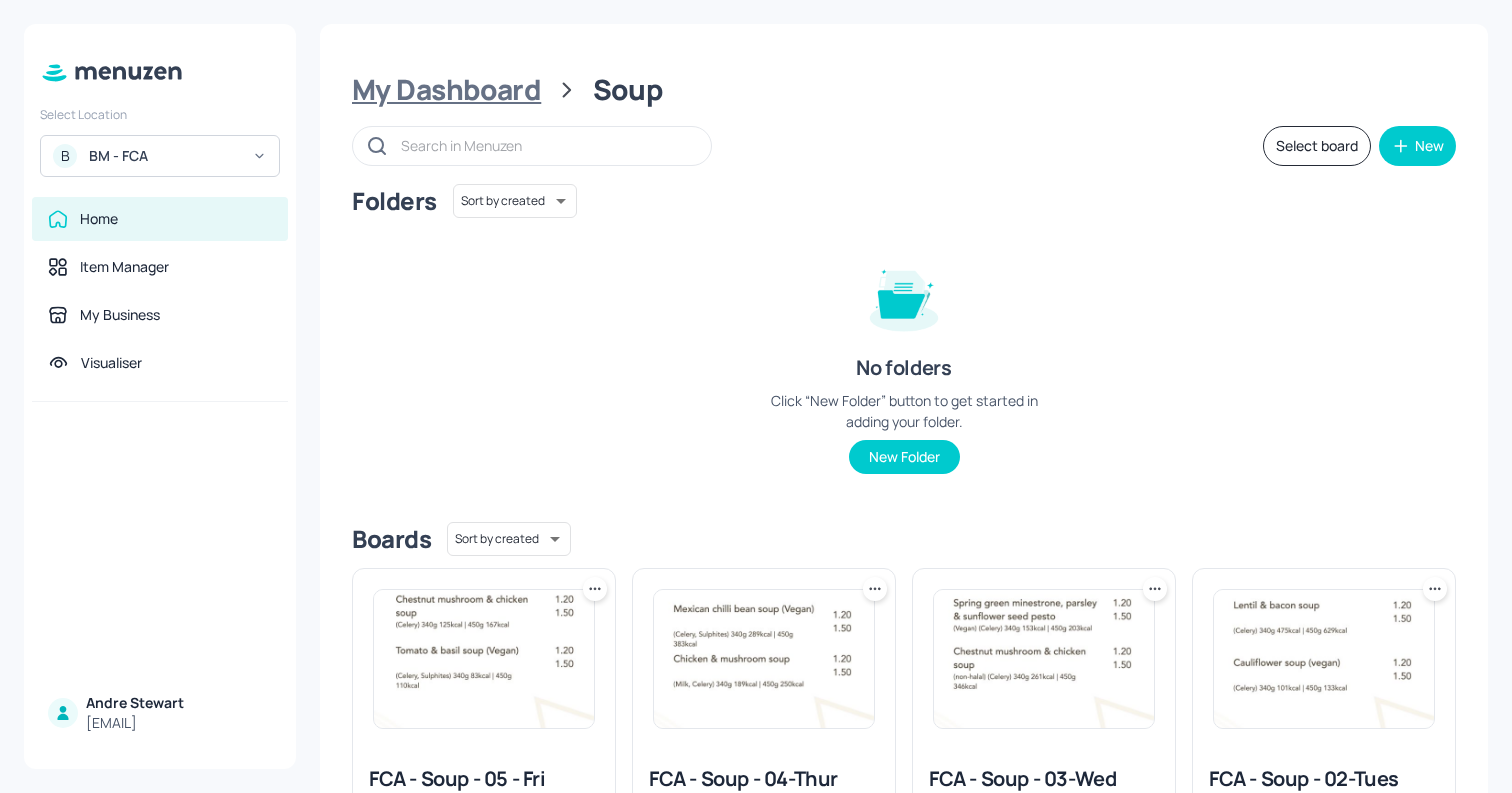 click on "My Dashboard" at bounding box center (446, 90) 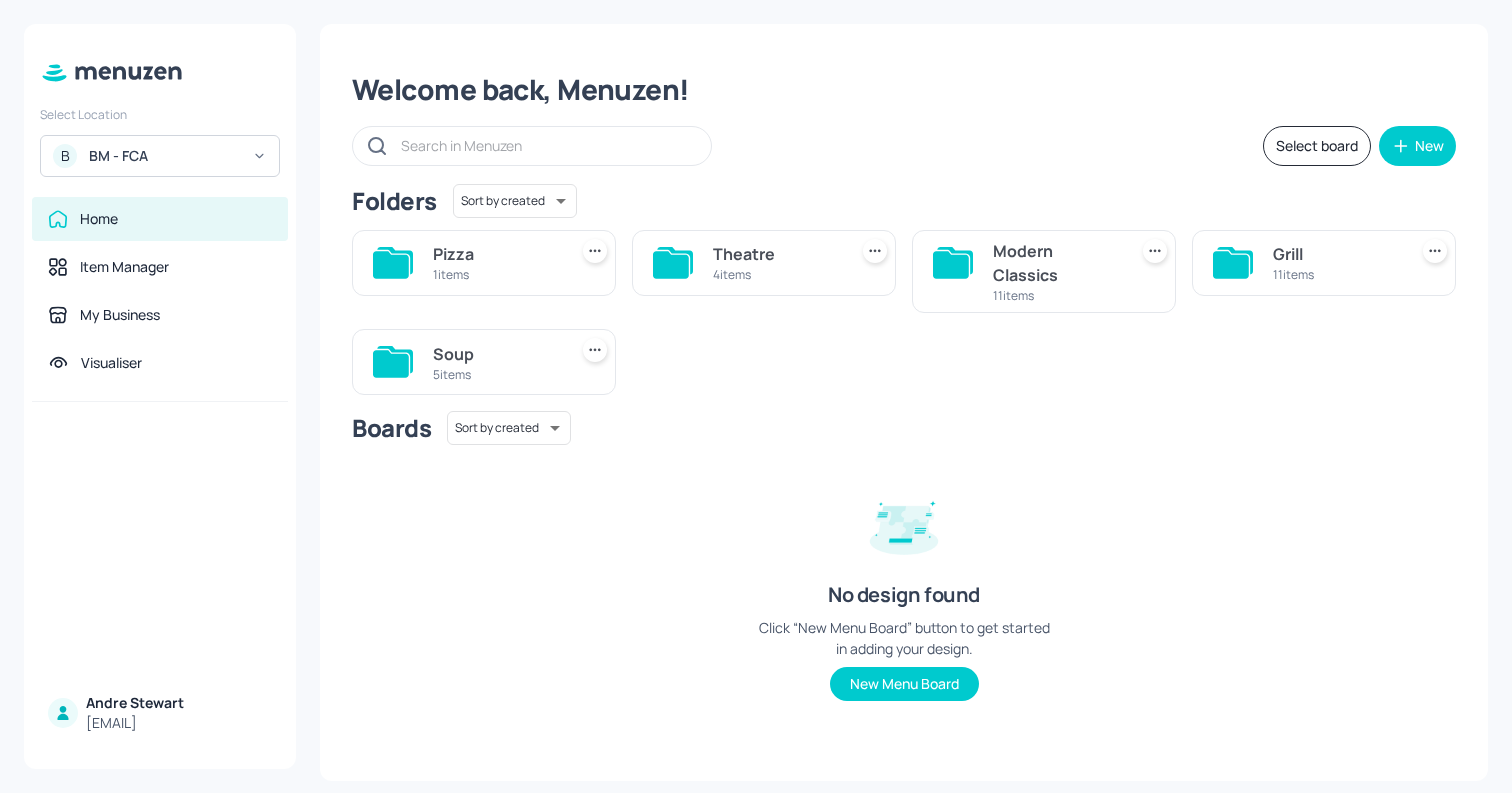 click on "Modern Classics" at bounding box center [1056, 263] 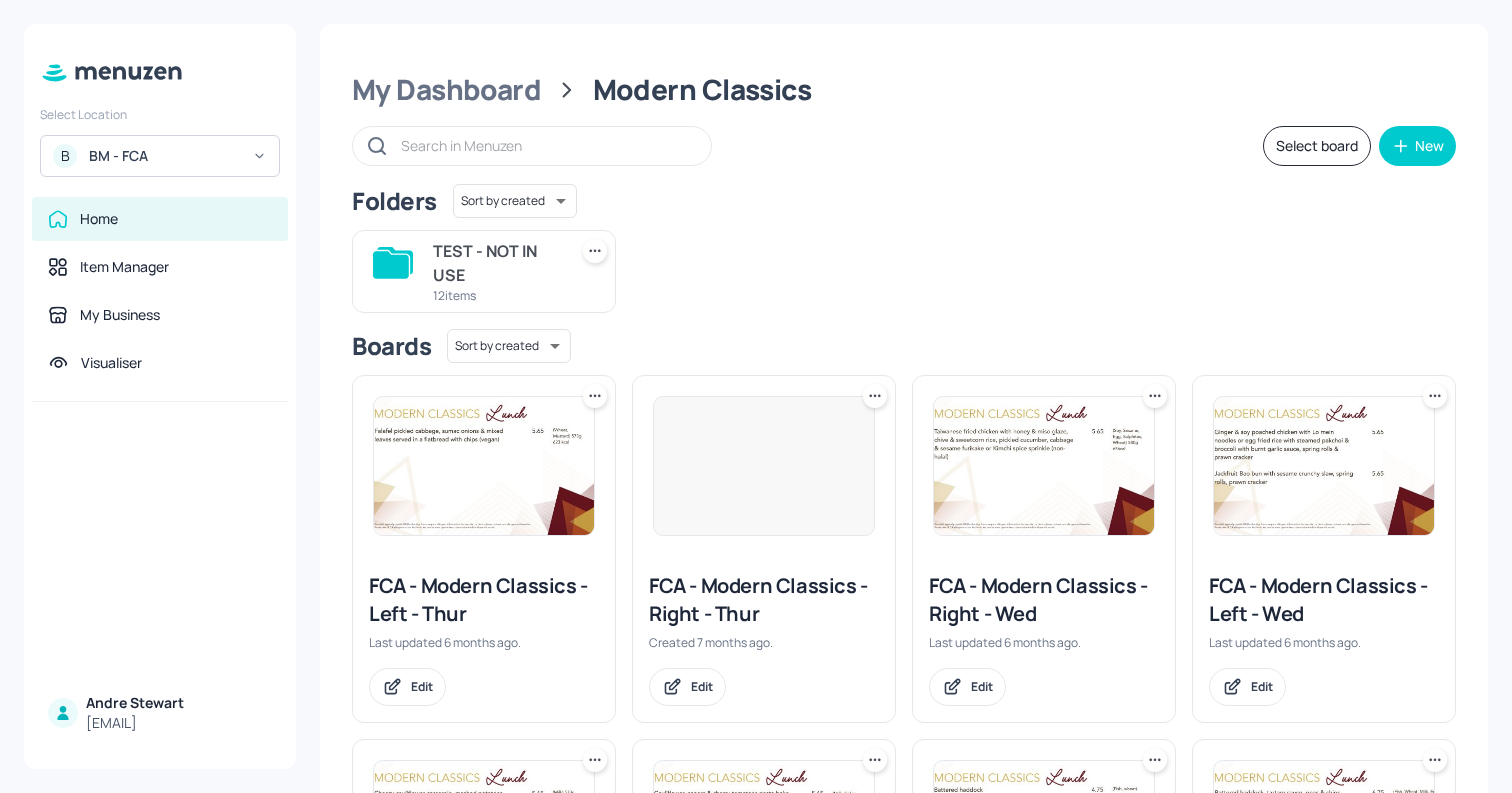click at bounding box center [484, 466] 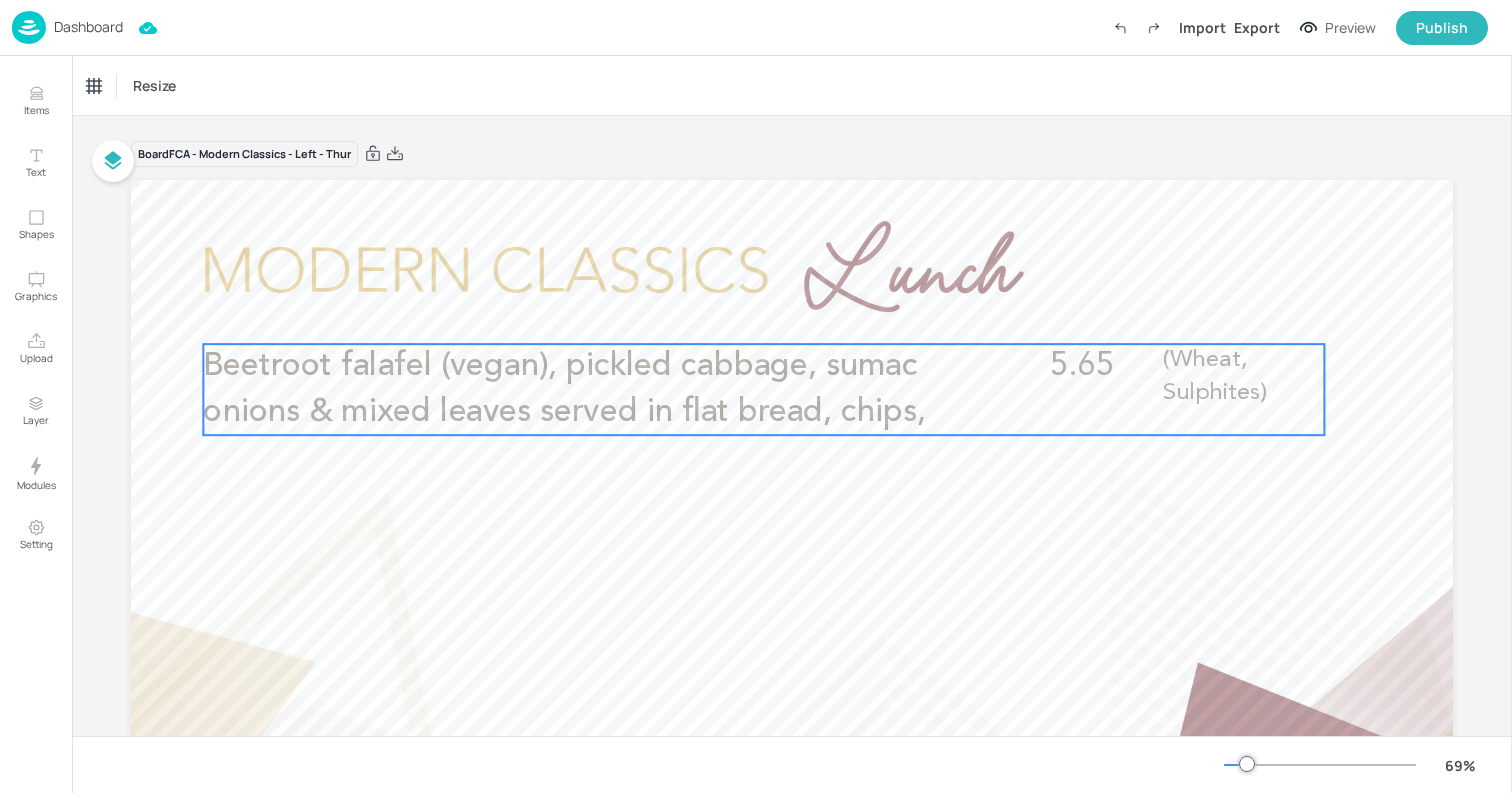 click on "Beetroot falafel (vegan), pickled cabbage, sumac onions & mixed leaves served in flat bread, chips," at bounding box center [564, 389] 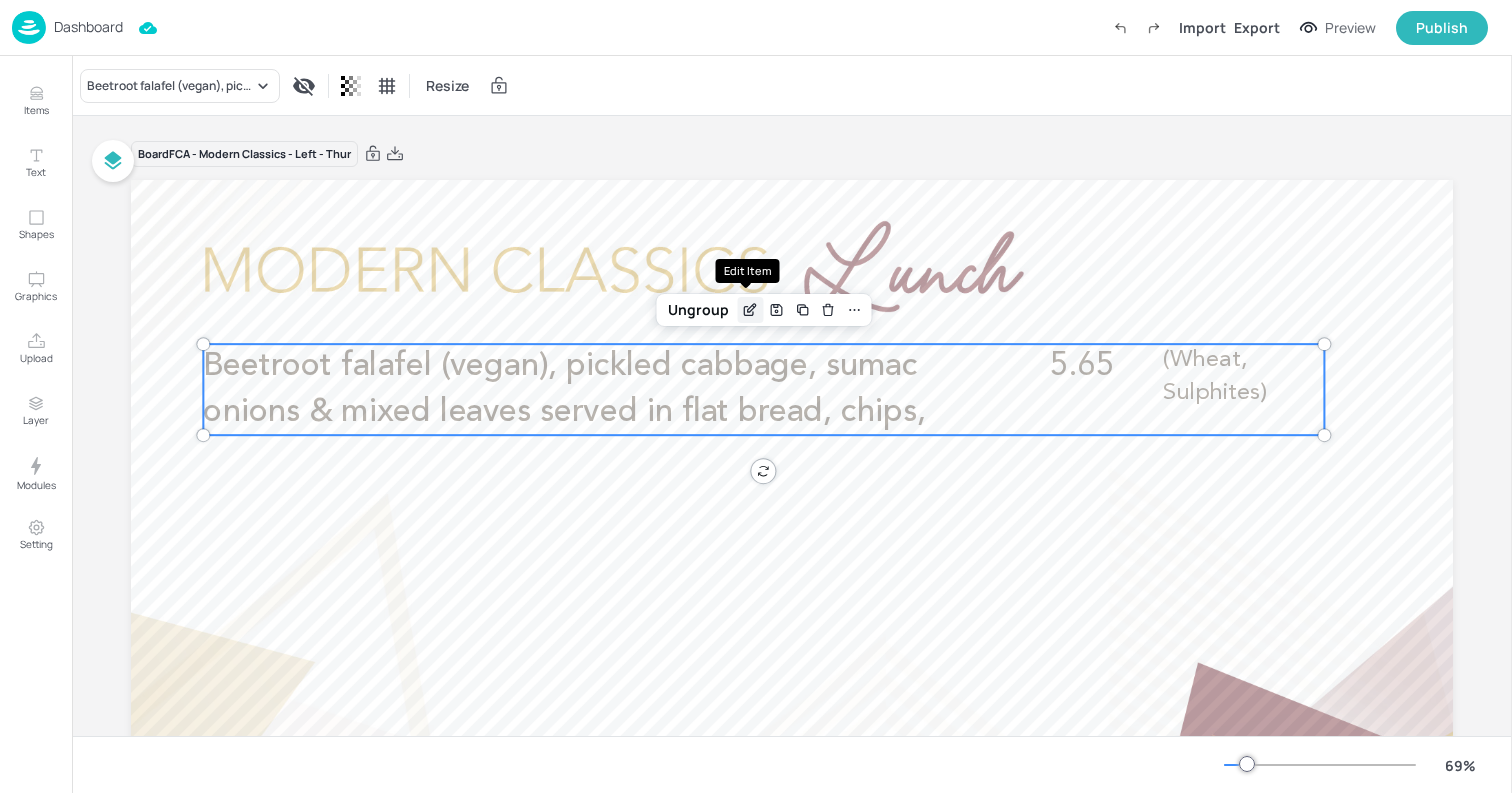 click 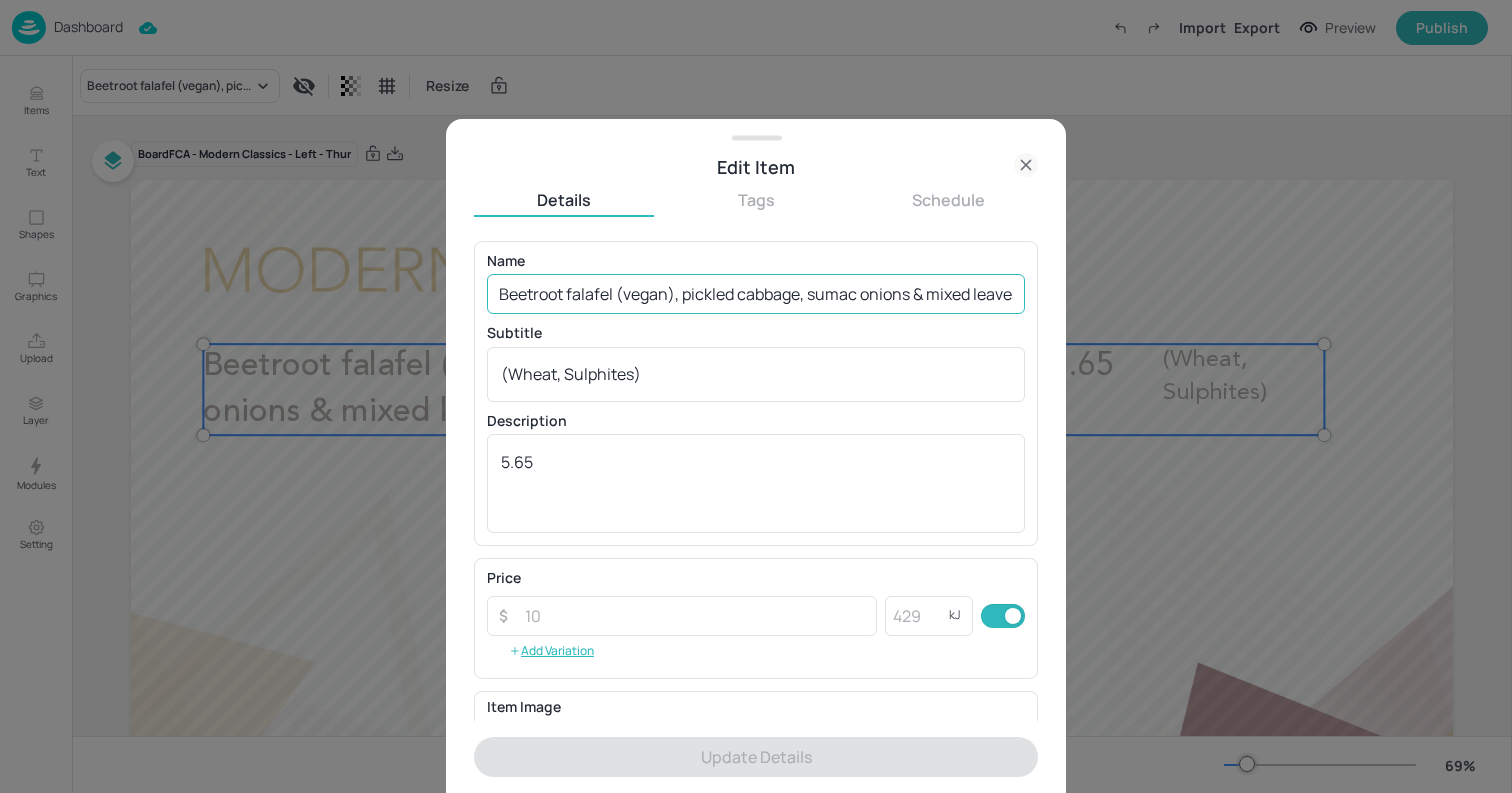 click on "Beetroot falafel (vegan), pickled cabbage, sumac onions & mixed leaves served in flat bread, chips," at bounding box center (756, 294) 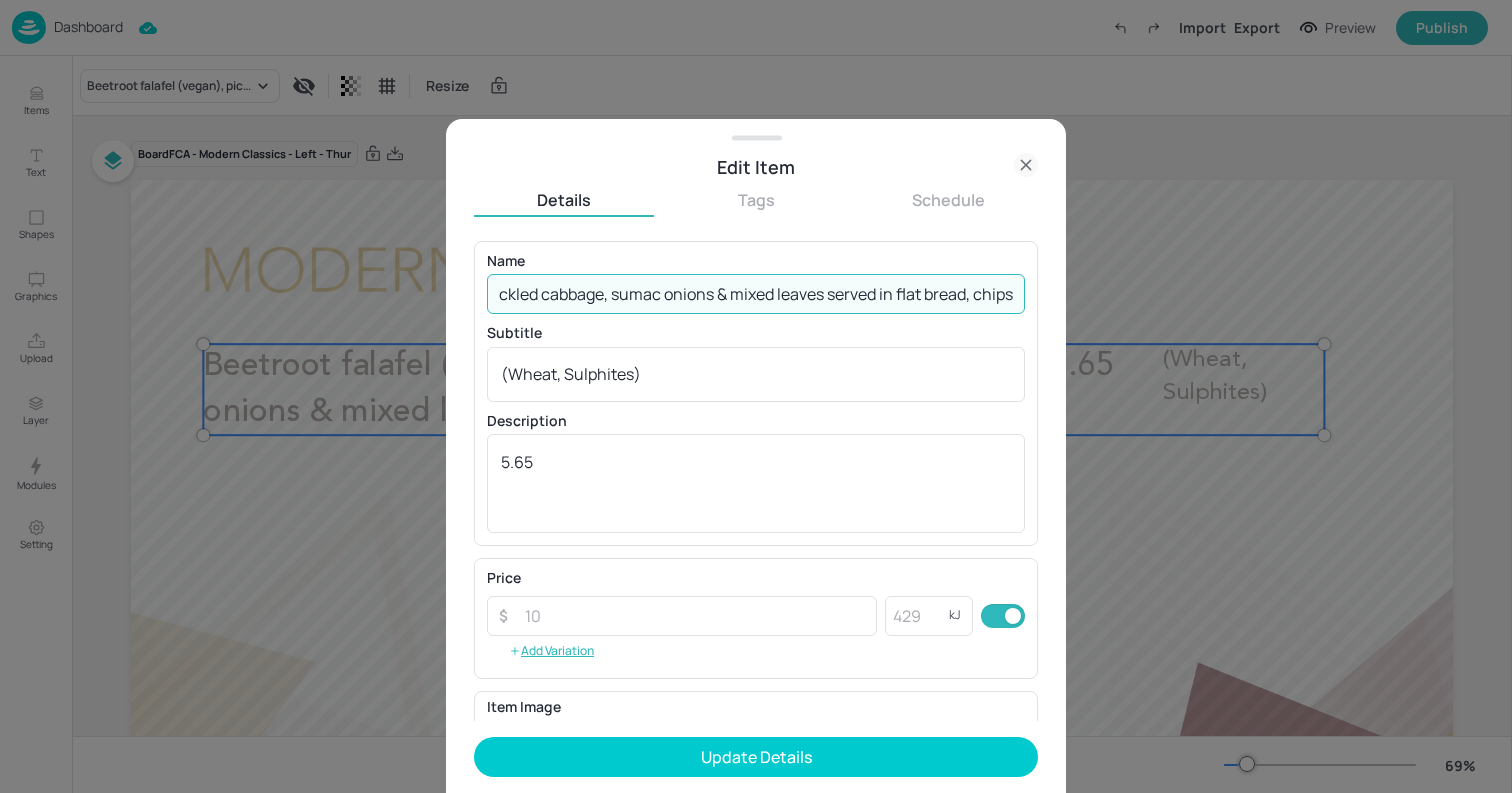 scroll, scrollTop: 0, scrollLeft: 208, axis: horizontal 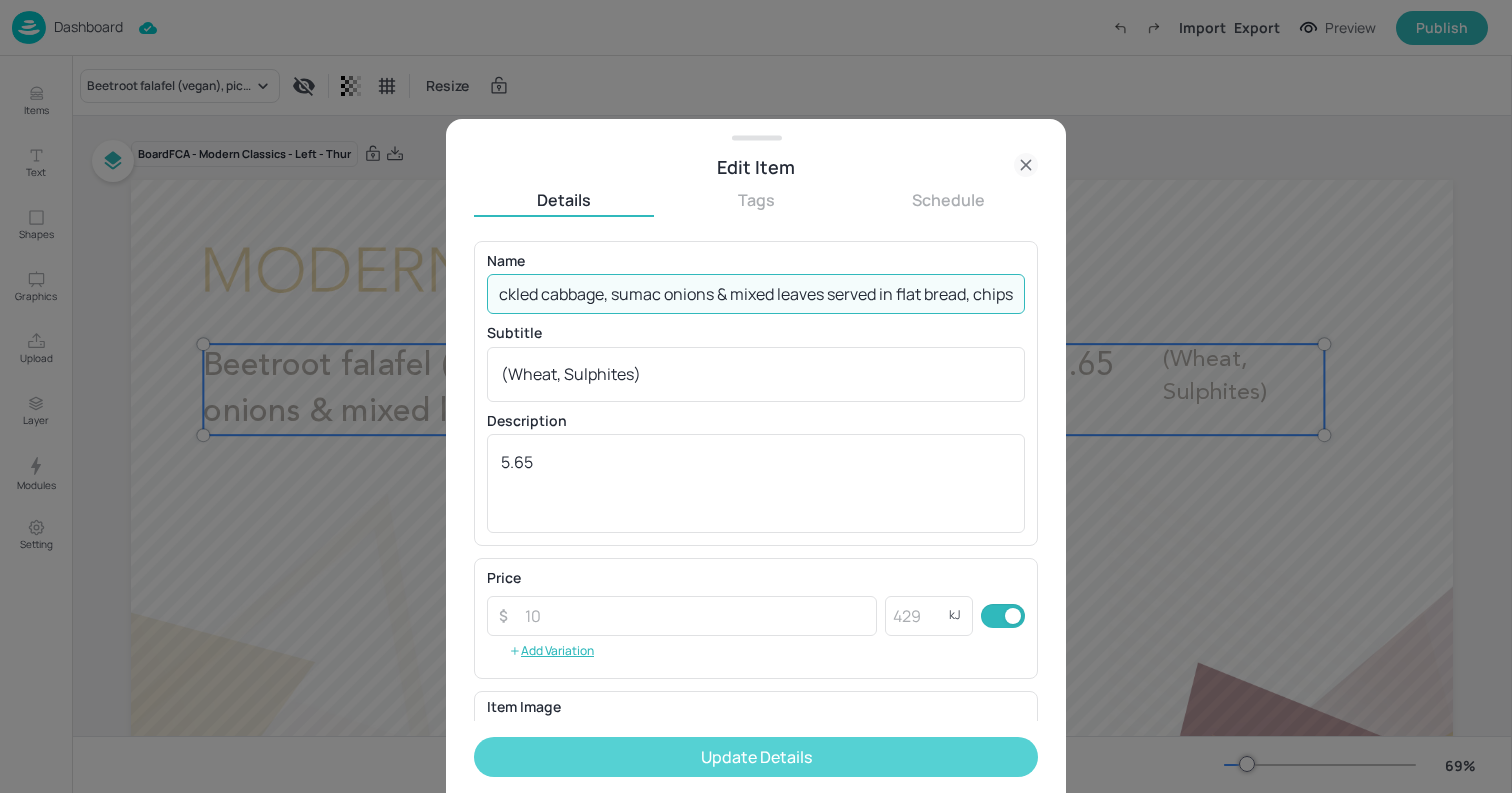 type on "Beetroot falafel (vegan), pickled cabbage, sumac onions & mixed leaves served in flat bread, chips" 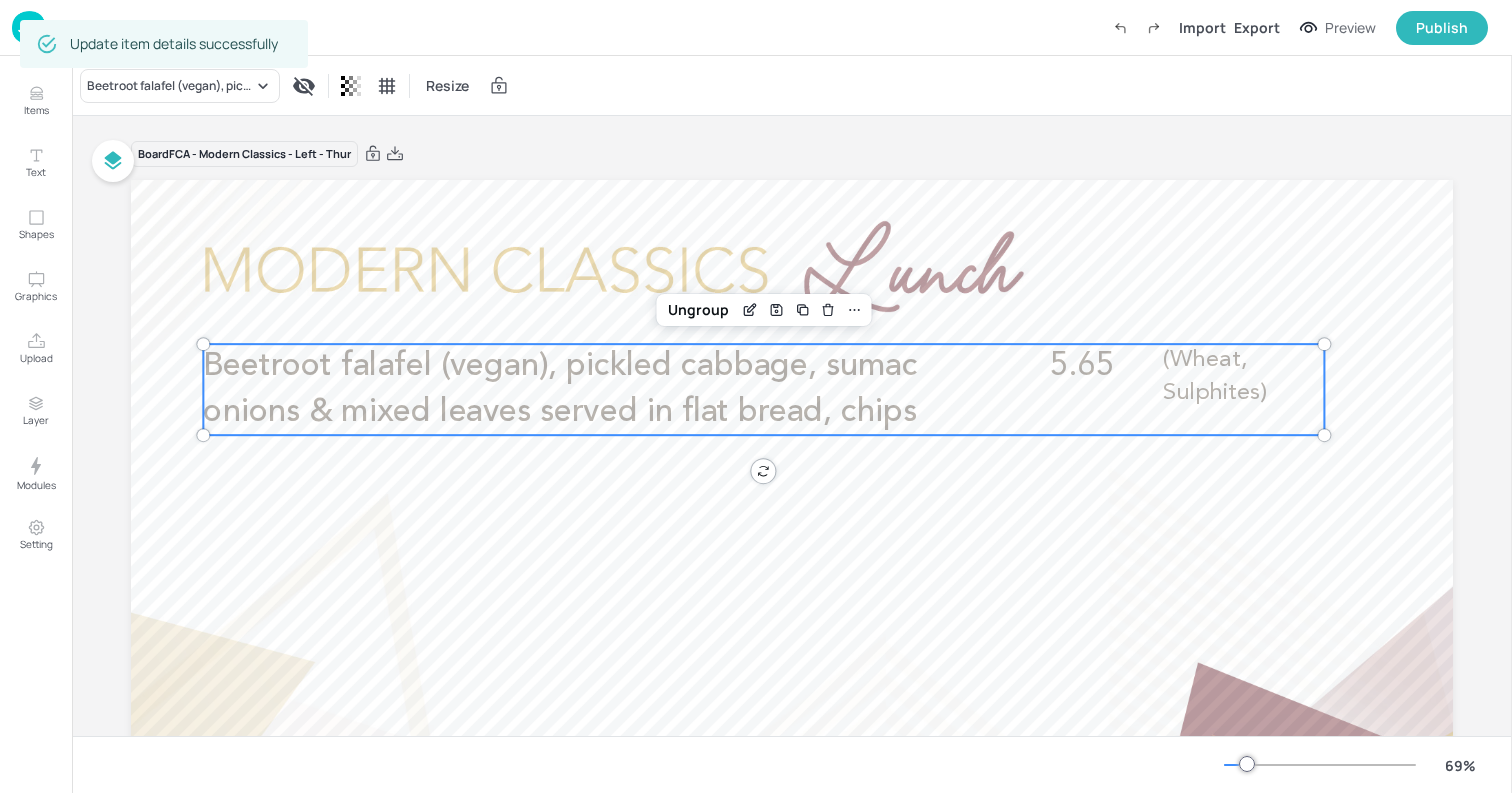 click at bounding box center [792, 552] 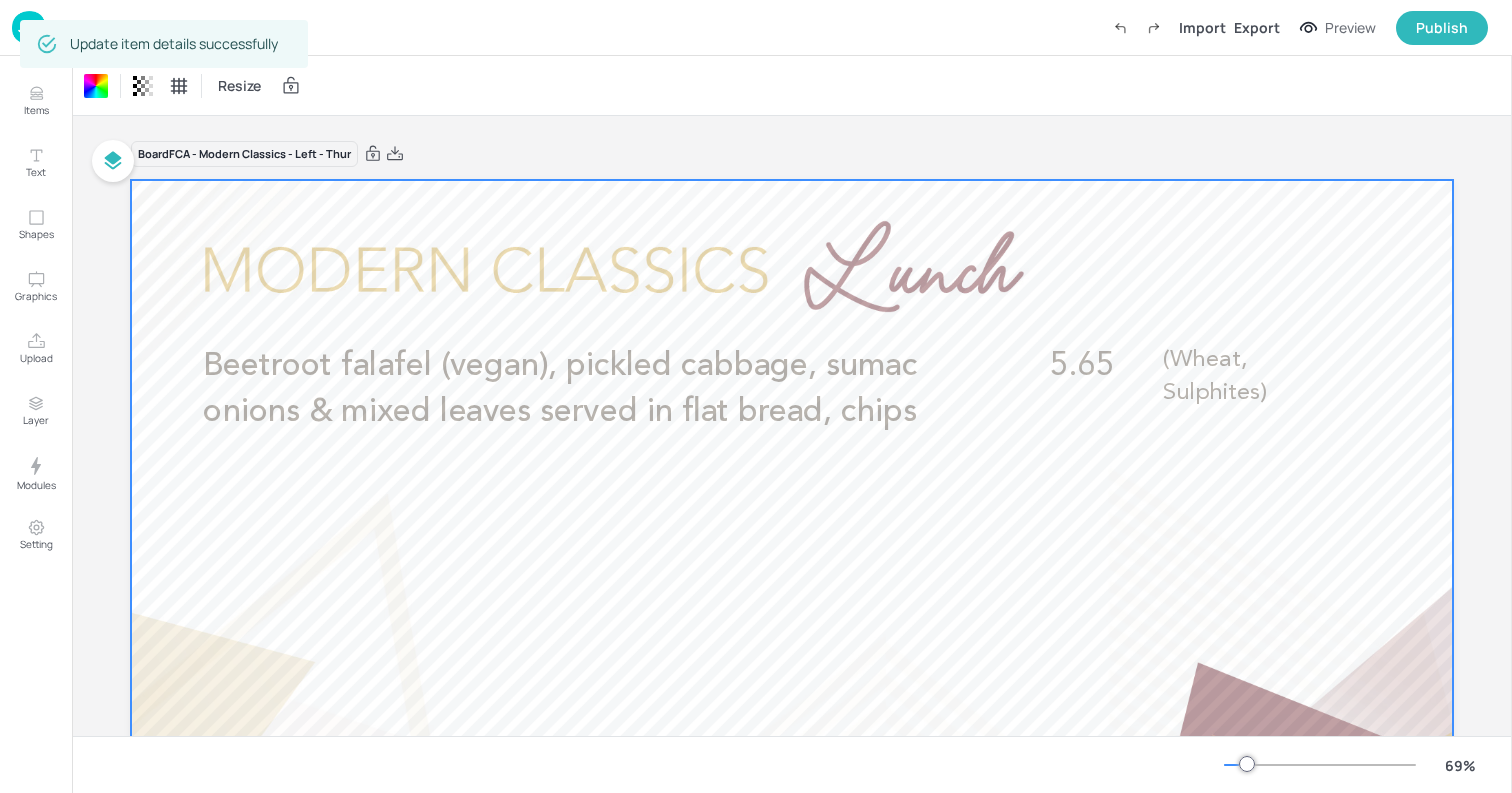 click at bounding box center (29, 27) 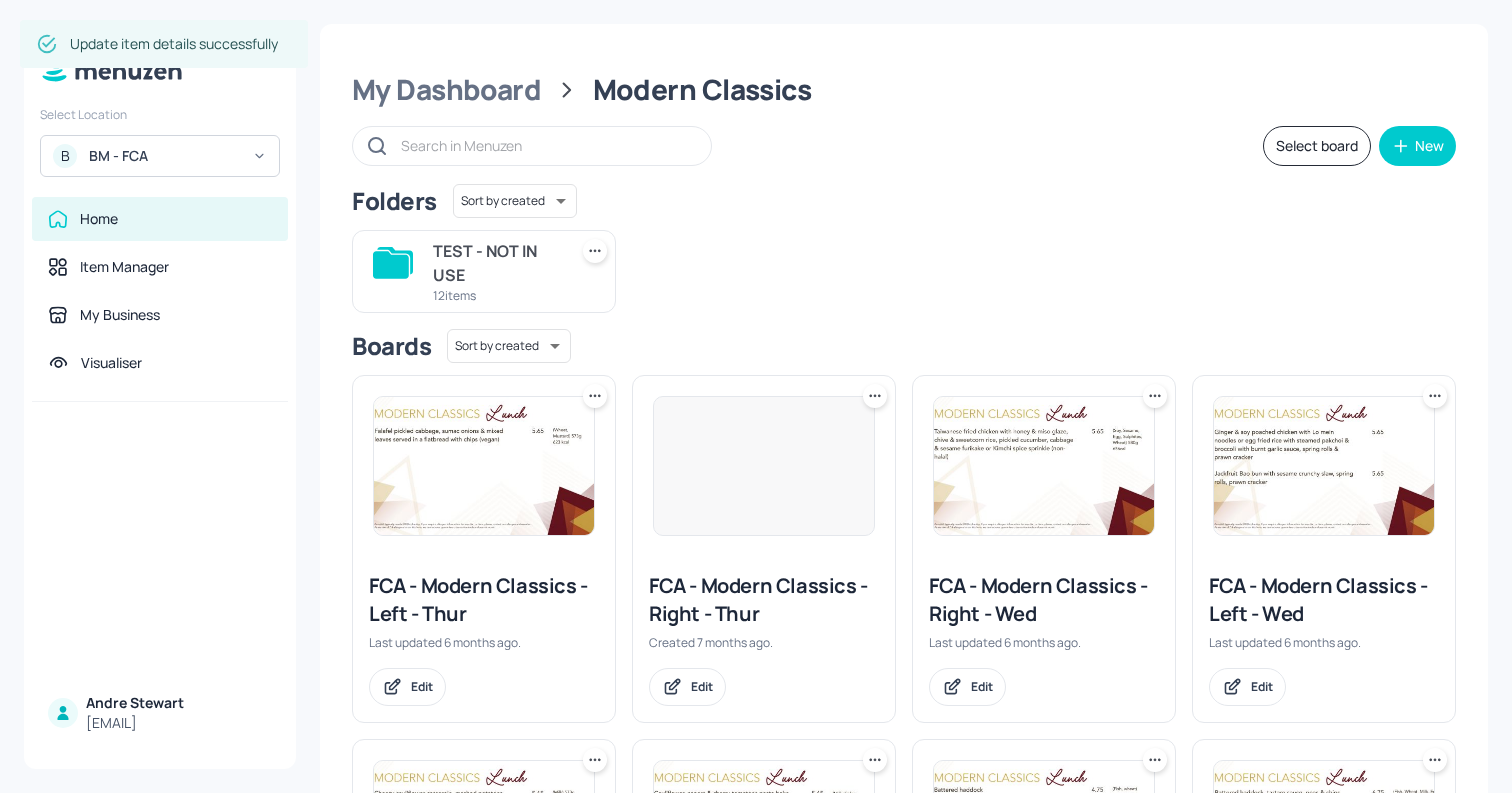 click at bounding box center (764, 466) 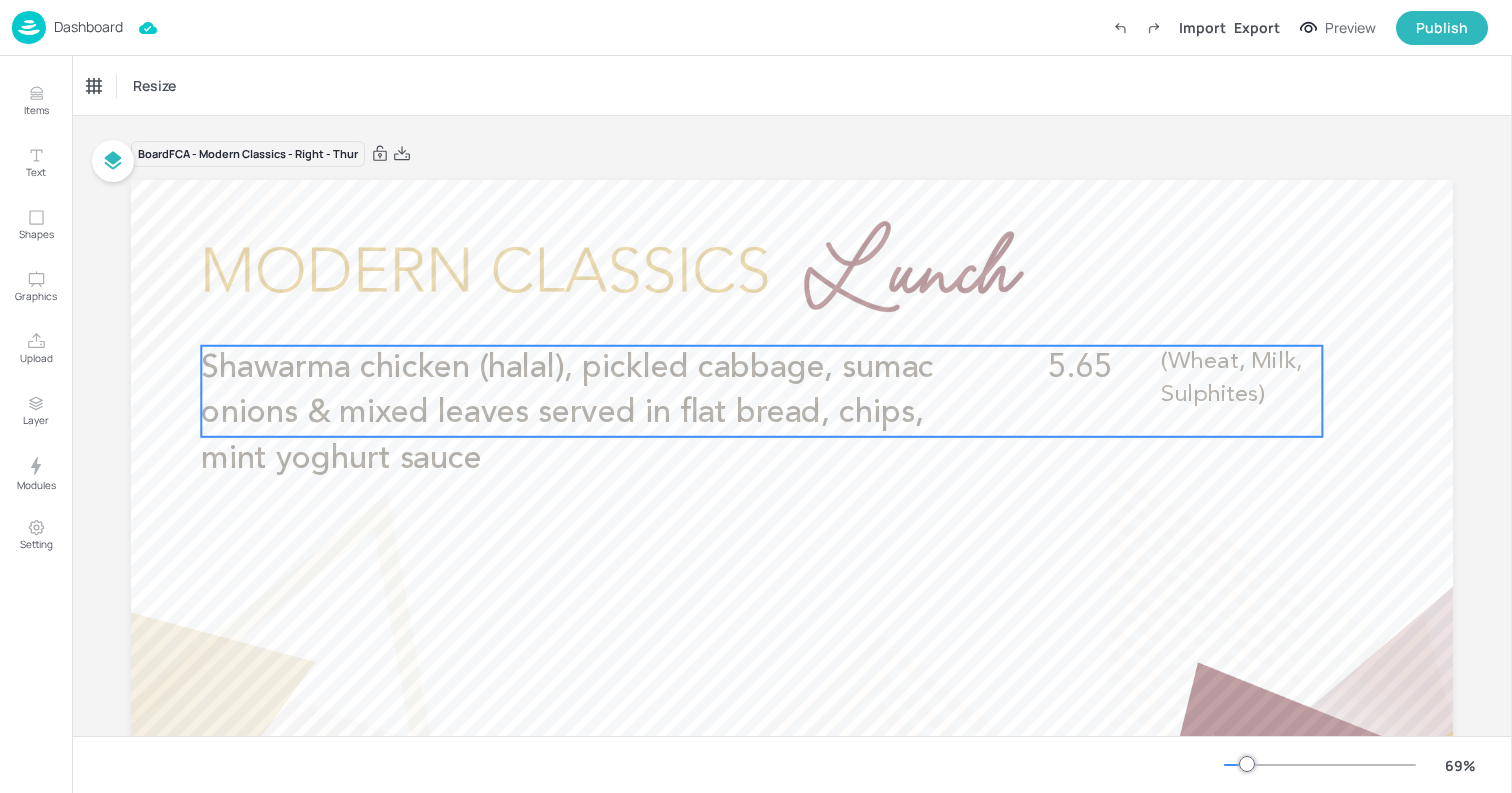 click on "Shawarma chicken (halal), pickled cabbage, sumac onions & mixed leaves served in flat bread, chips, mint yoghurt sauce" at bounding box center [567, 413] 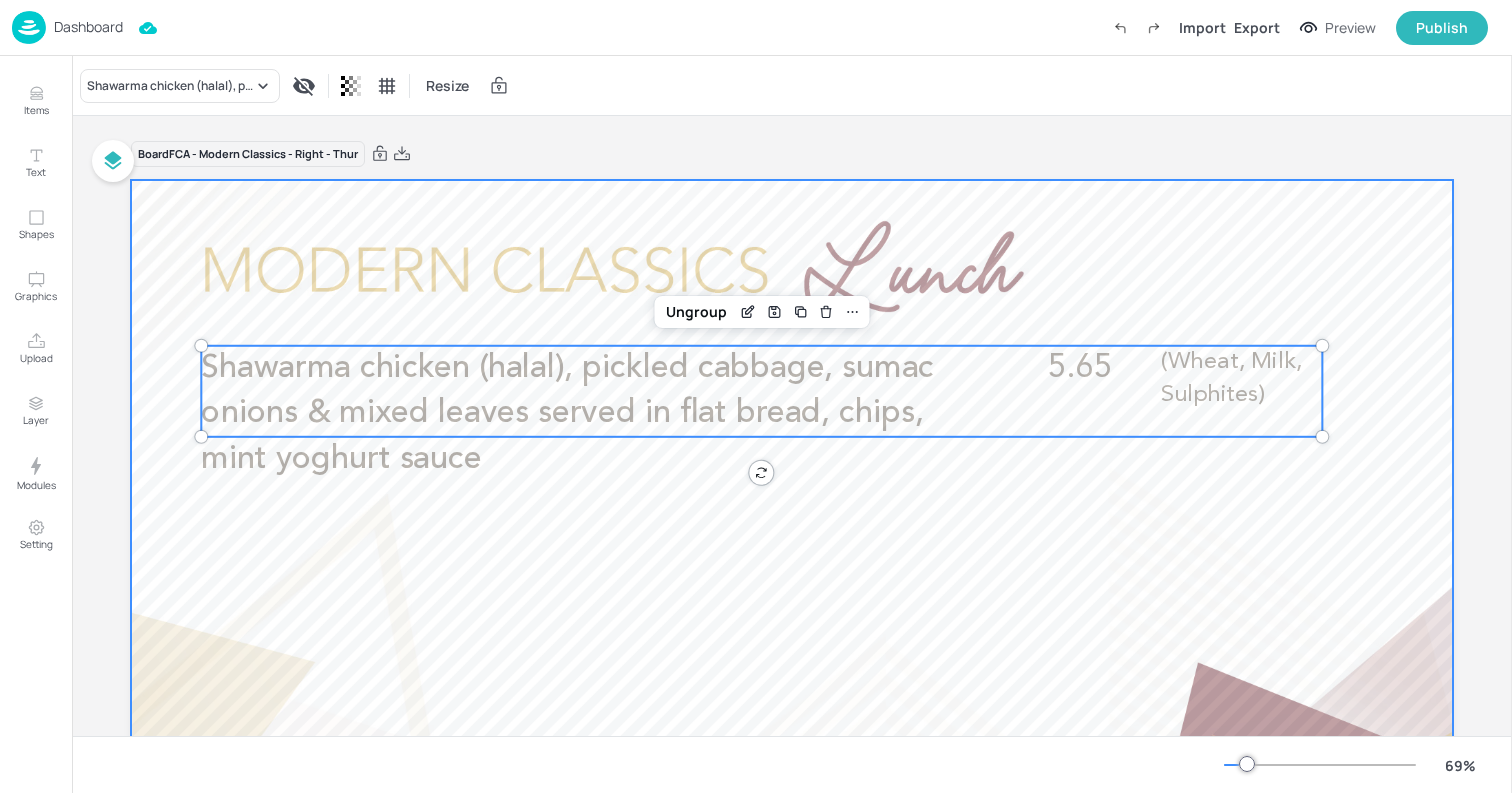 click at bounding box center (792, 552) 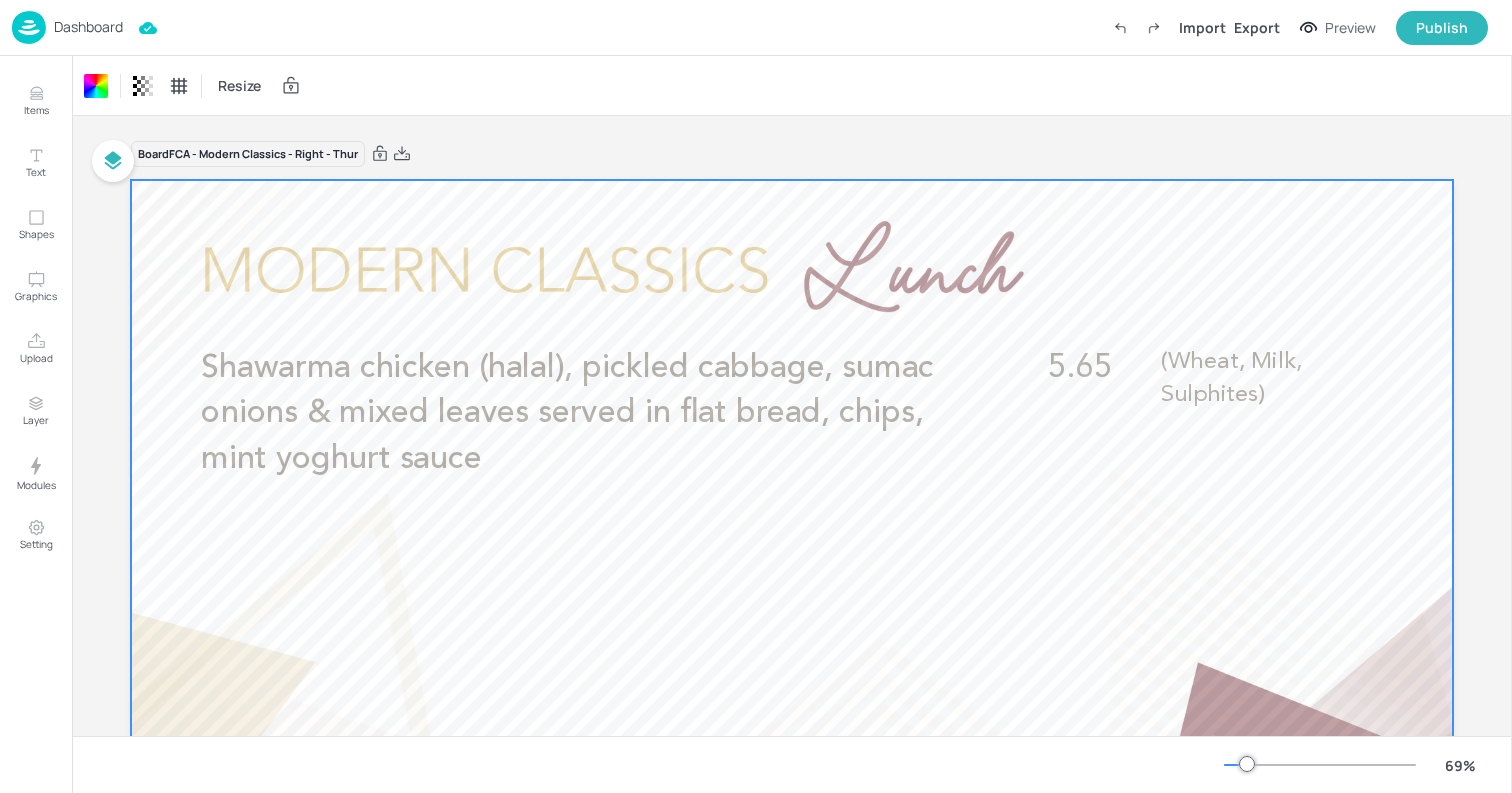 click on "Dashboard" at bounding box center (67, 27) 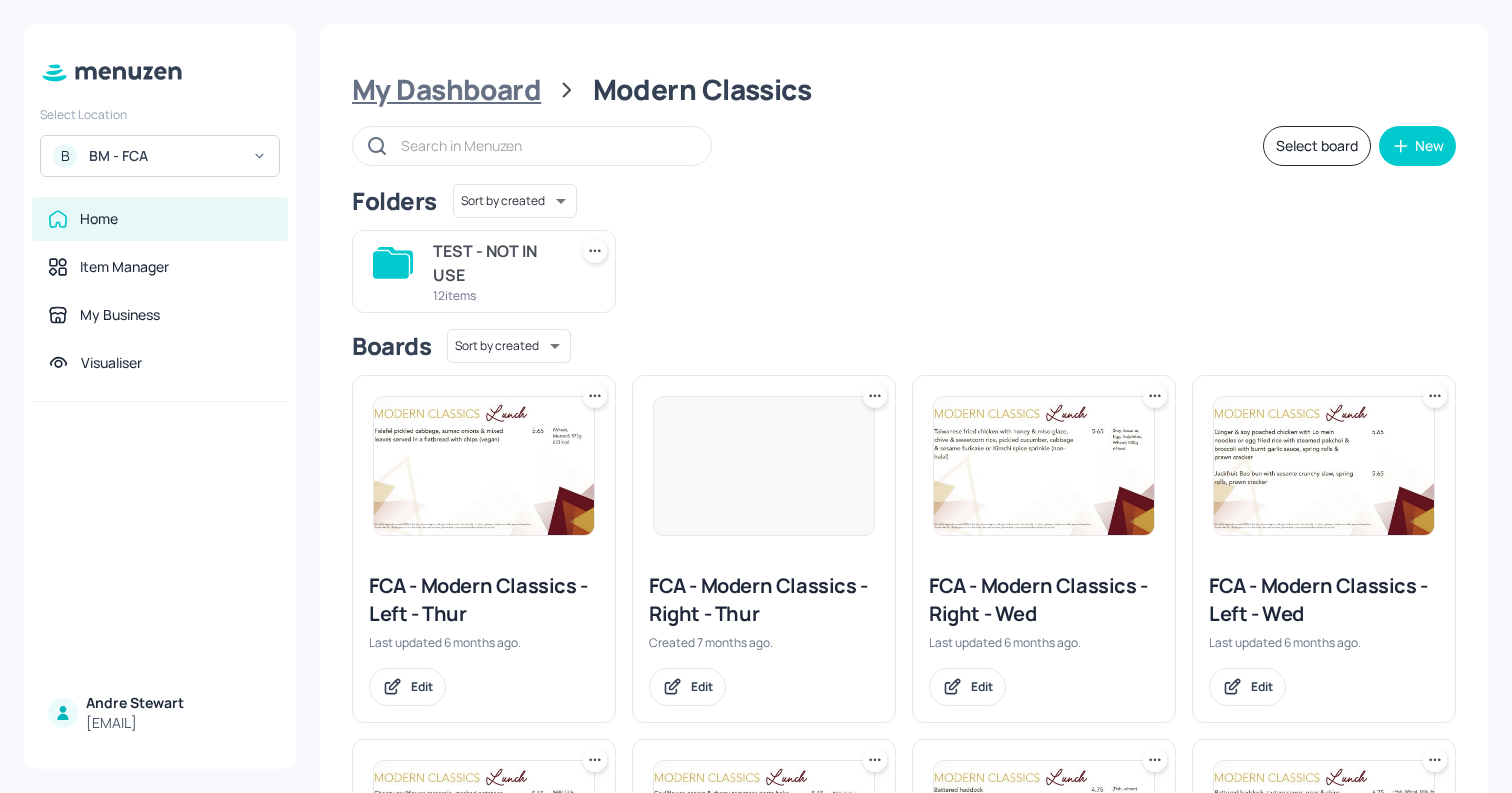 click on "My Dashboard" at bounding box center [446, 90] 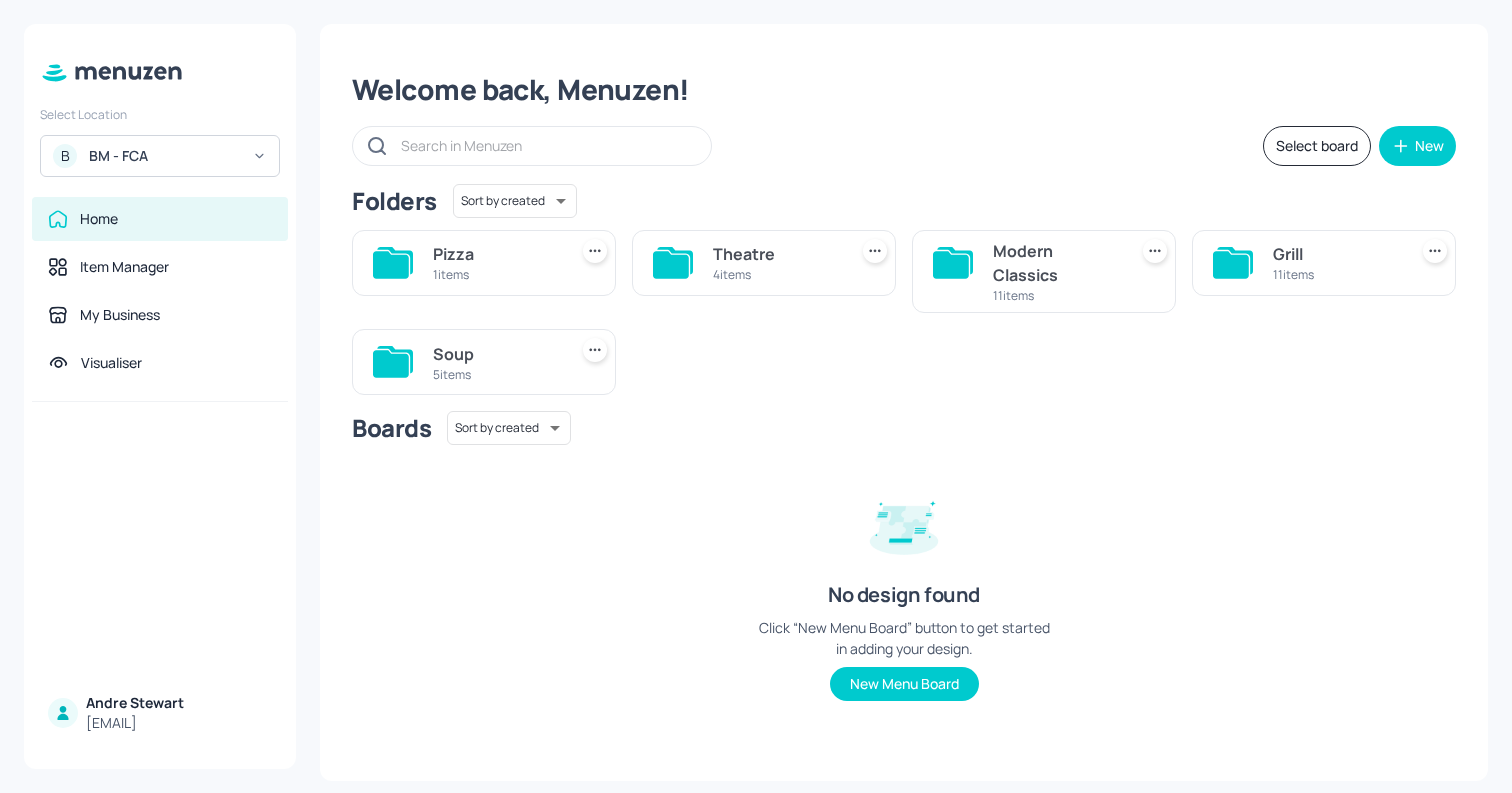 click on "Grill" at bounding box center (1336, 254) 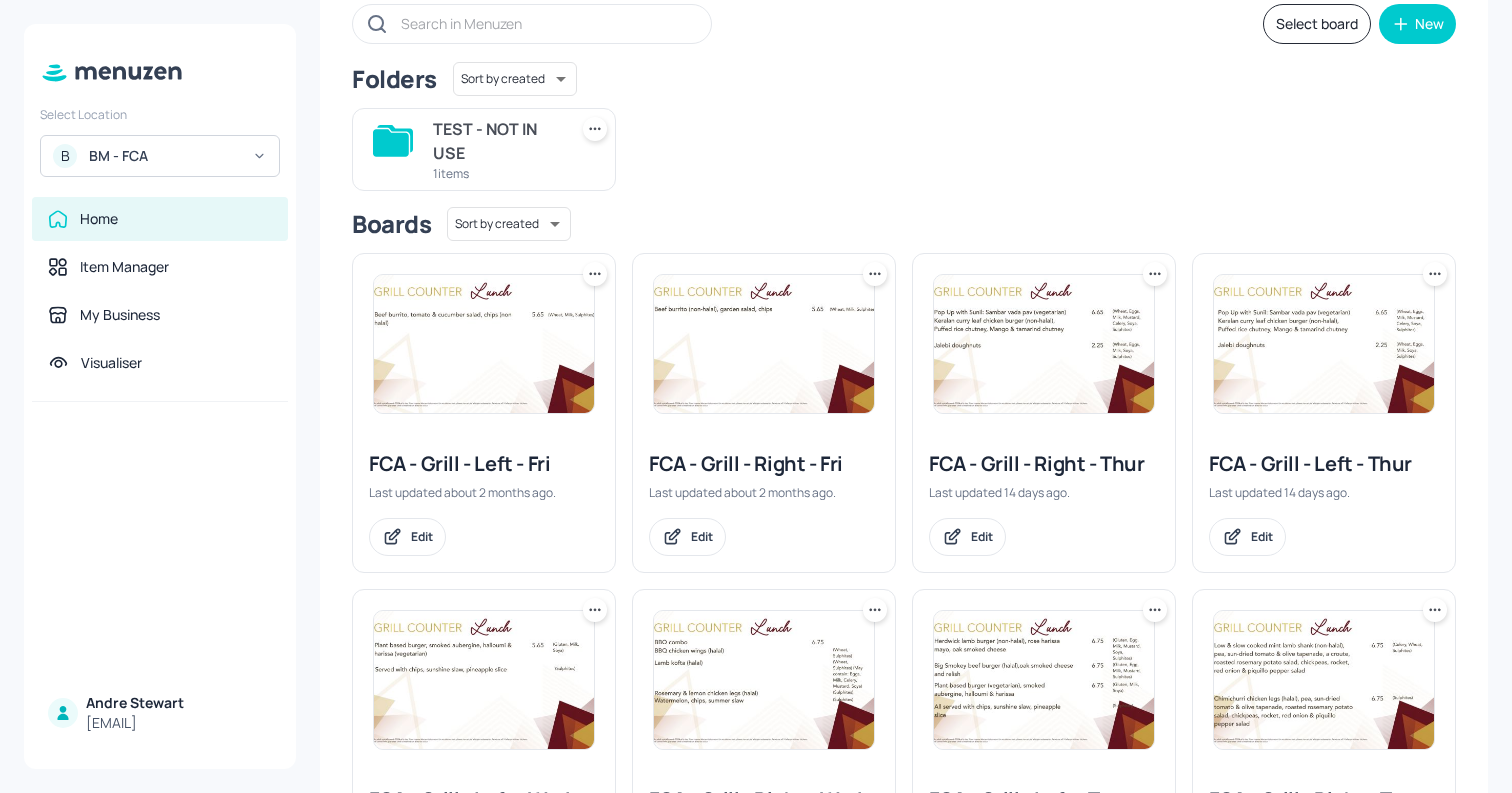 scroll, scrollTop: 0, scrollLeft: 0, axis: both 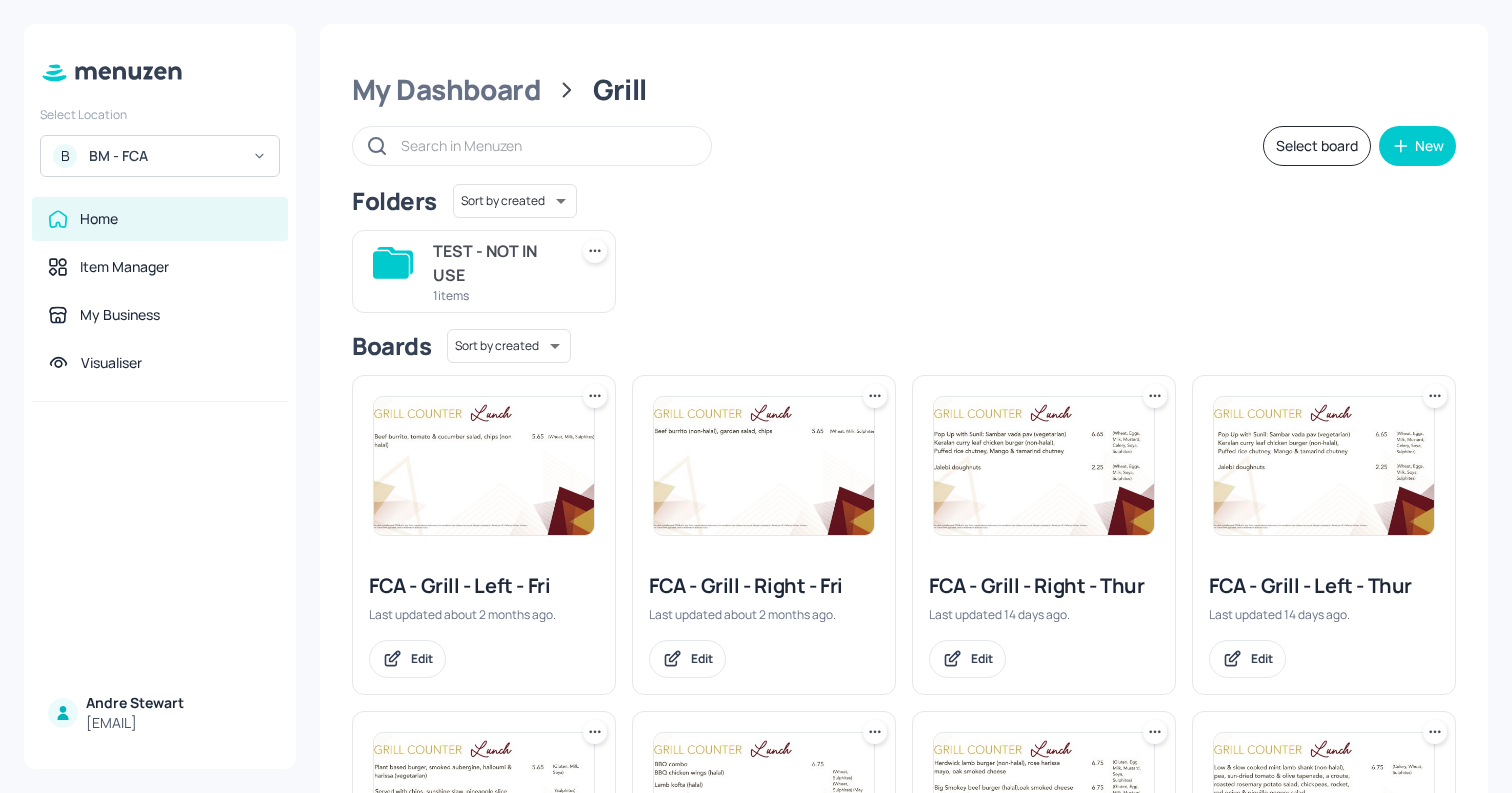 click at bounding box center (1044, 466) 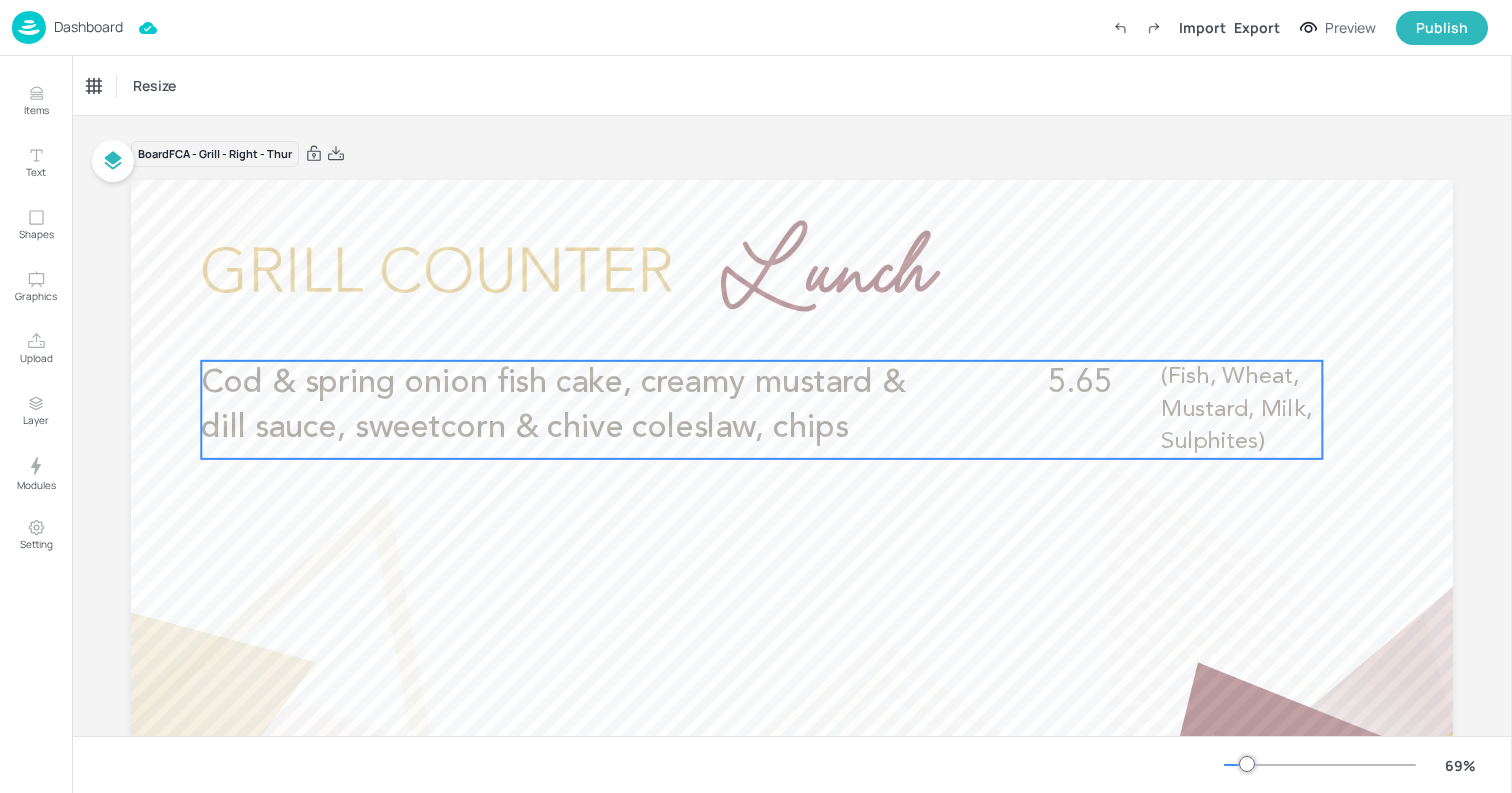 click on "Cod & spring onion fish cake, creamy mustard & dill sauce, sweetcorn & chive coleslaw, chips" at bounding box center (553, 406) 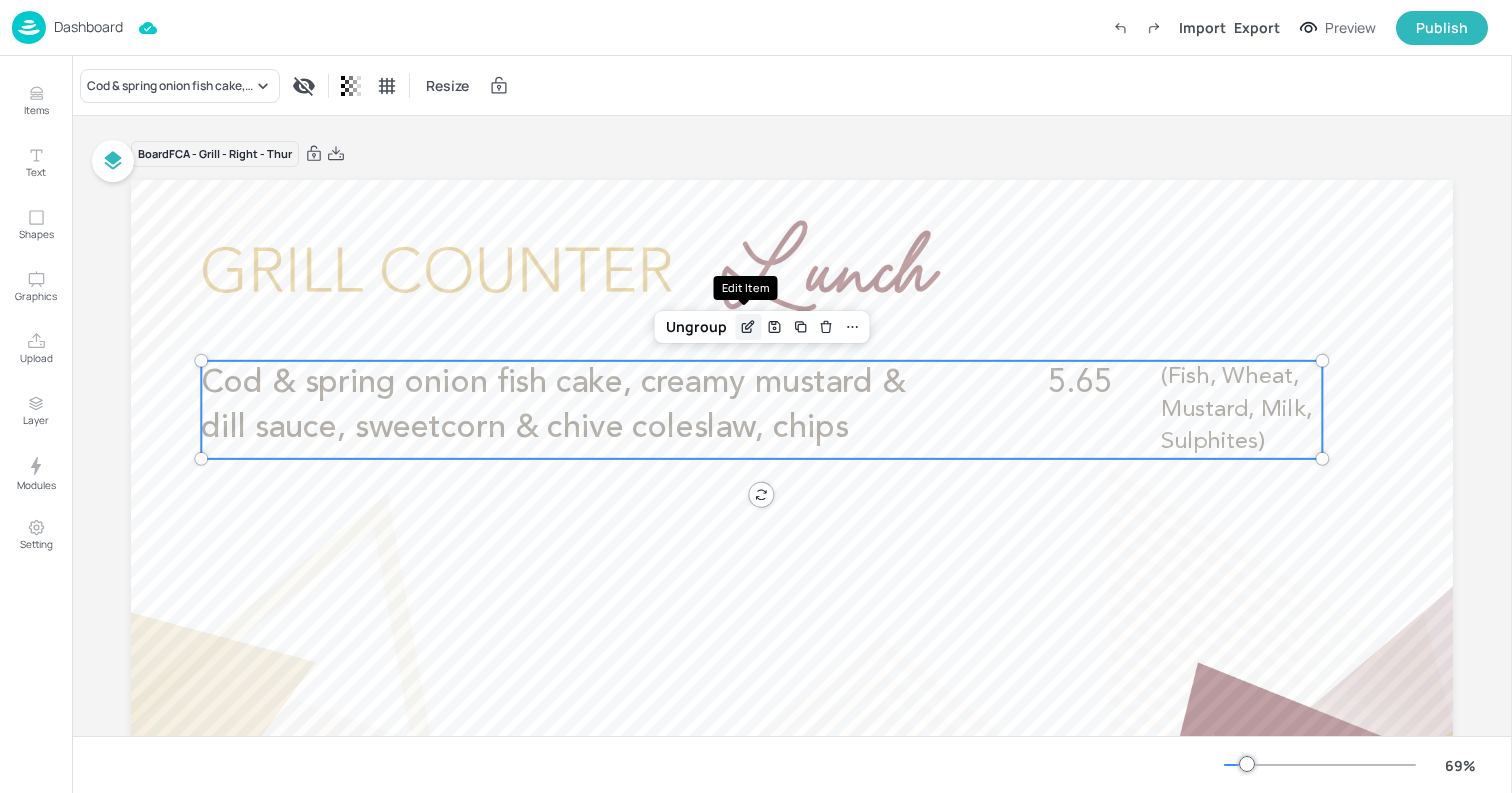 click 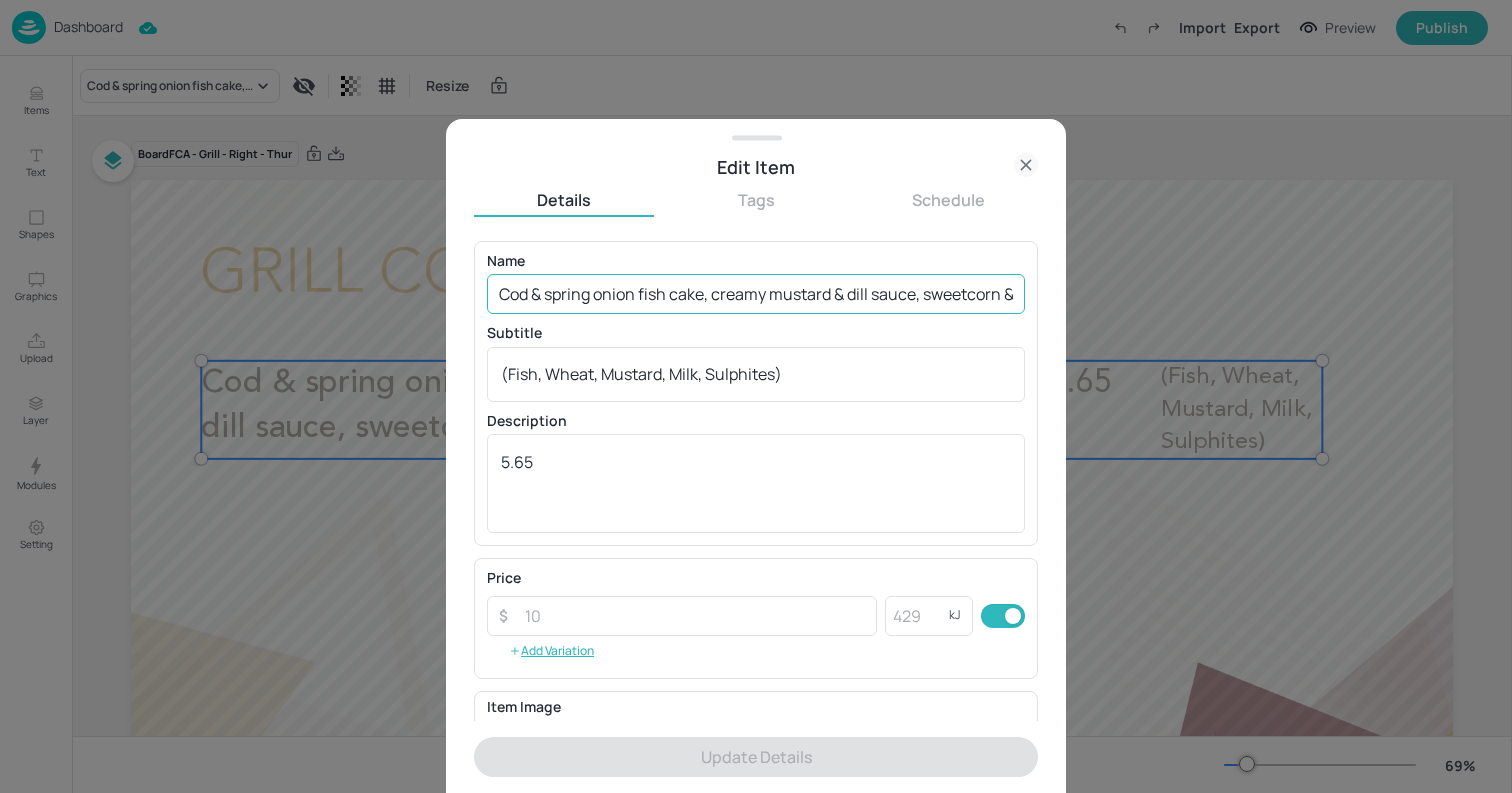 click on "Cod & spring onion fish cake, creamy mustard & dill sauce, sweetcorn & chive coleslaw, chips" at bounding box center [756, 294] 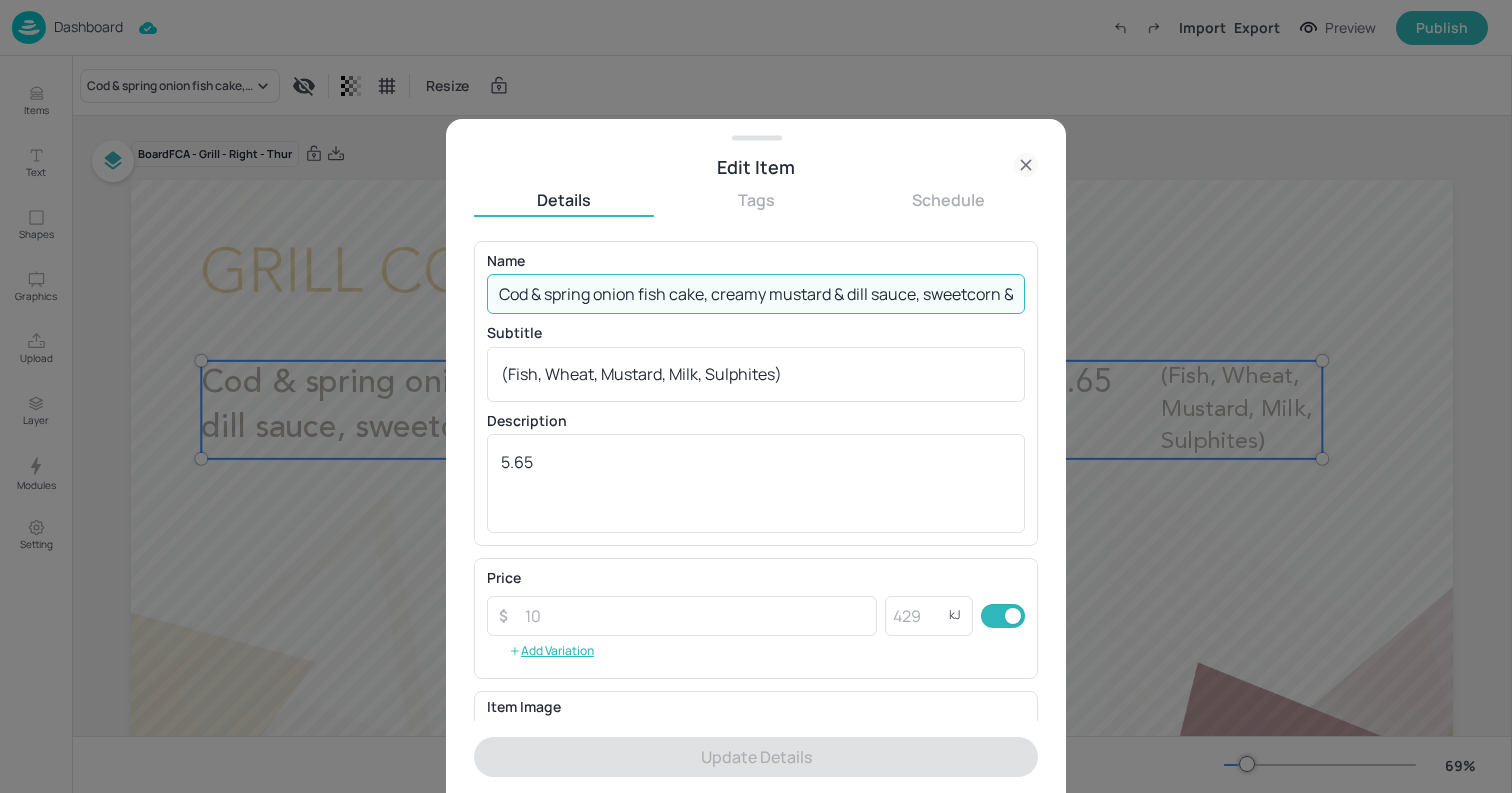 click on "Cod & spring onion fish cake, creamy mustard & dill sauce, sweetcorn & chive coleslaw, chips" at bounding box center (756, 294) 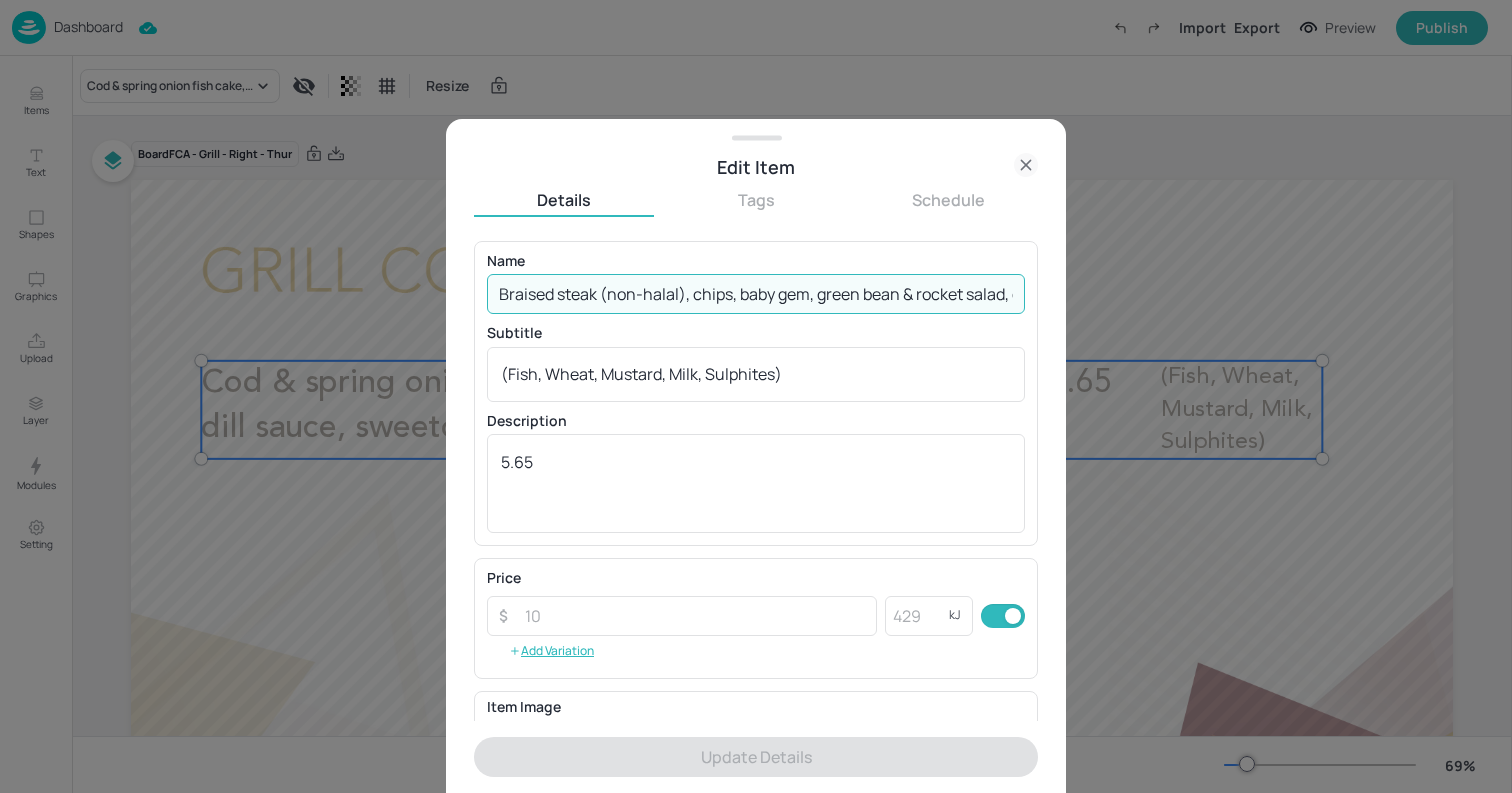 scroll, scrollTop: 0, scrollLeft: 48, axis: horizontal 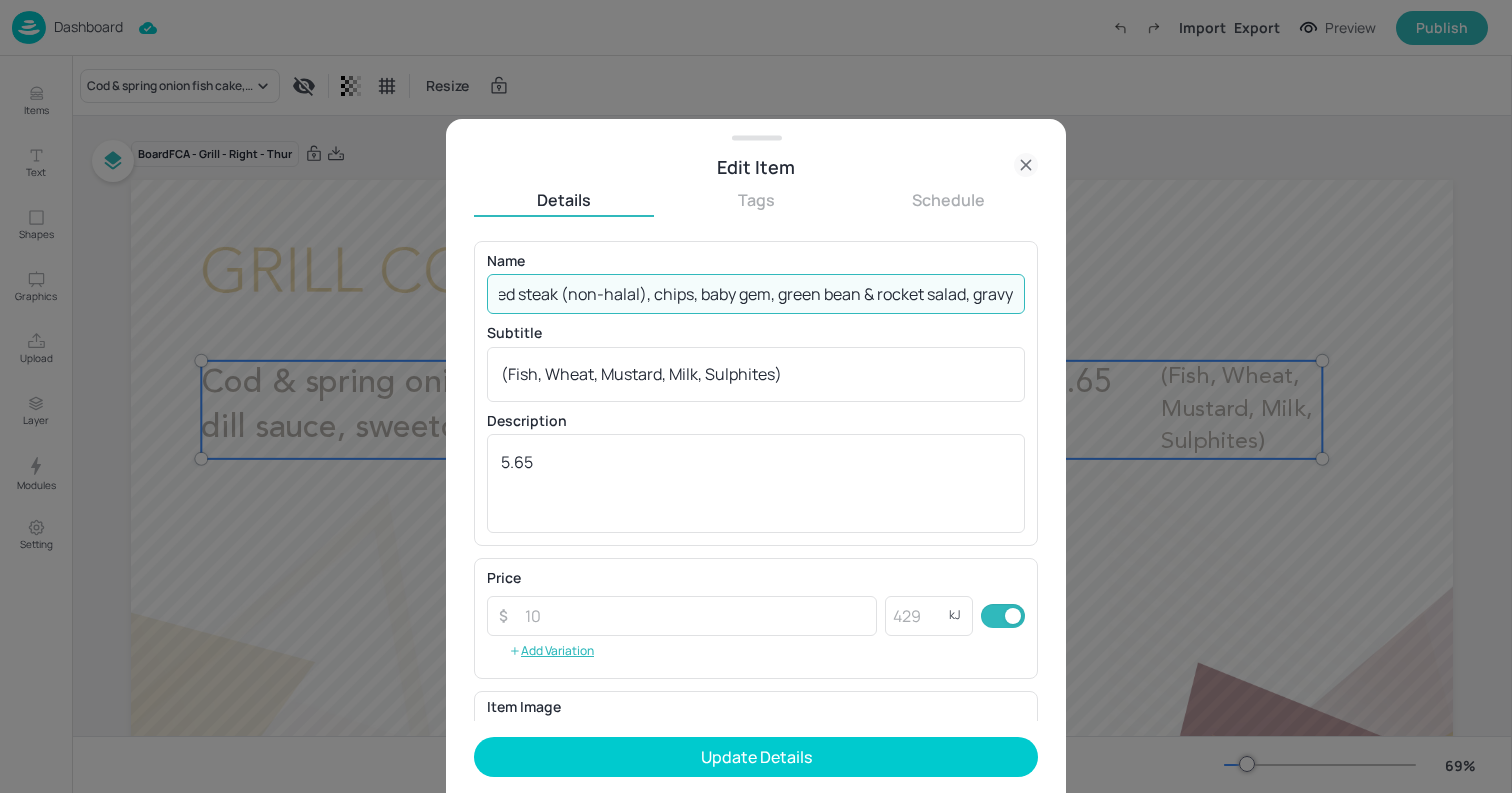 type on "Braised steak (non-halal), chips, baby gem, green bean & rocket salad, gravy" 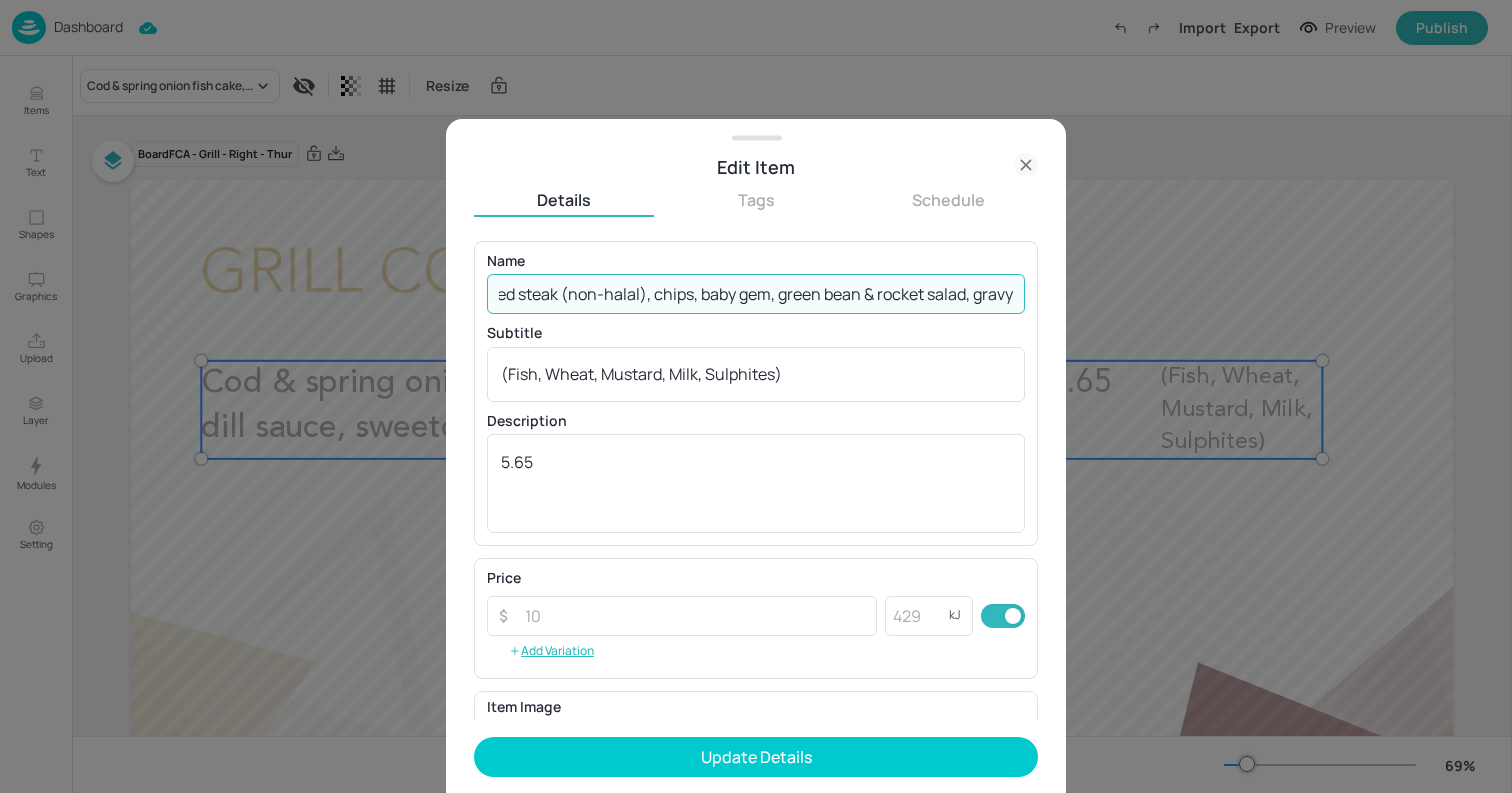 scroll, scrollTop: 0, scrollLeft: 0, axis: both 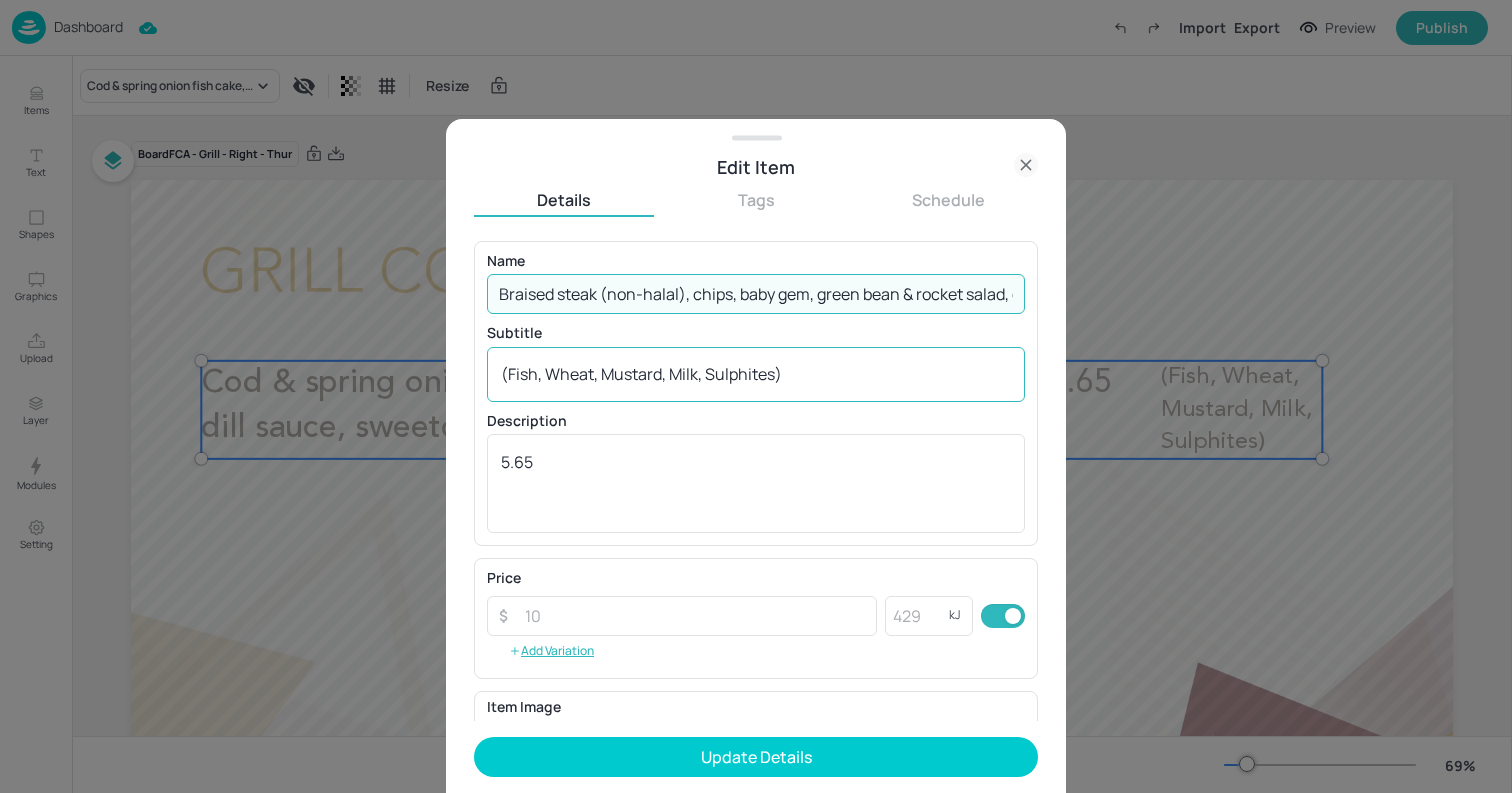 click on "(Fish, Wheat, Mustard, Milk, Sulphites)" at bounding box center [756, 374] 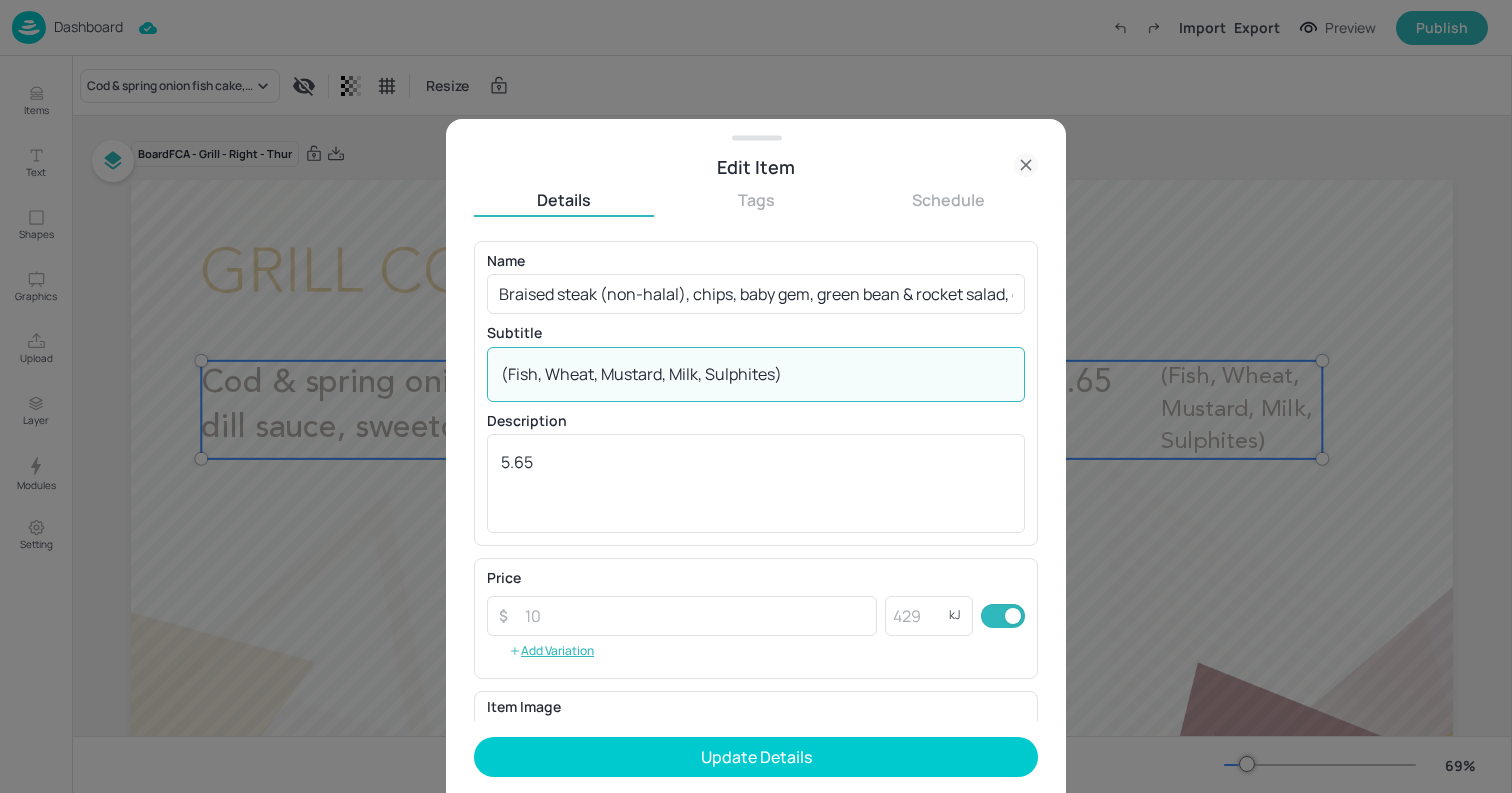 click on "(Fish, Wheat, Mustard, Milk, Sulphites)" at bounding box center (756, 374) 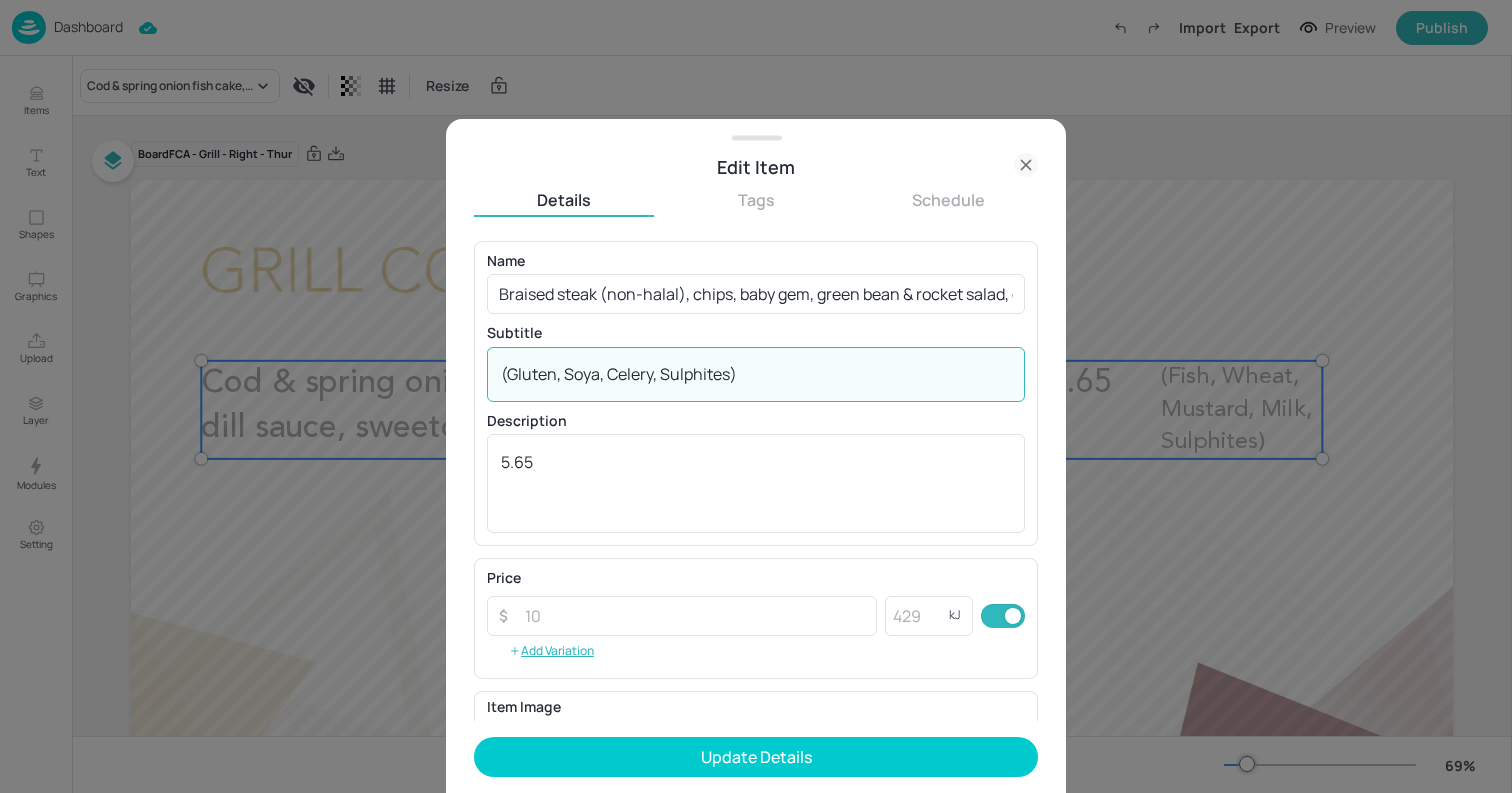 paste on "453g 528kcal" 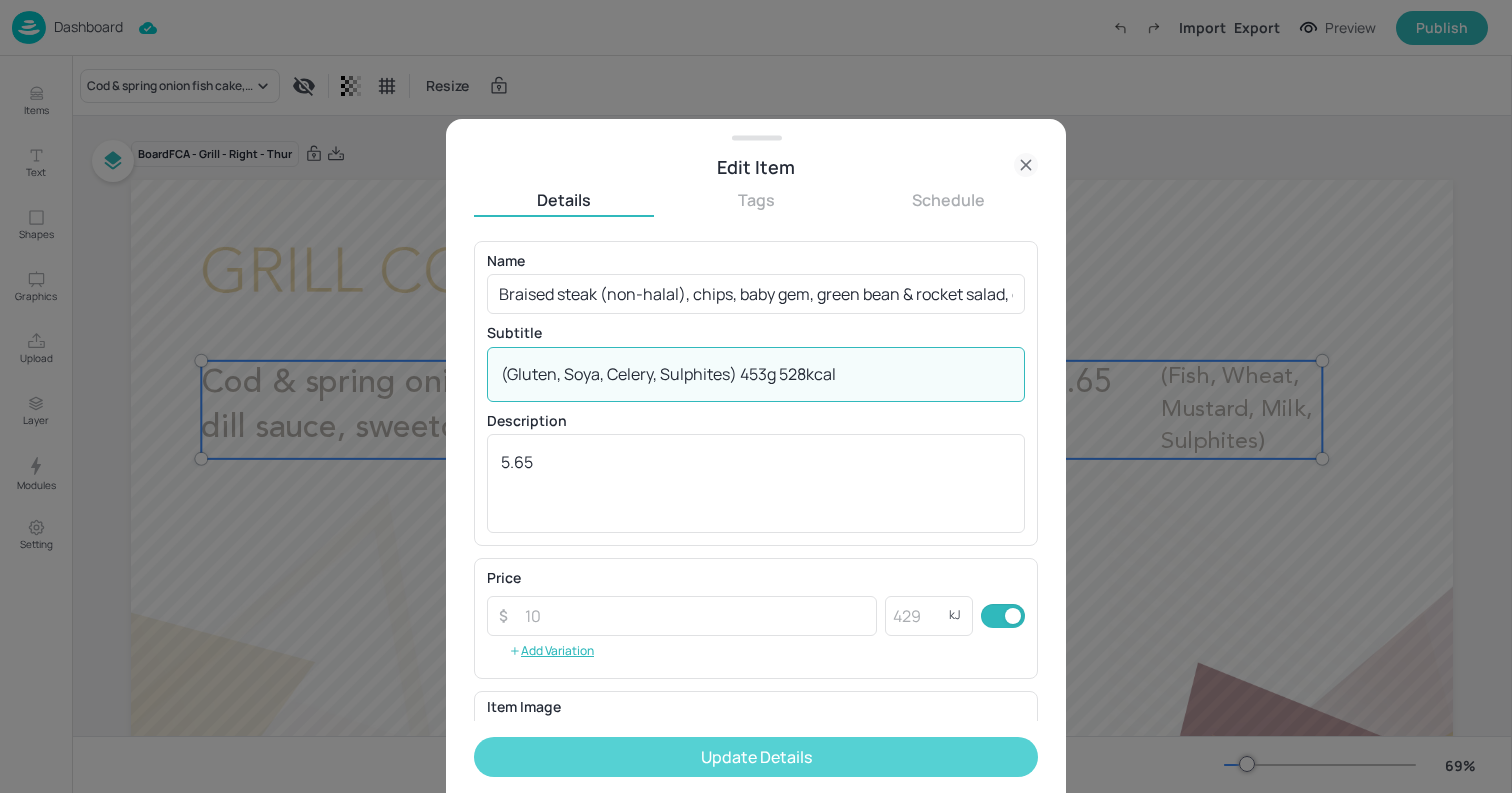 type on "(Gluten, Soya, Celery, Sulphites) 453g 528kcal" 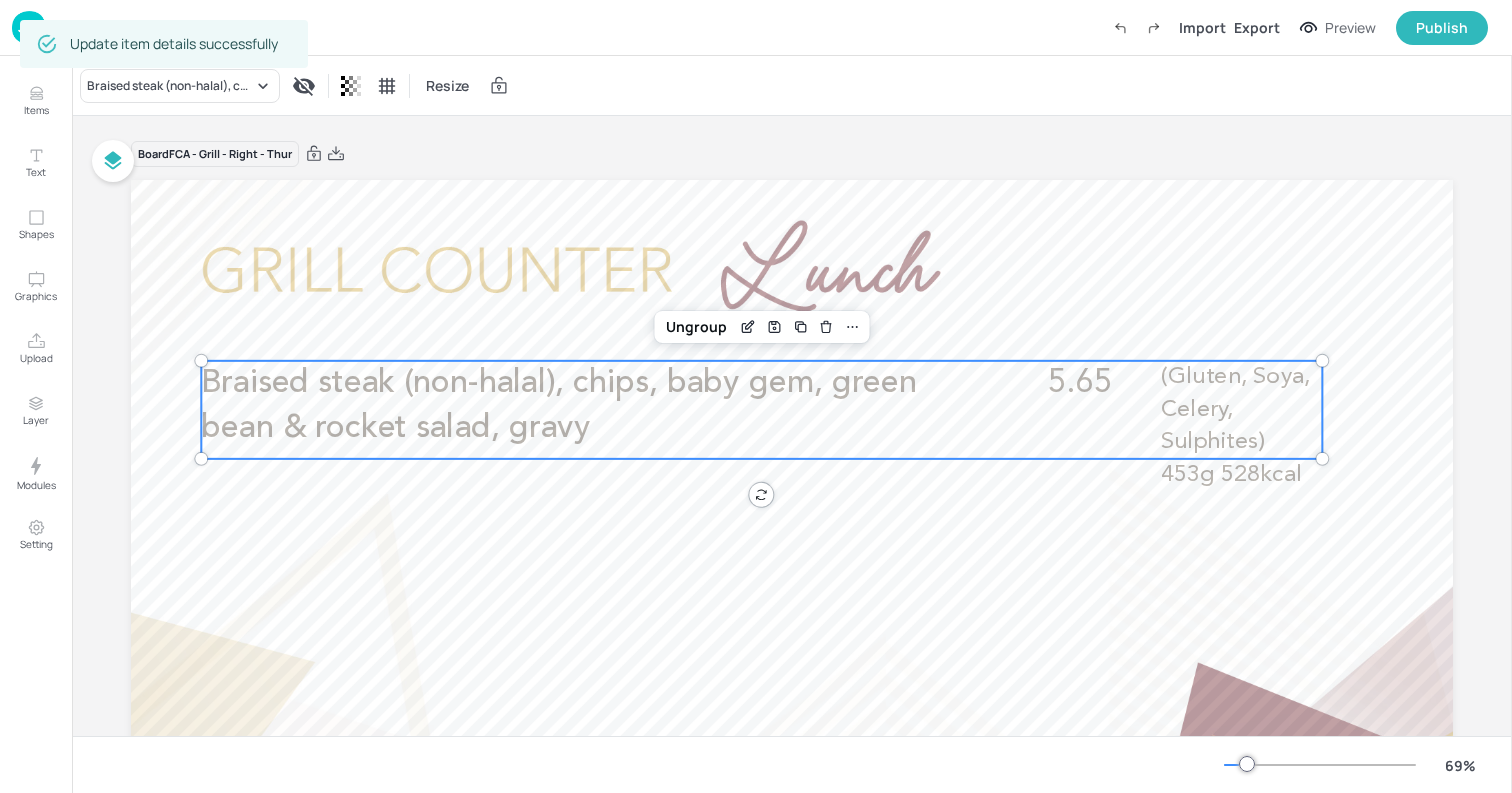 click at bounding box center (792, 552) 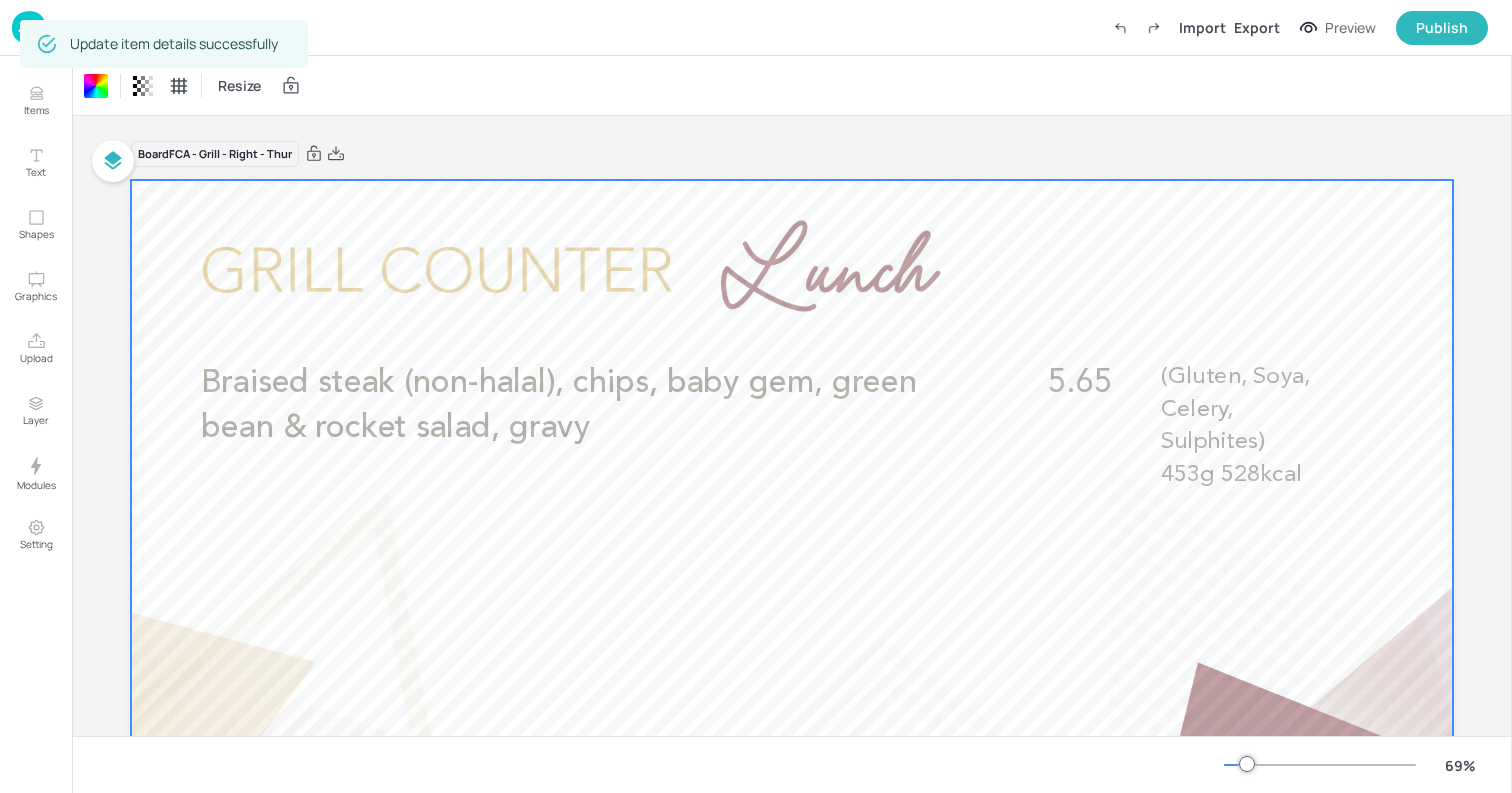 click at bounding box center (29, 27) 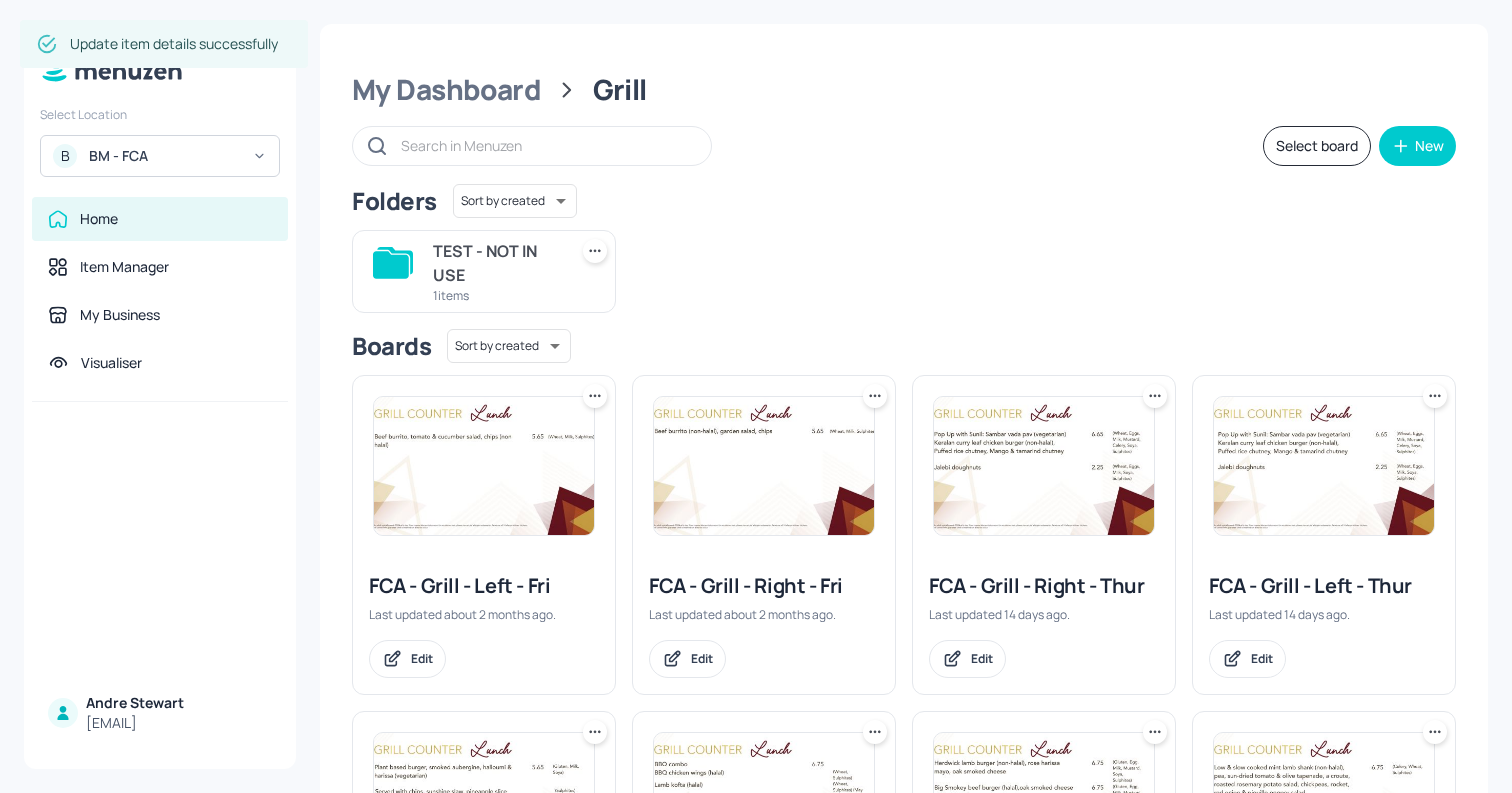 click at bounding box center [1324, 466] 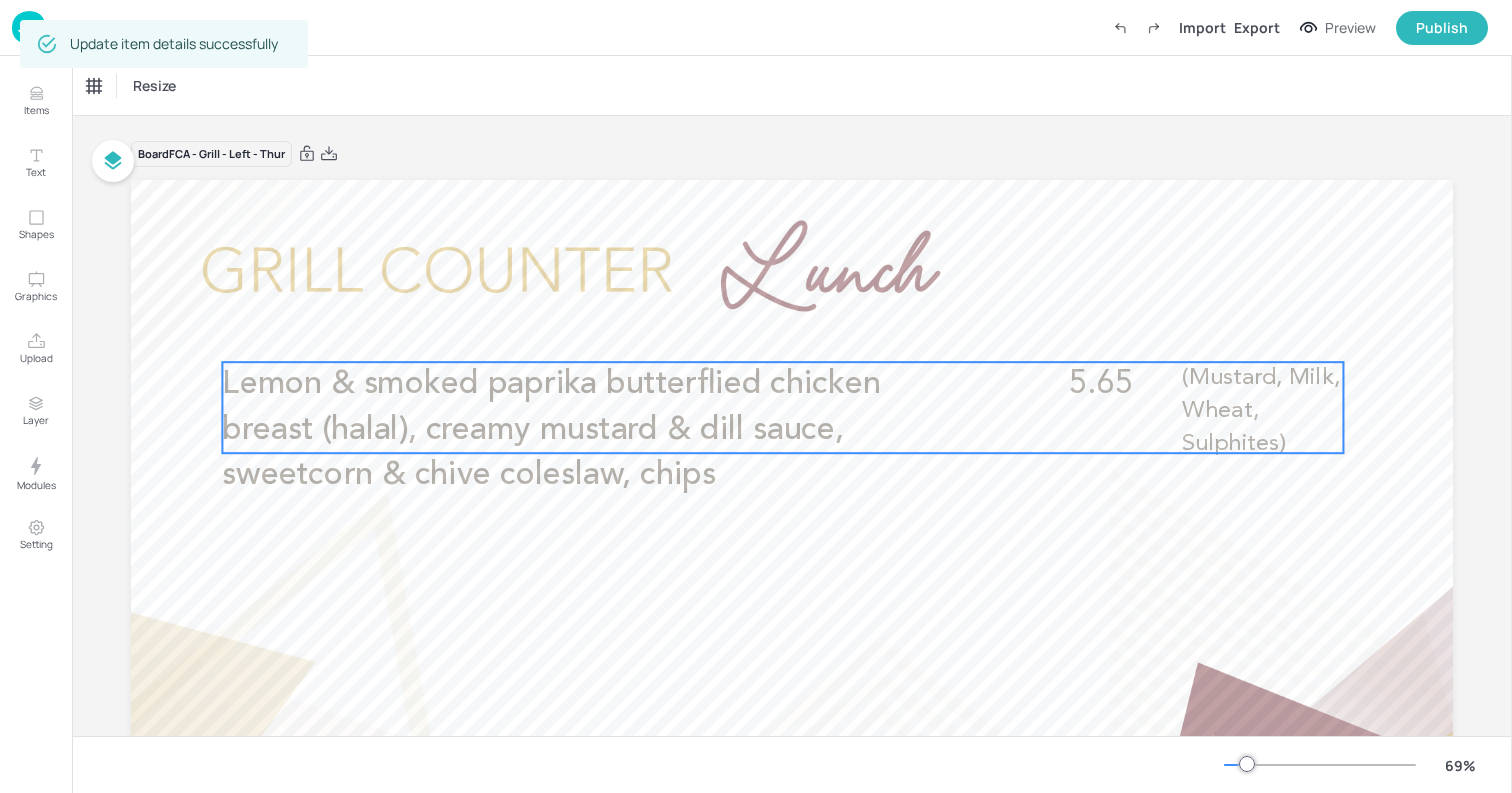 click on "Lemon & smoked paprika butterflied chicken breast (halal), creamy mustard & dill sauce, sweetcorn & chive coleslaw, chips  5.65 (Mustard, Milk, Wheat, Sulphites)" at bounding box center (782, 407) 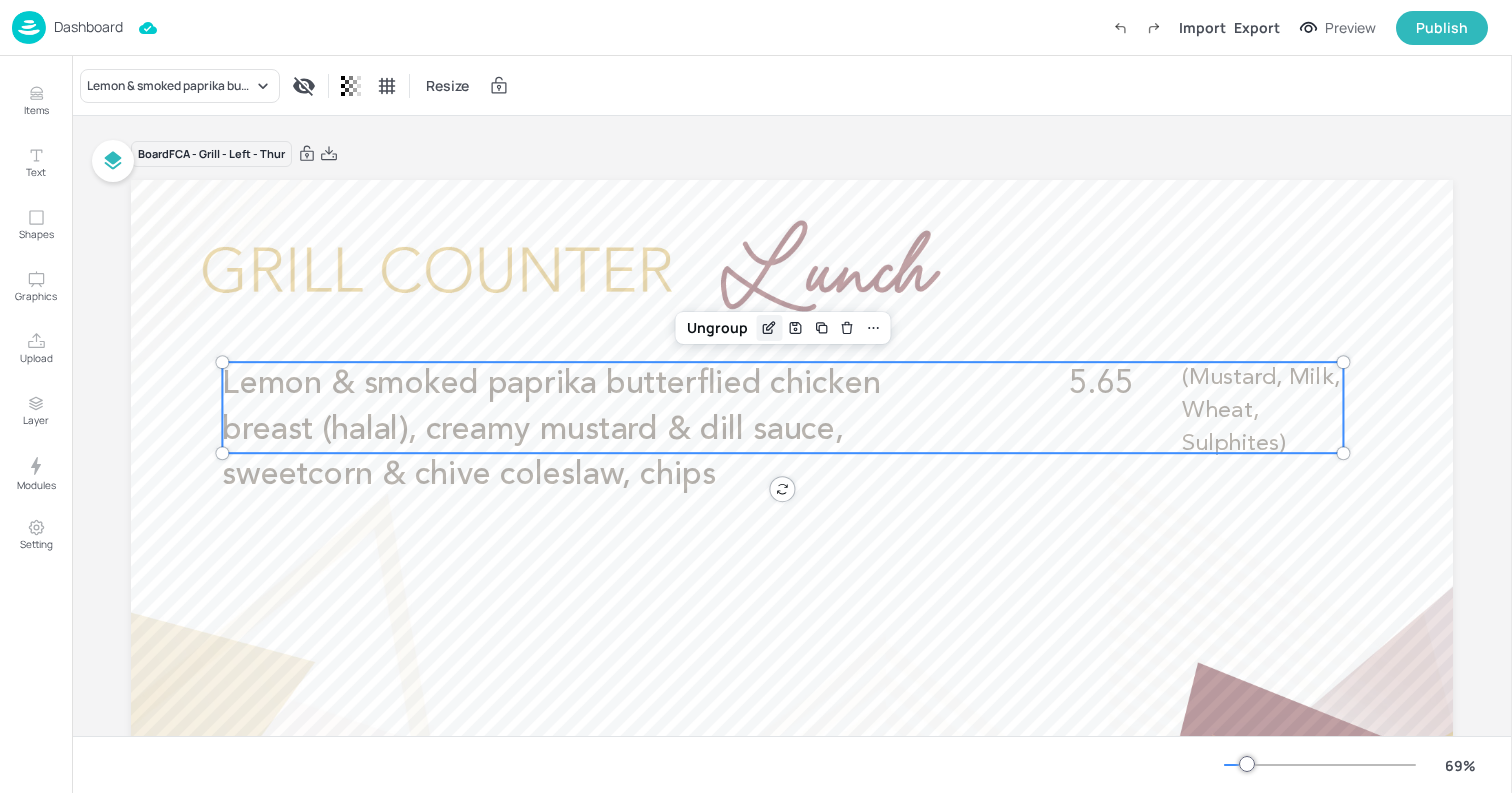 click 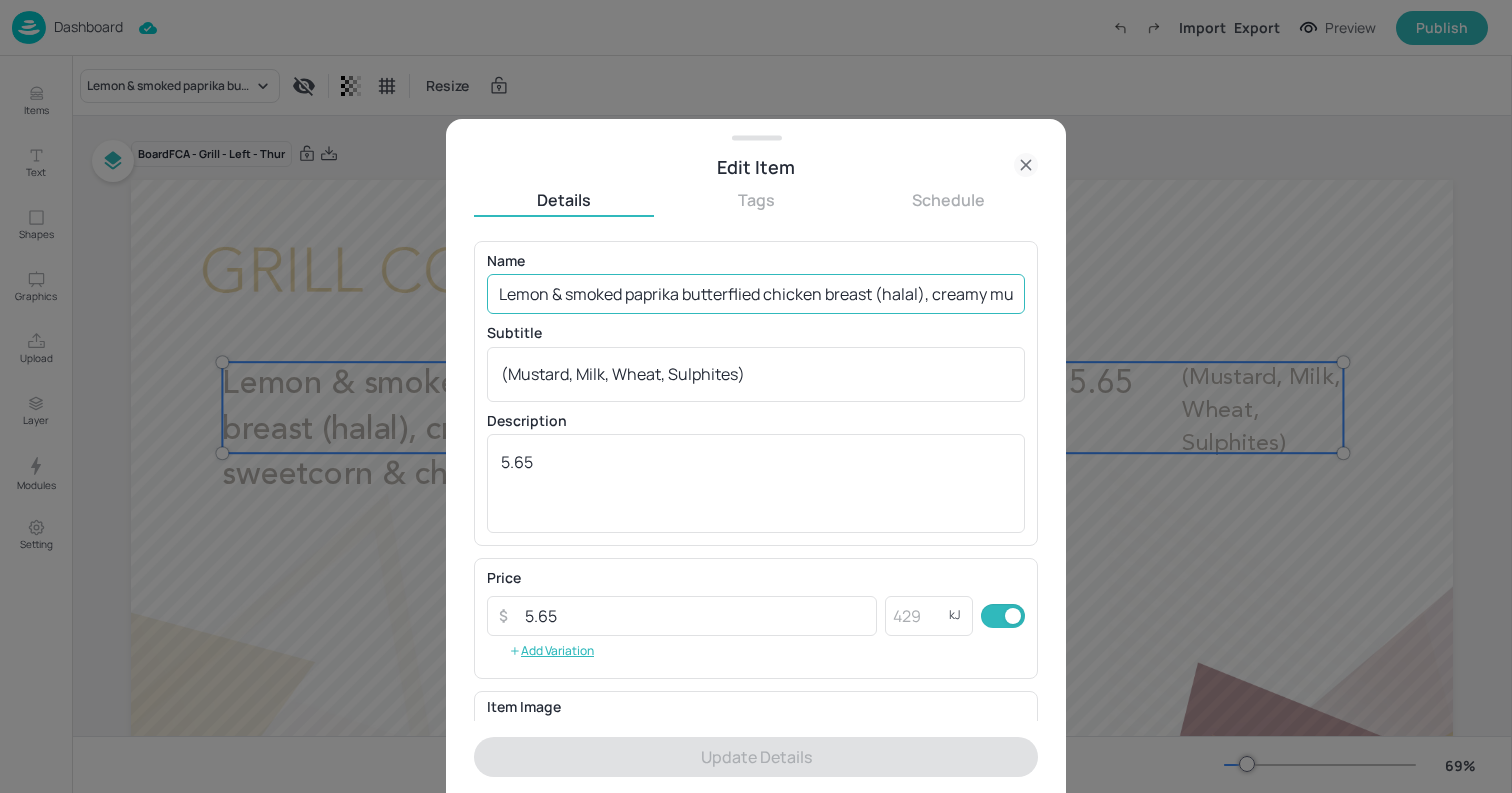 click on "Lemon & smoked paprika butterflied chicken breast (halal), creamy mustard & dill sauce, sweetcorn & chive coleslaw, chips" at bounding box center (756, 294) 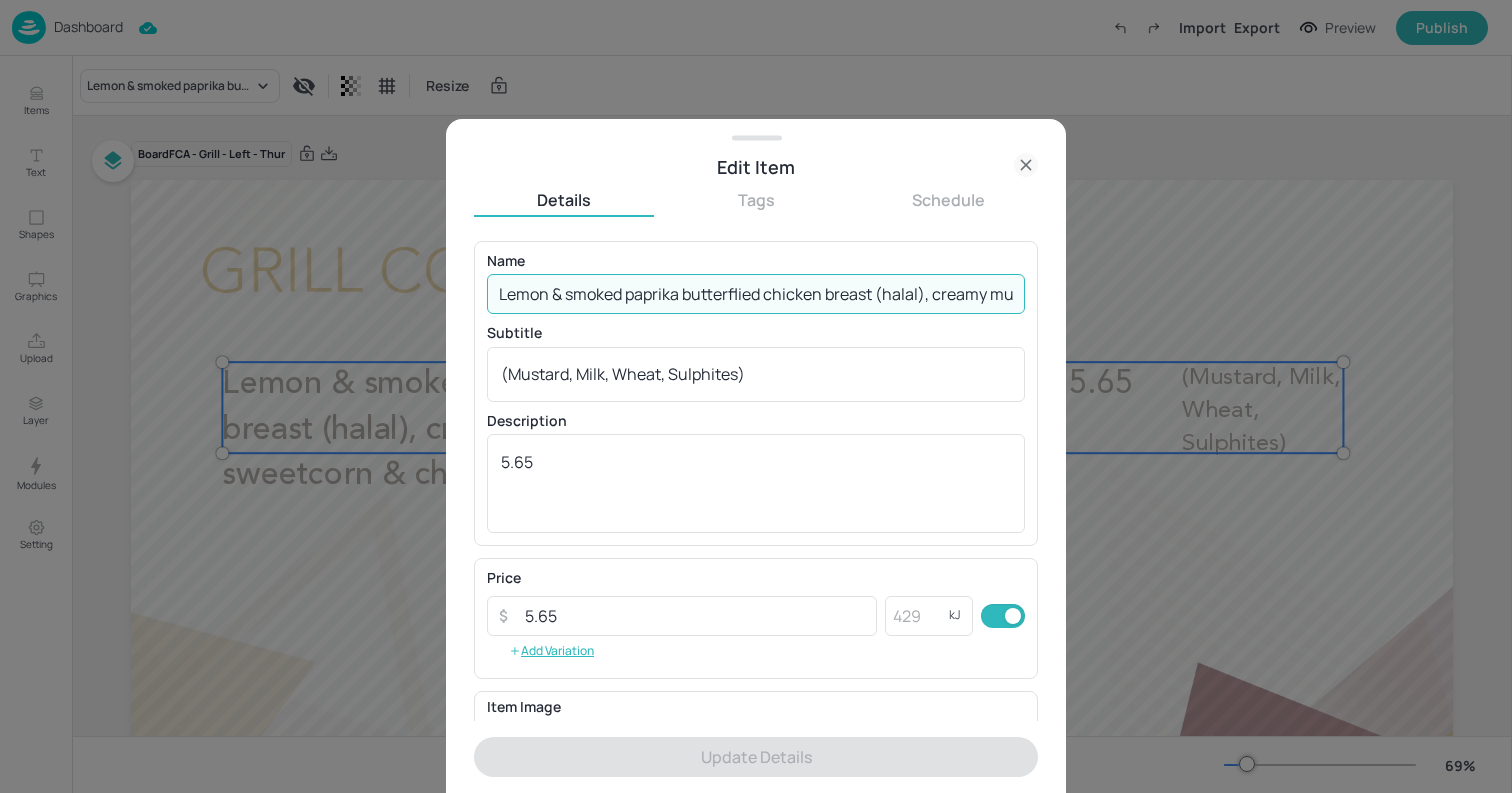 click on "Lemon & smoked paprika butterflied chicken breast (halal), creamy mustard & dill sauce, sweetcorn & chive coleslaw, chips" at bounding box center (756, 294) 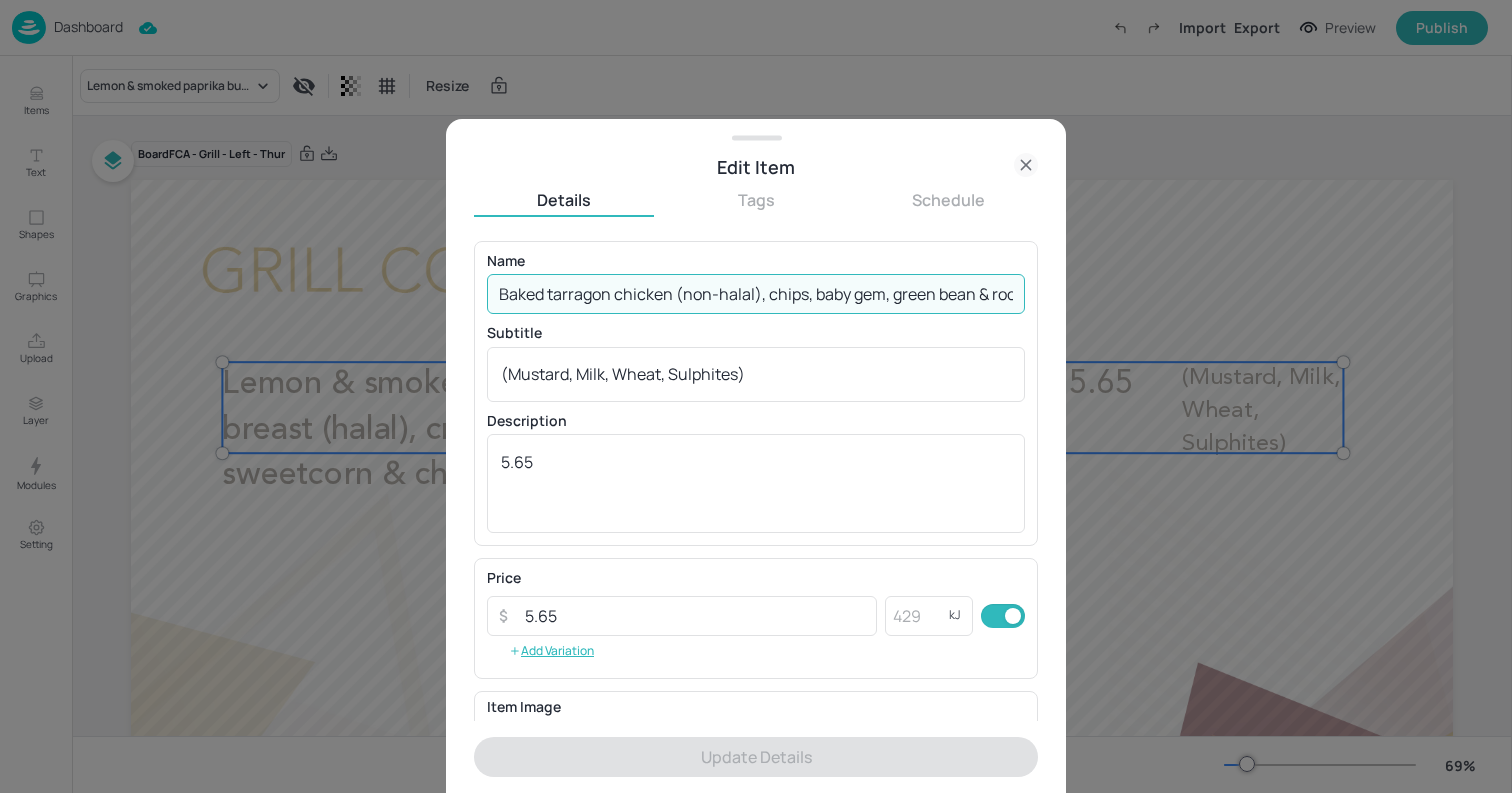 scroll, scrollTop: 0, scrollLeft: 122, axis: horizontal 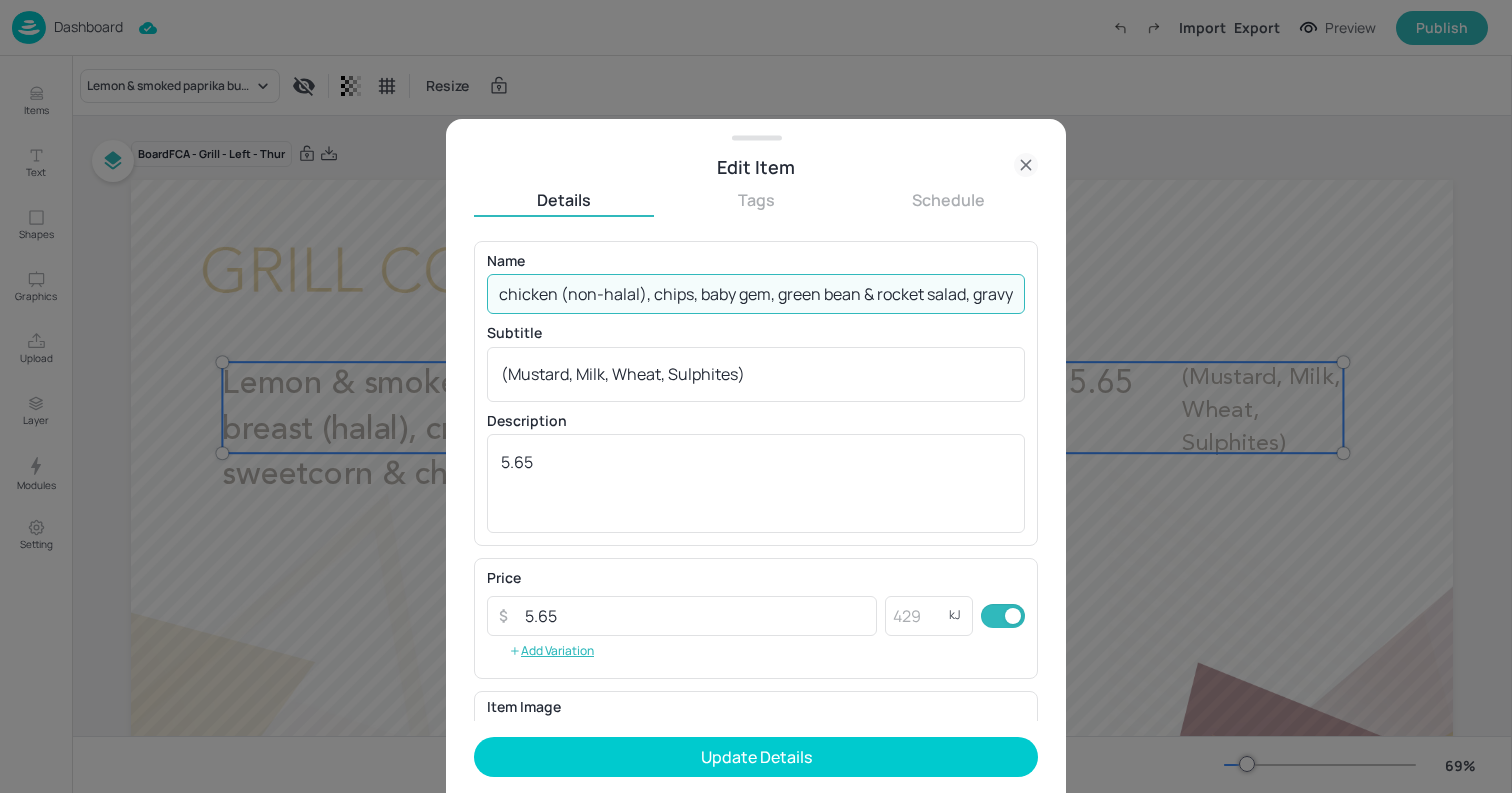 type on "Baked tarragon chicken (non-halal), chips, baby gem, green bean & rocket salad, gravy" 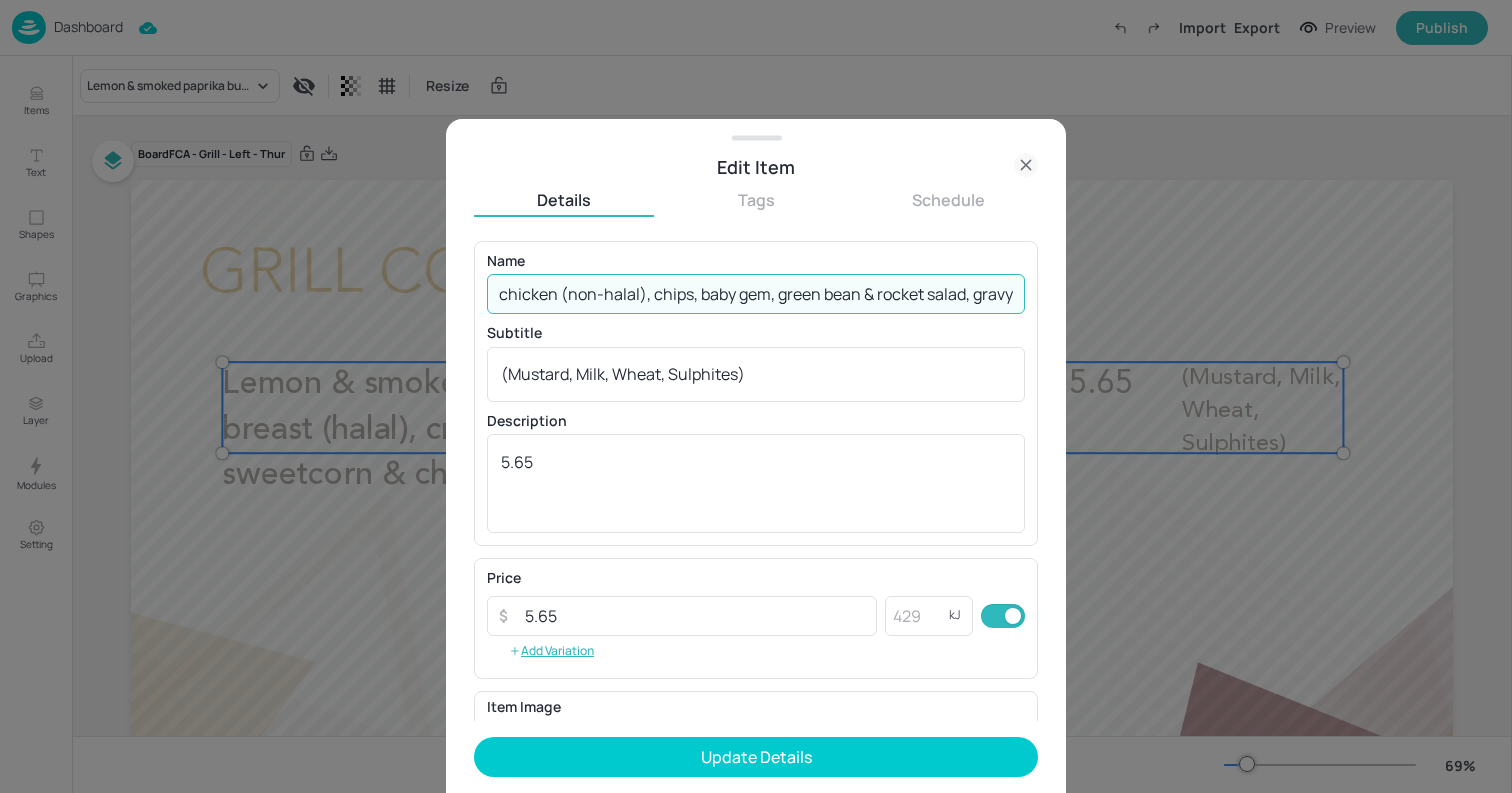 scroll, scrollTop: 0, scrollLeft: 0, axis: both 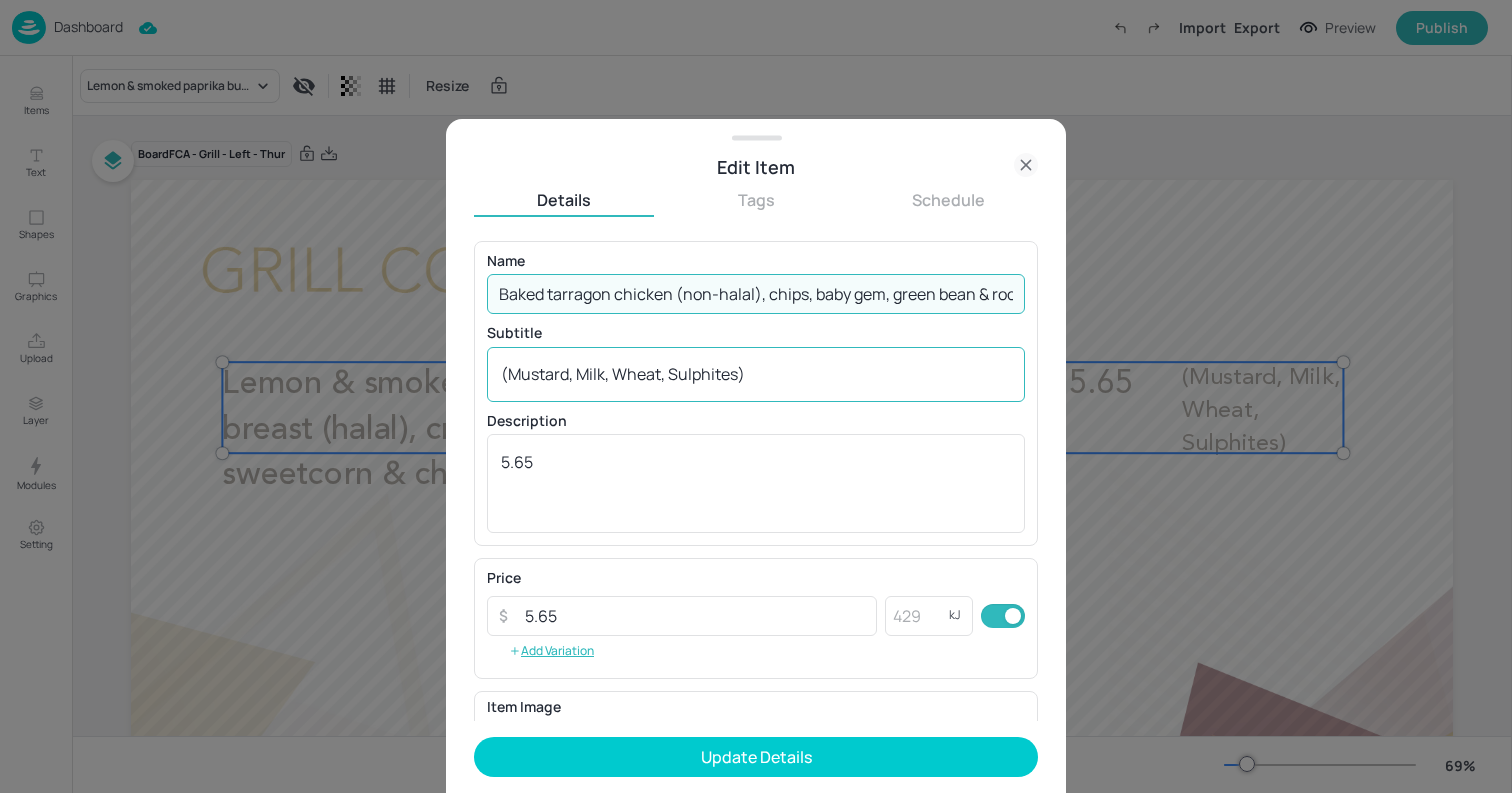 click on "(Mustard, Milk, Wheat, Sulphites)" at bounding box center [756, 374] 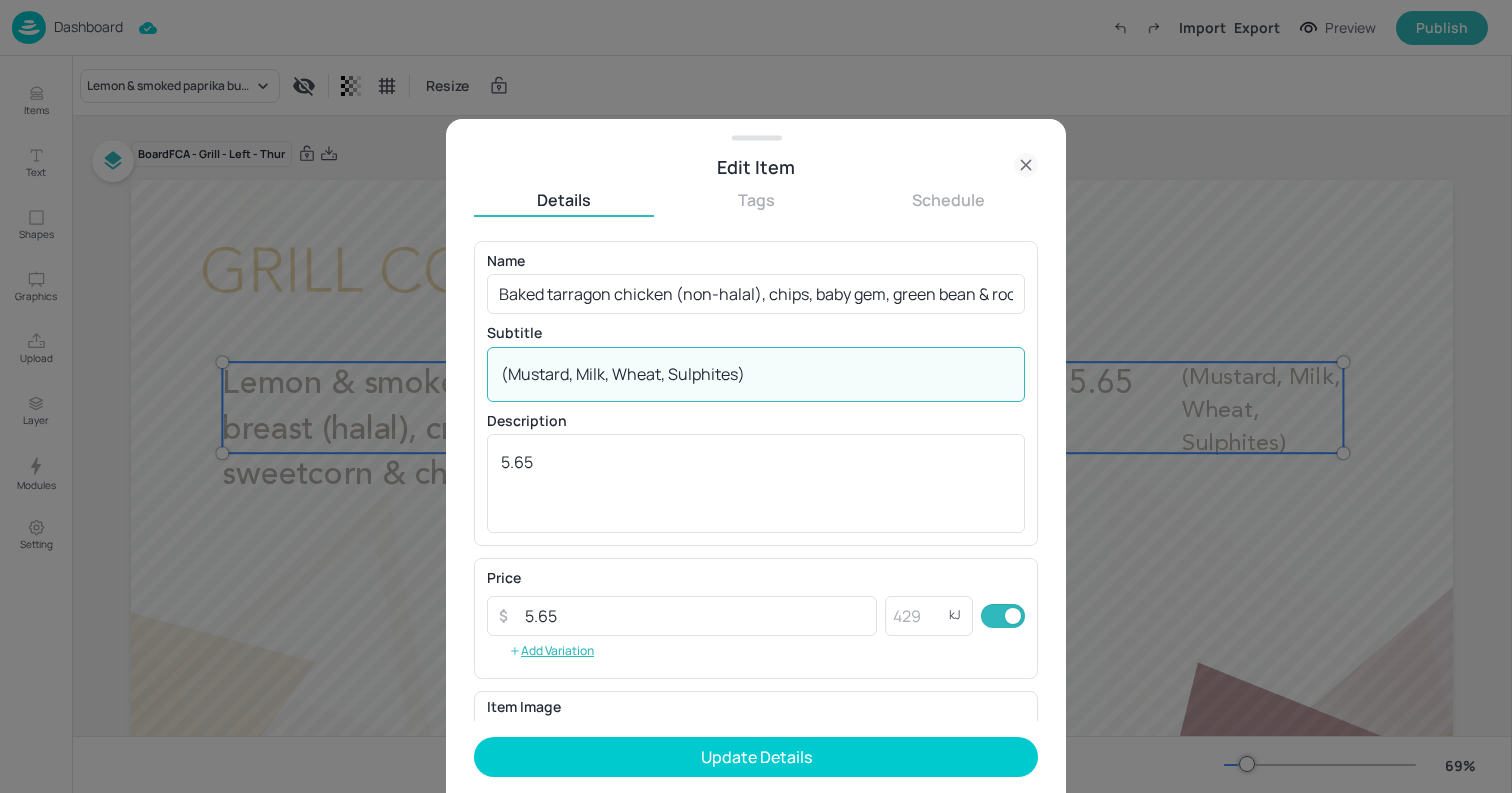 click on "(Mustard, Milk, Wheat, Sulphites)" at bounding box center (756, 374) 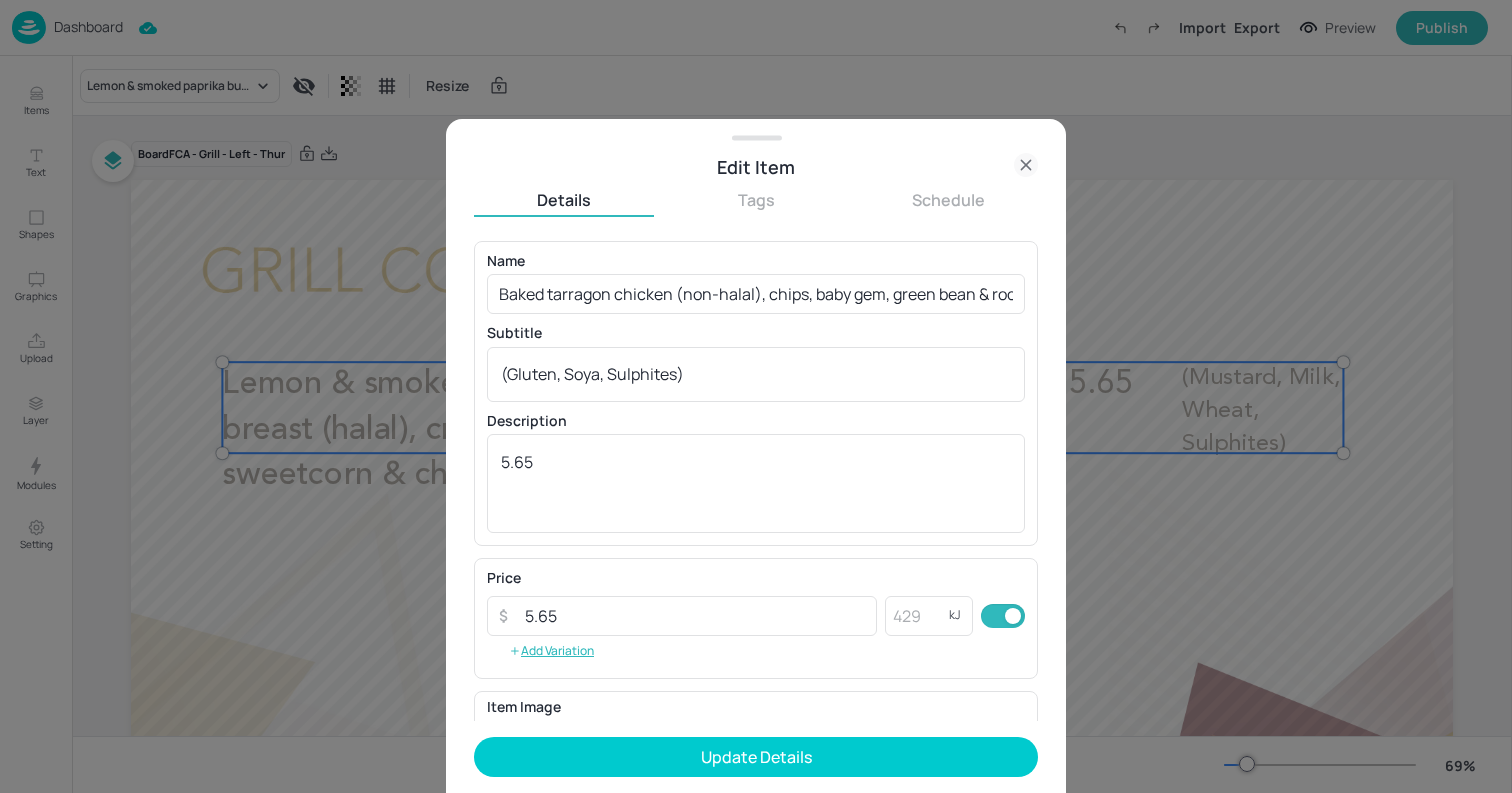 paste on "387g 353kcal" 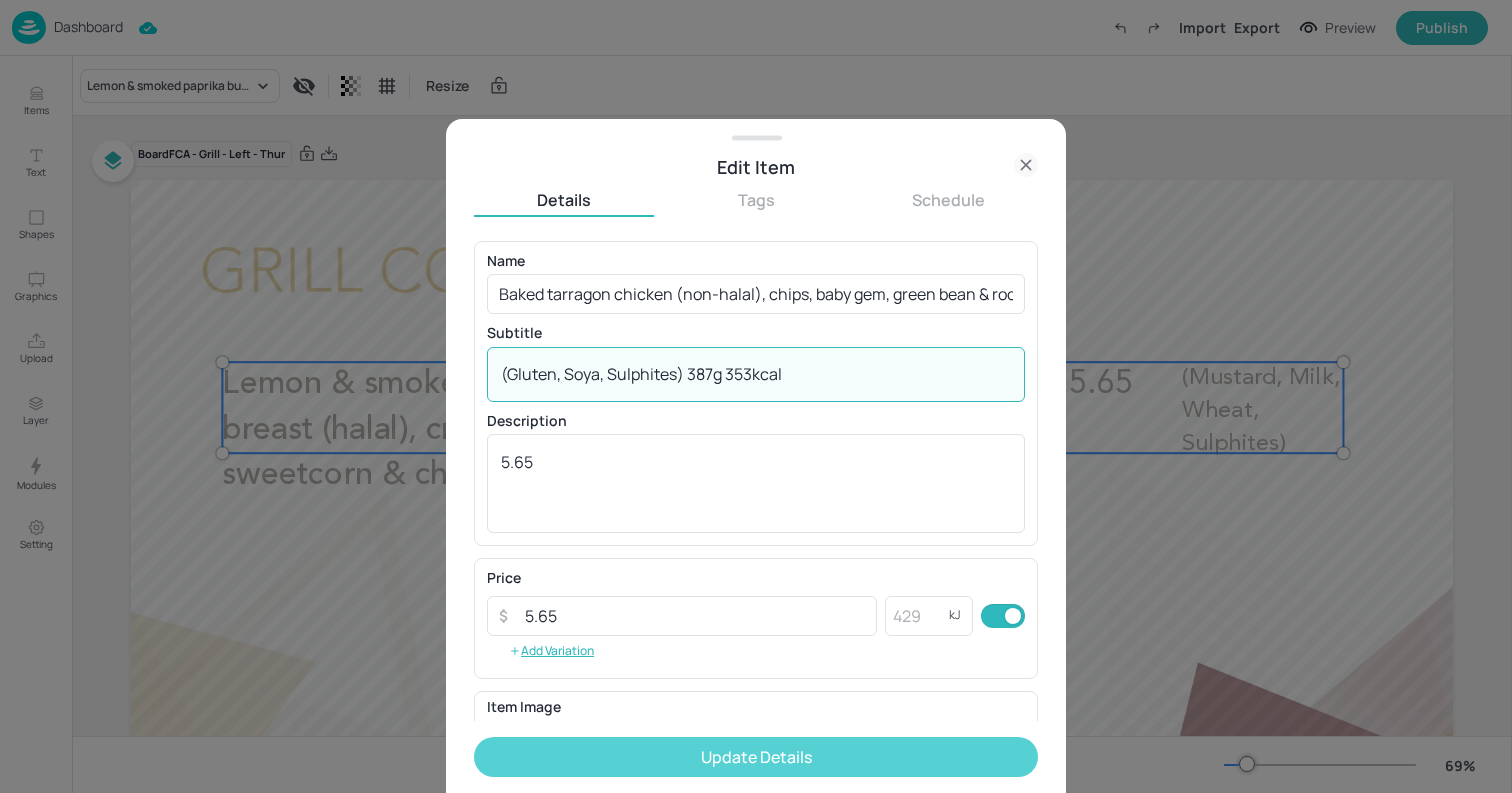 type on "(Gluten, Soya, Sulphites) 387g 353kcal" 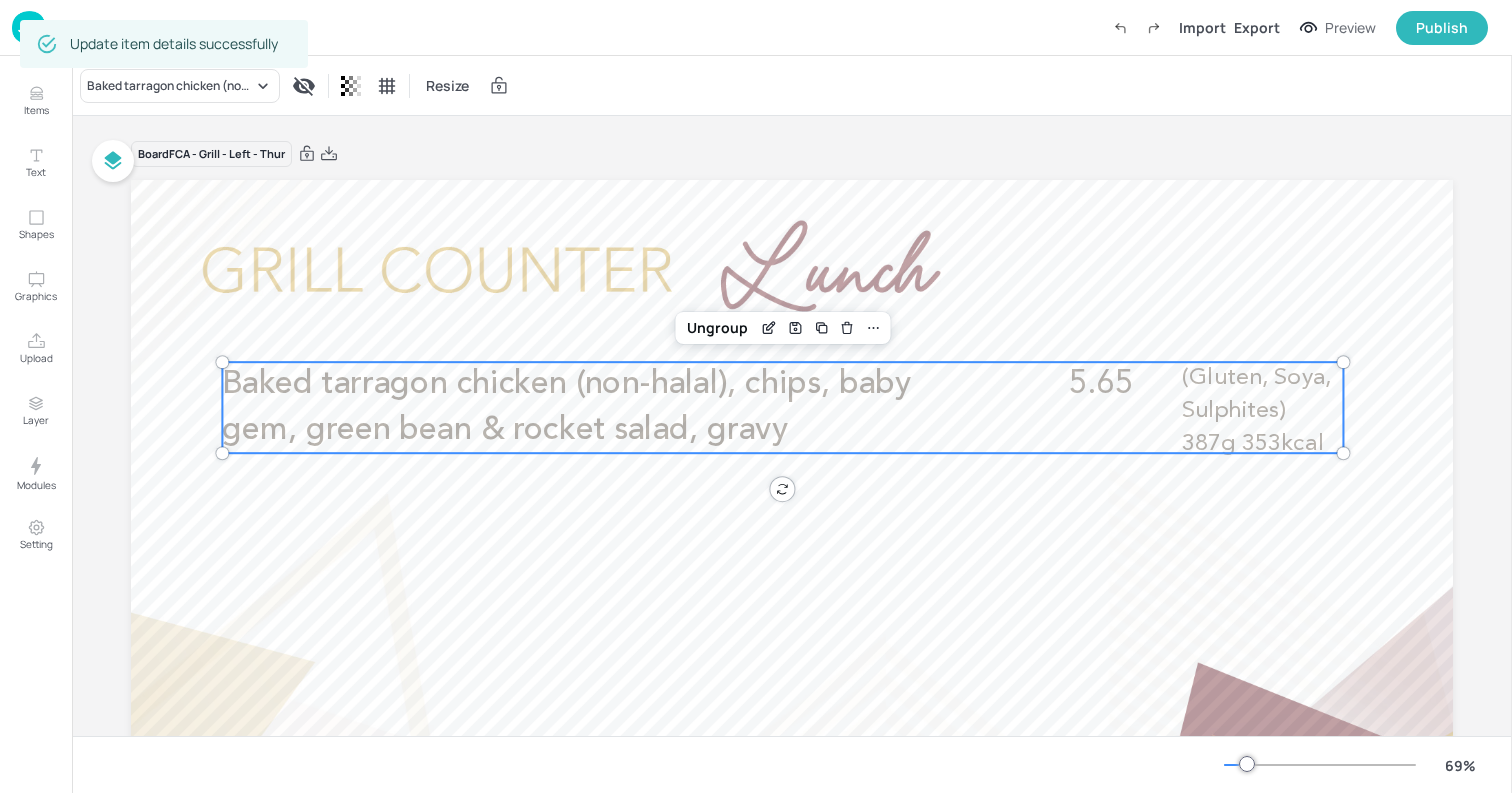click at bounding box center (792, 552) 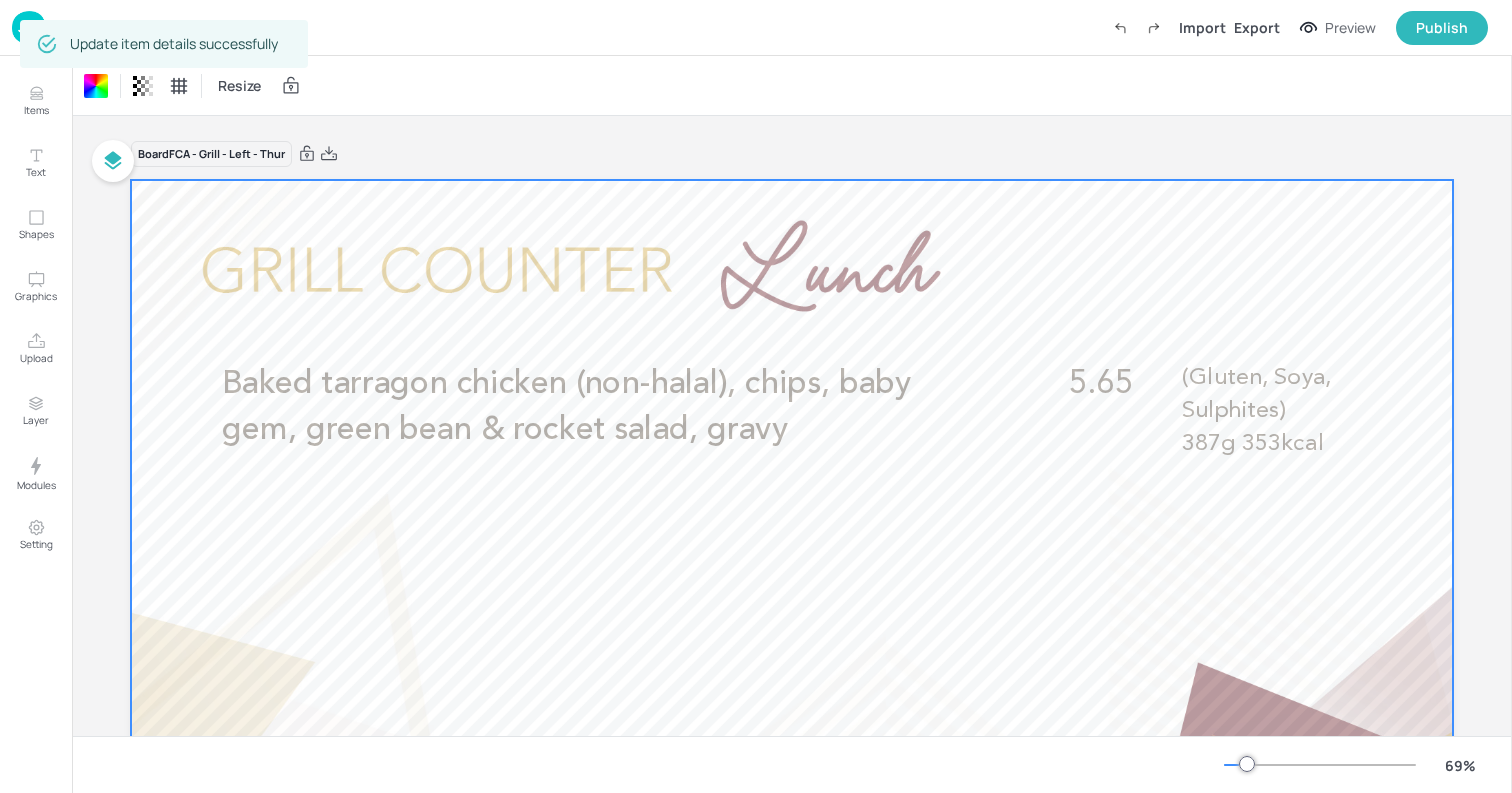 click at bounding box center (29, 27) 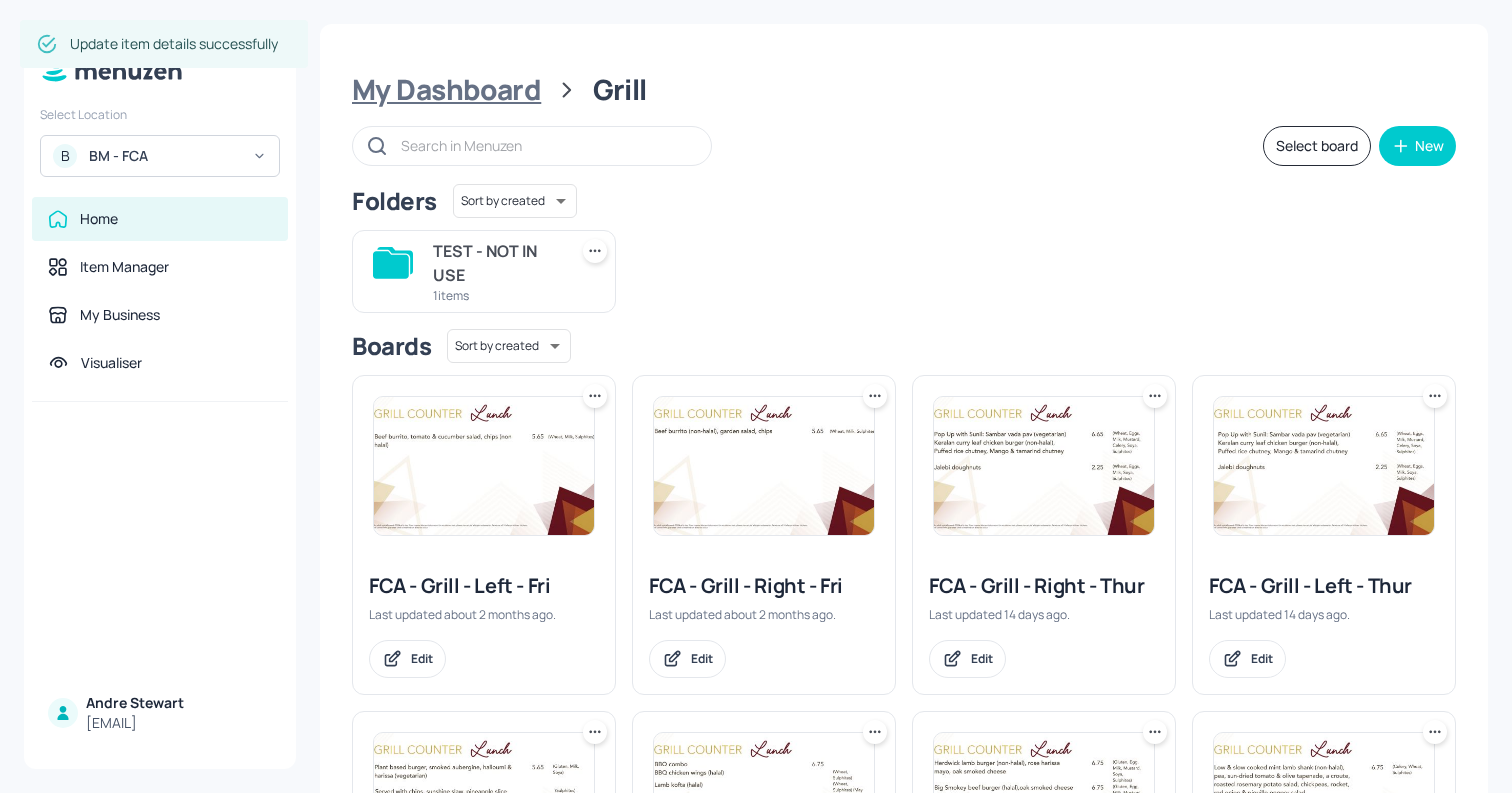 click on "My Dashboard" at bounding box center (446, 90) 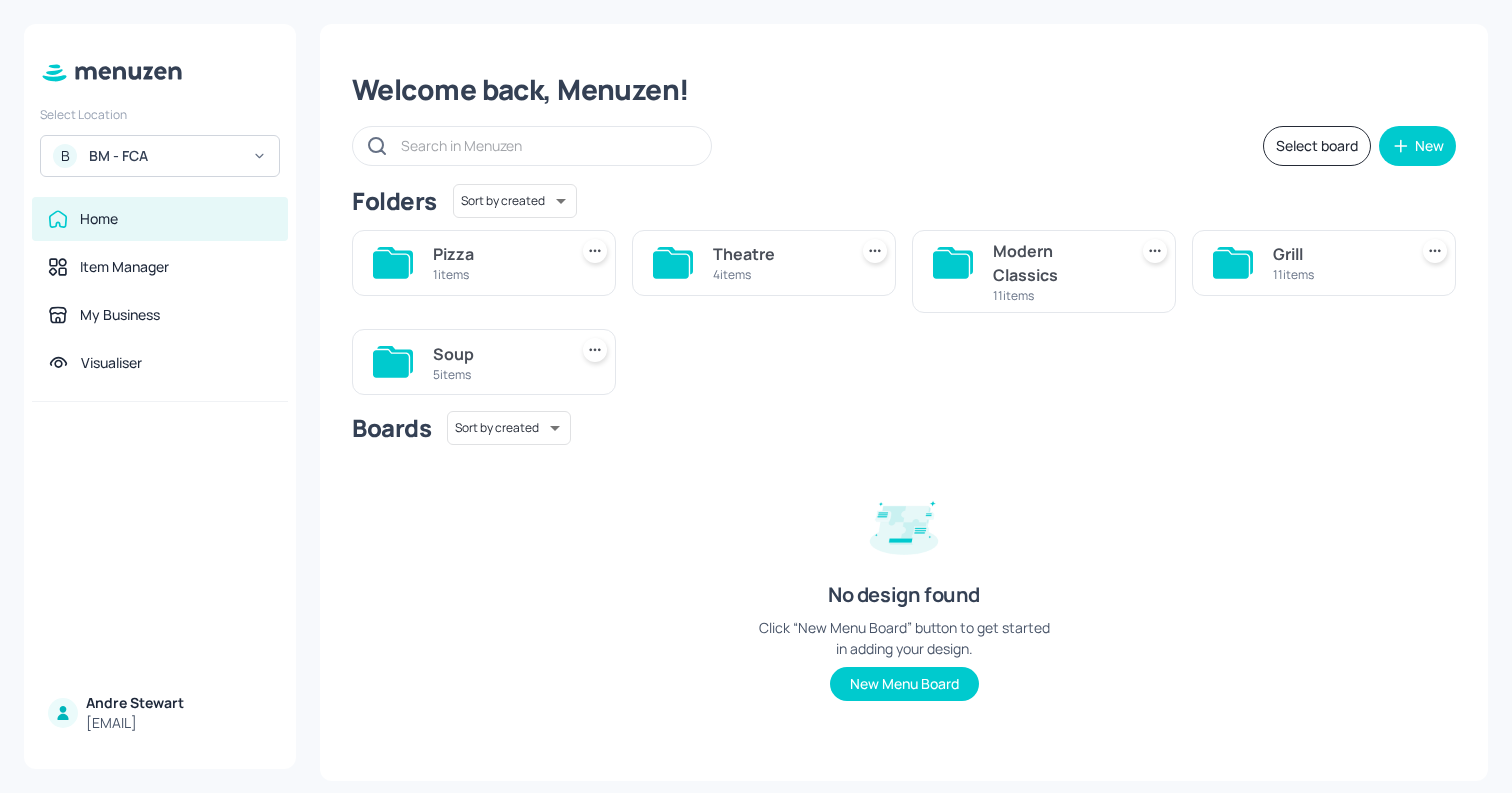 click on "4  items" at bounding box center [776, 274] 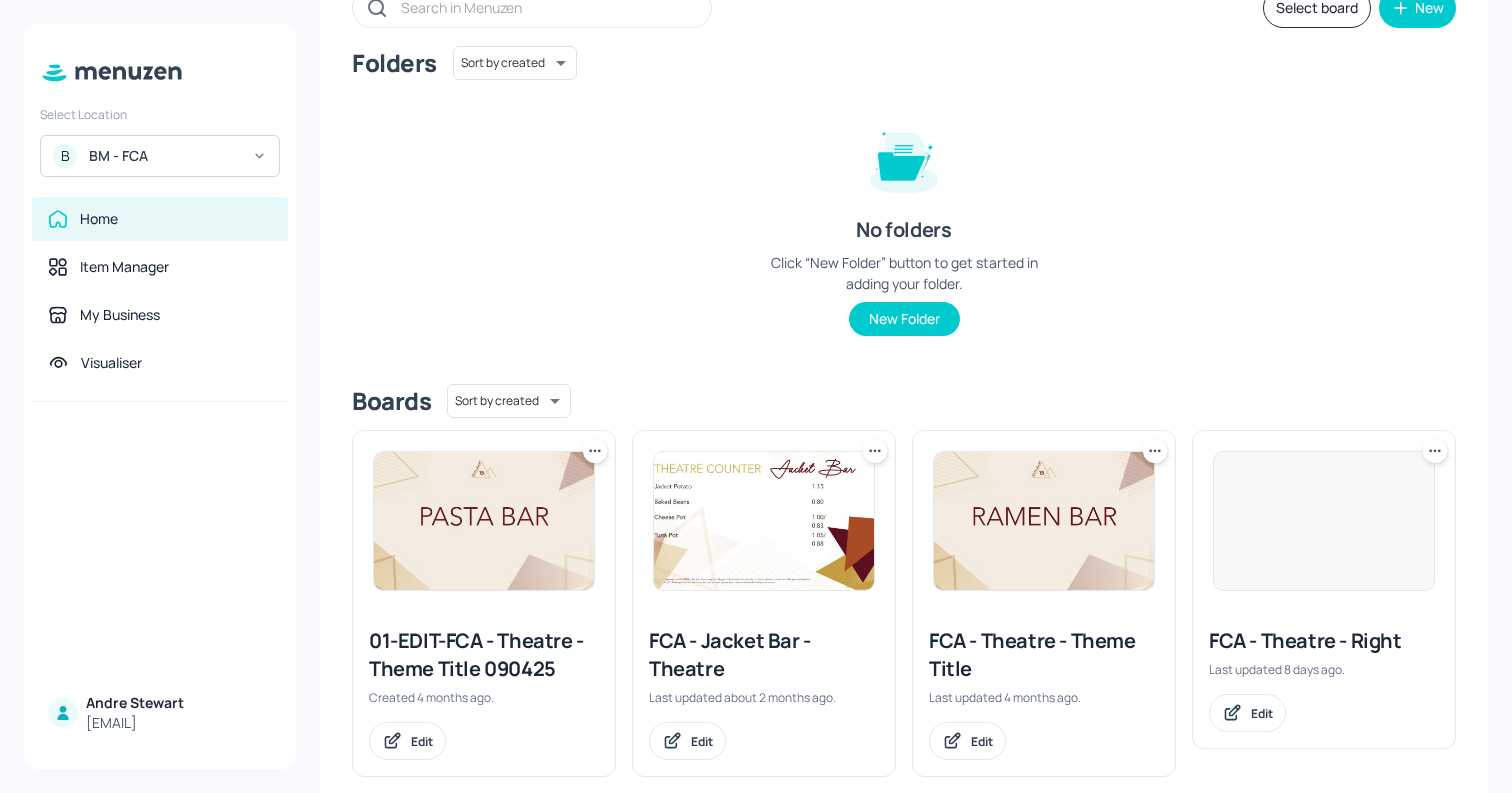 scroll, scrollTop: 170, scrollLeft: 0, axis: vertical 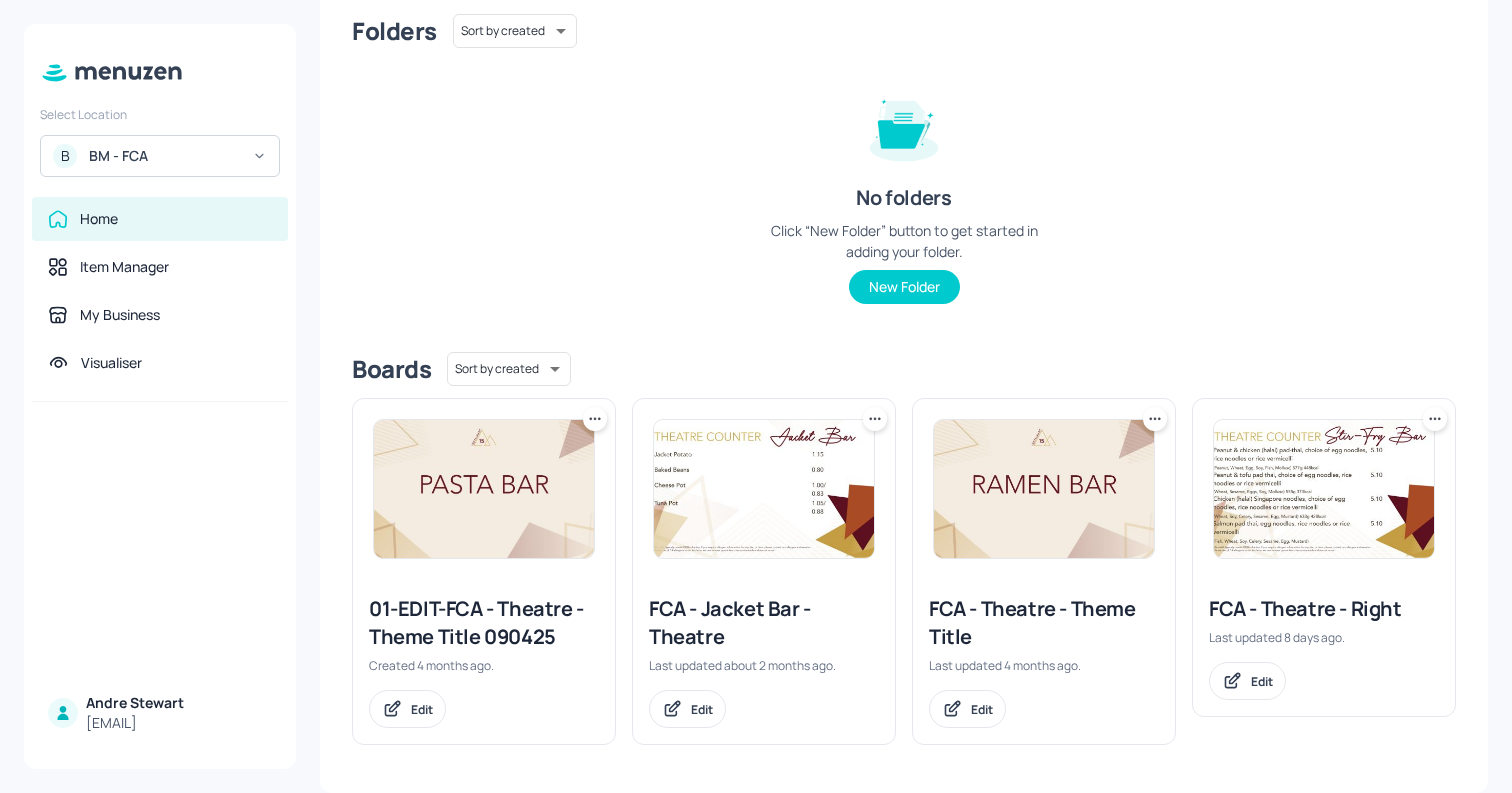 click at bounding box center (1324, 489) 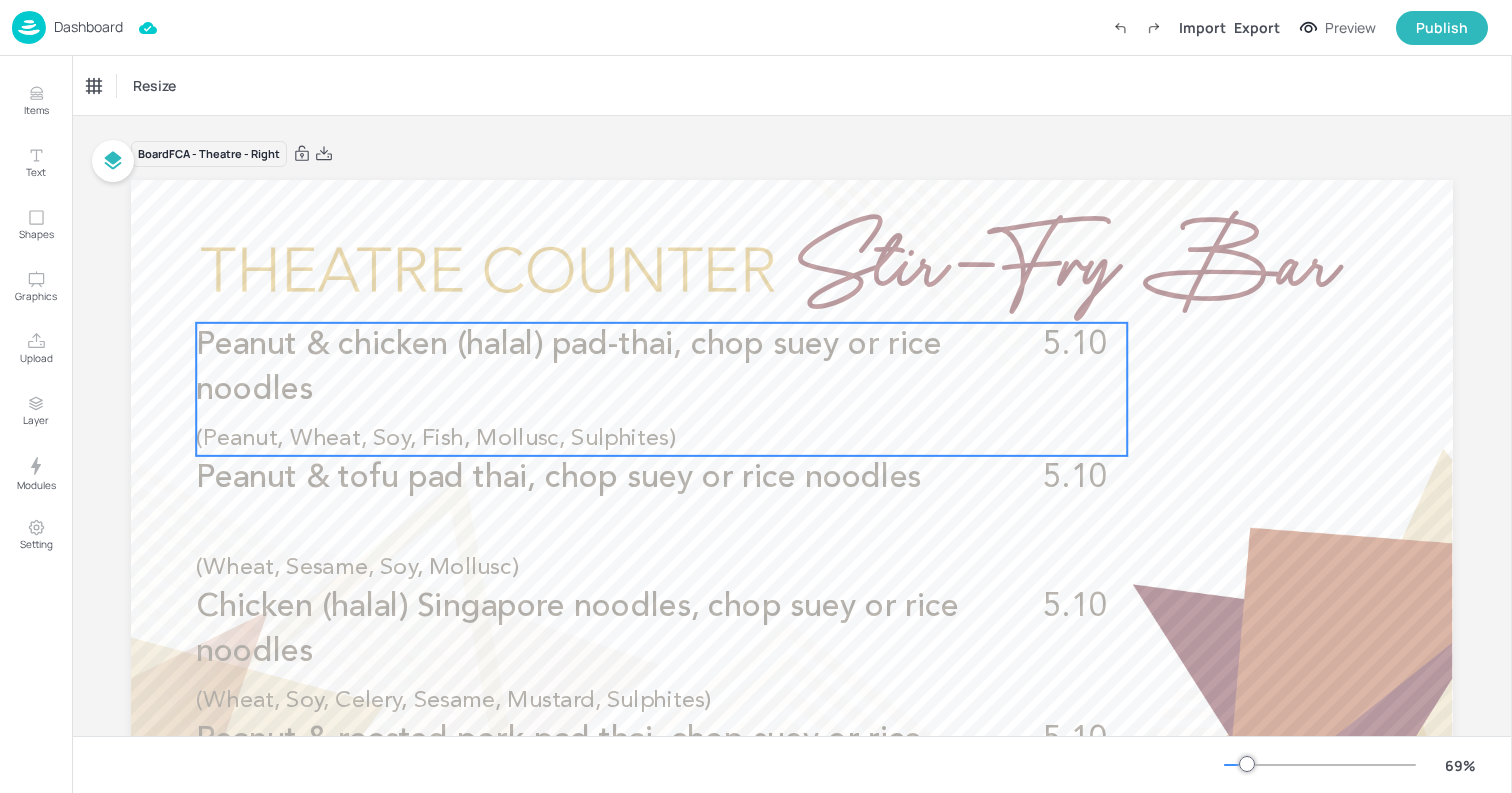 click on "Peanut & chicken (halal) pad-thai, chop suey or rice noodles  5.10 (Peanut, Wheat, Soy, Fish, Mollusc, Sulphites)" at bounding box center (661, 389) 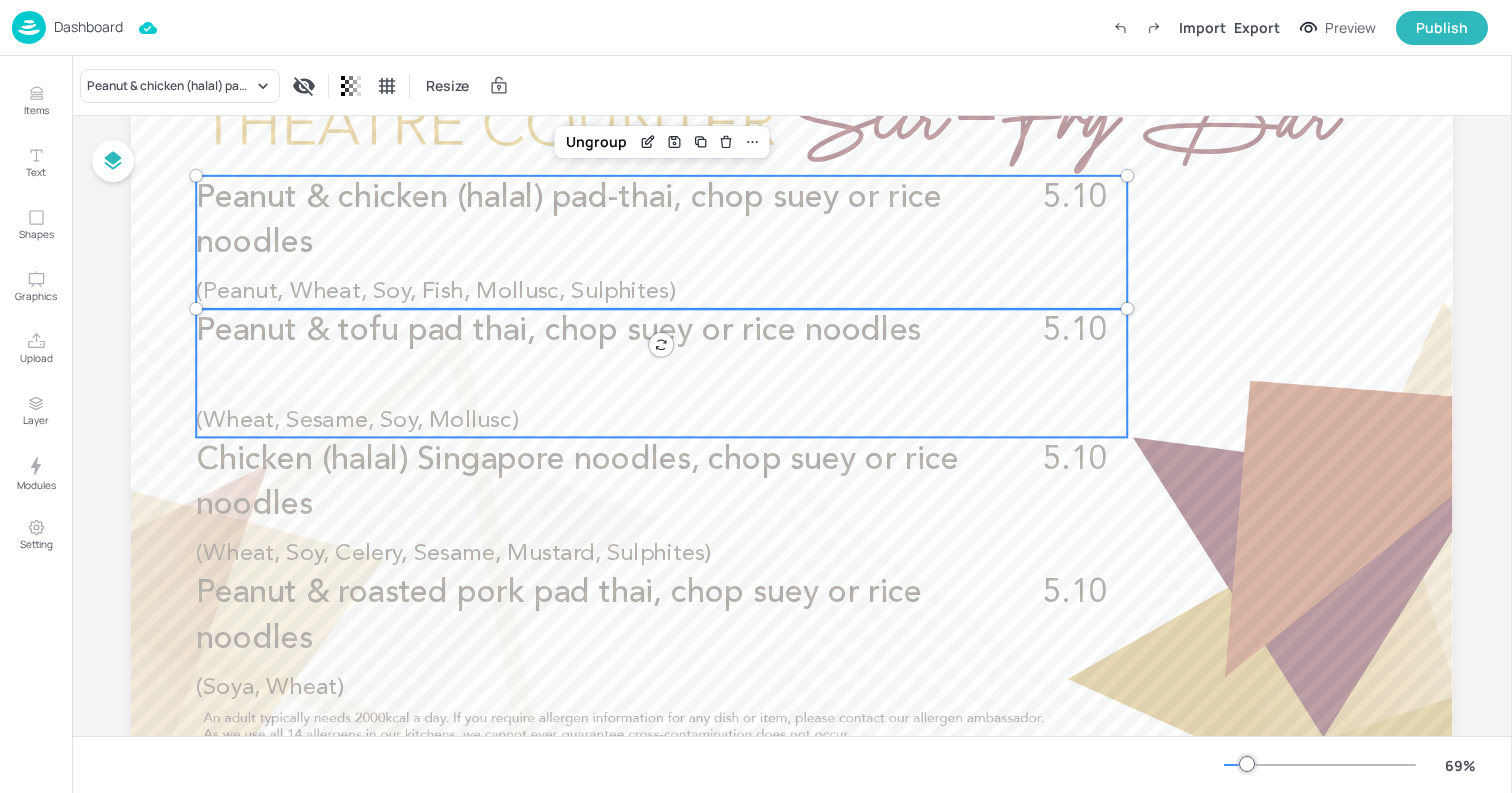 scroll, scrollTop: 75, scrollLeft: 0, axis: vertical 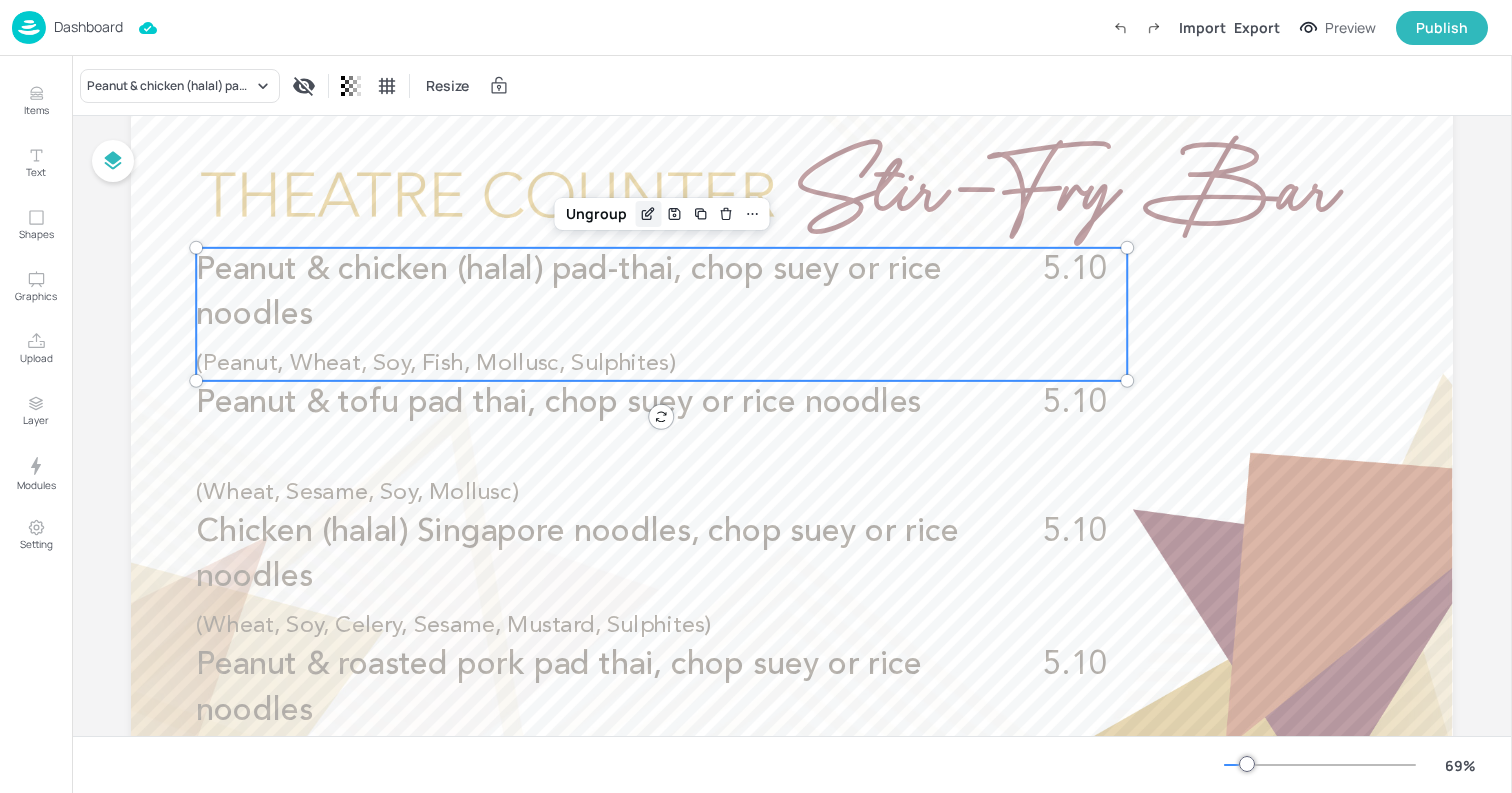 click 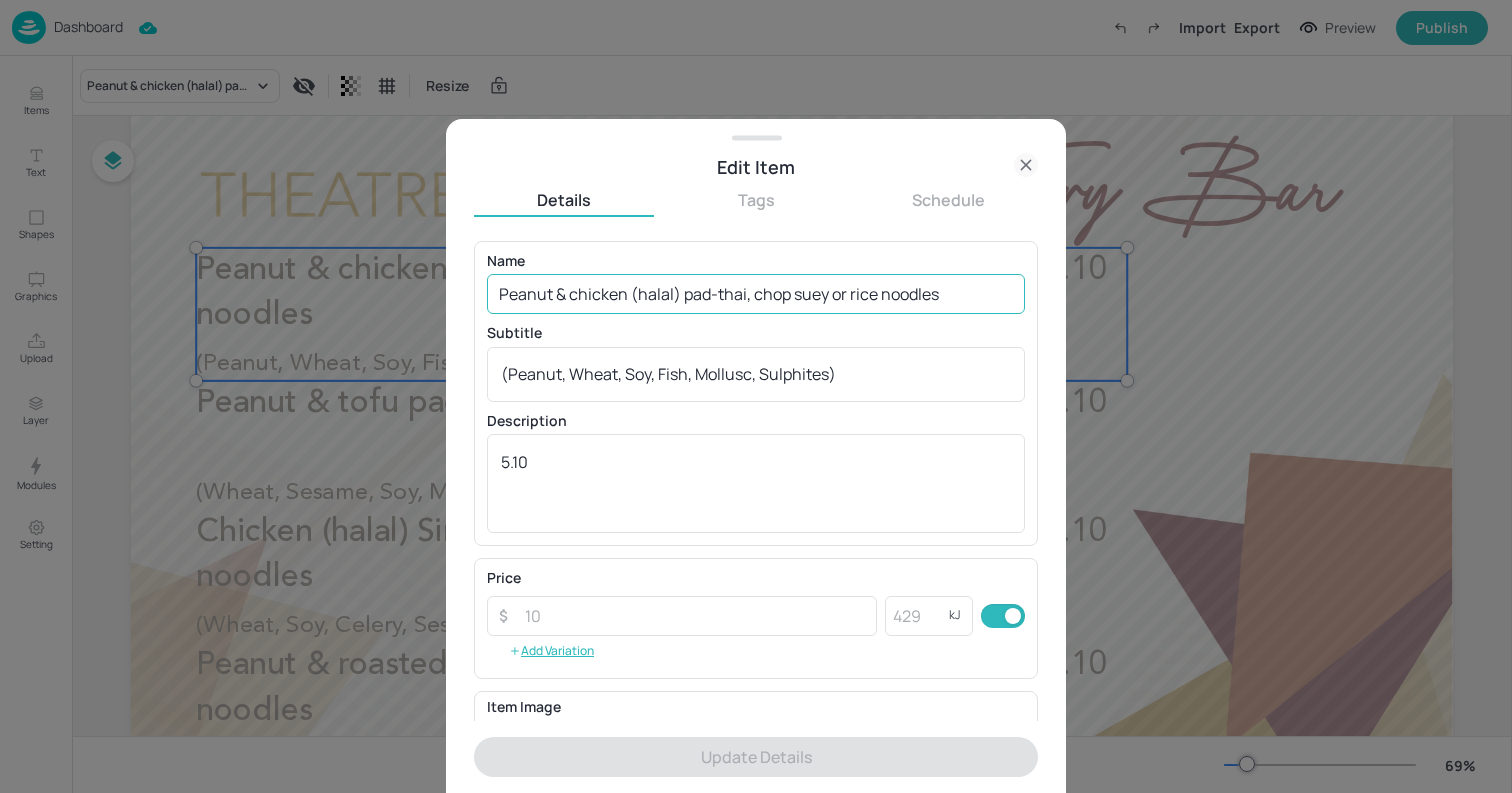 click on "Peanut & chicken (halal) pad-thai, chop suey or rice noodles" at bounding box center [756, 294] 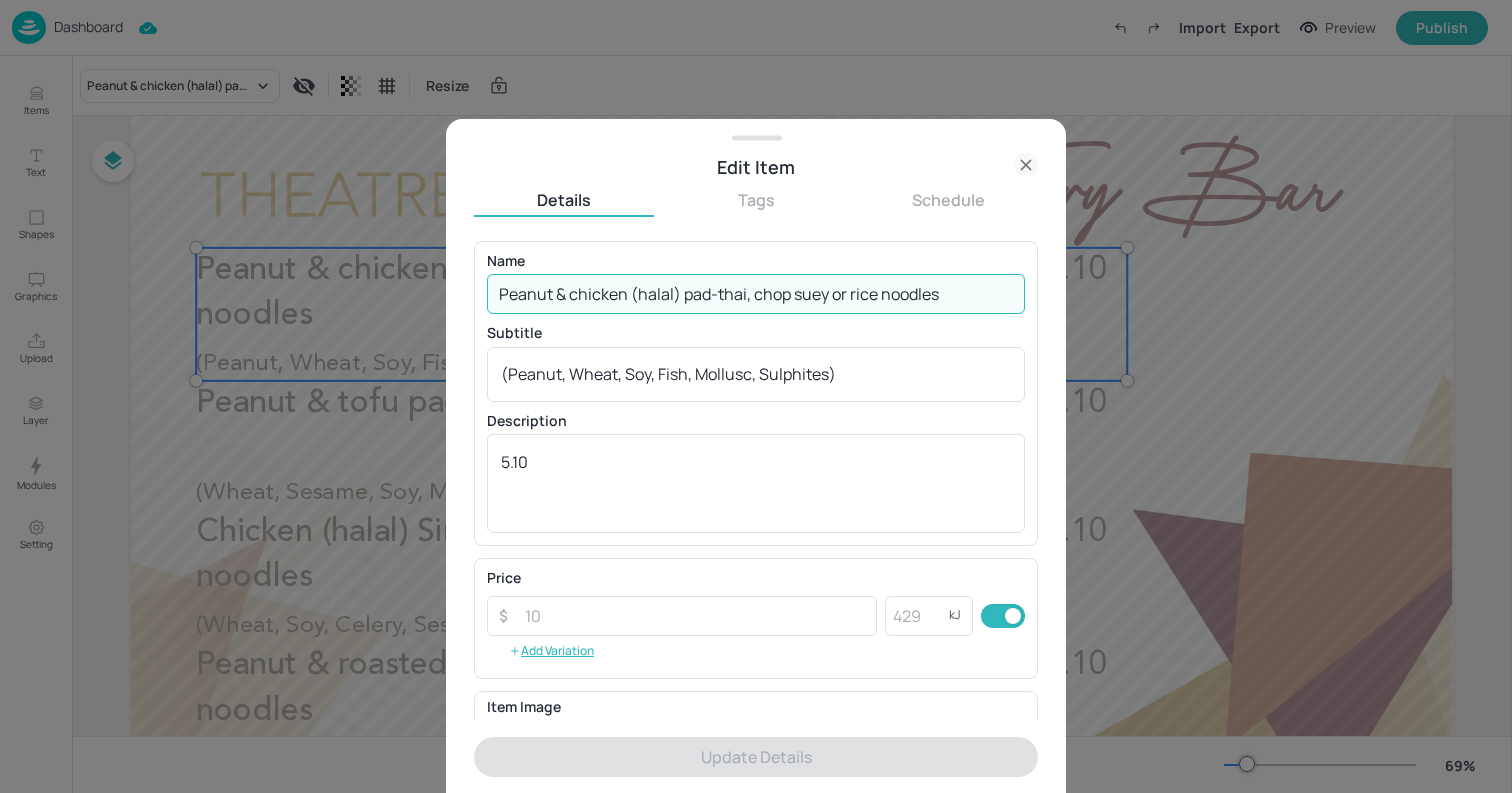 click on "Peanut & chicken (halal) pad-thai, chop suey or rice noodles" at bounding box center [756, 294] 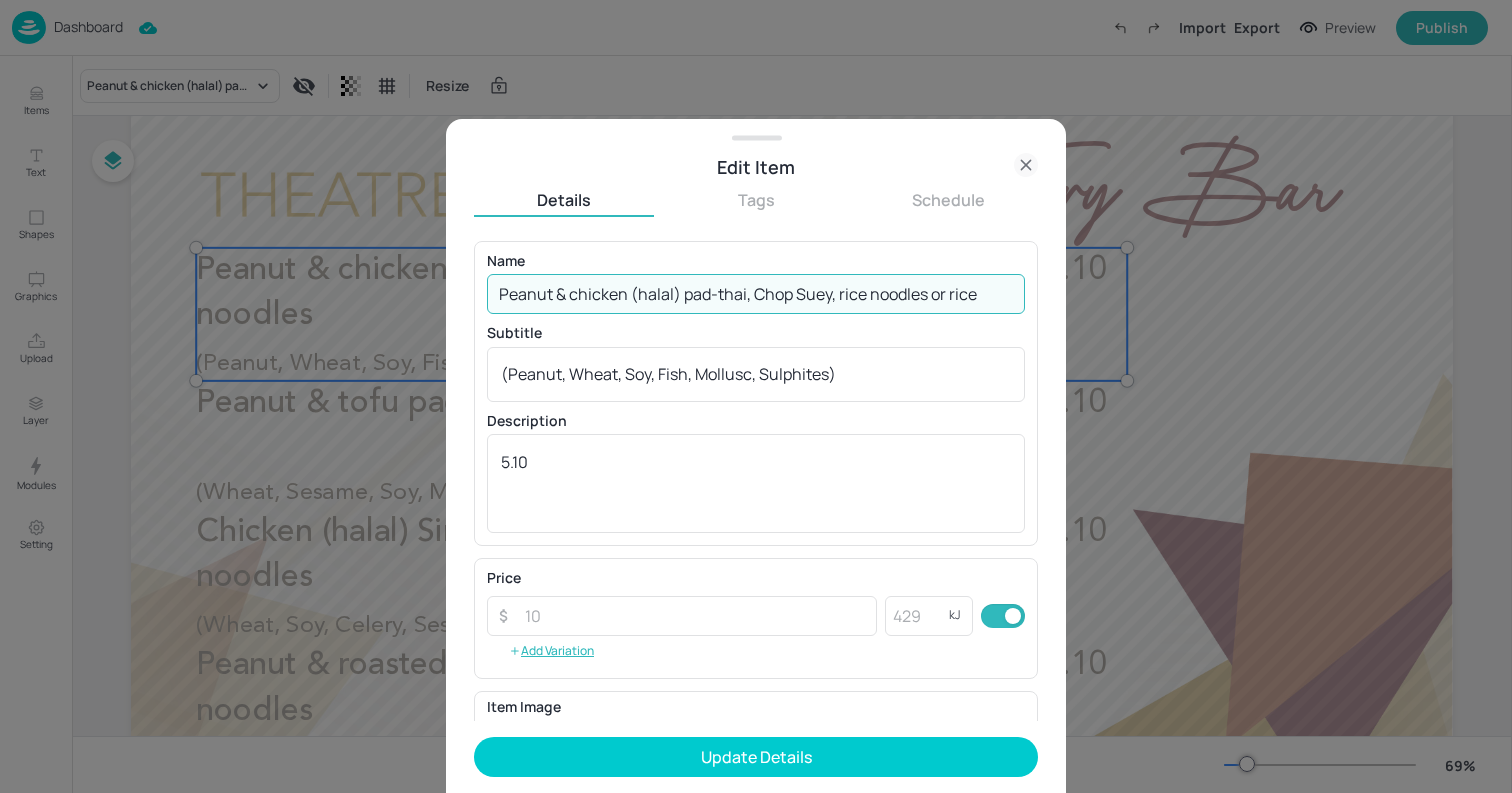 type on "Peanut & chicken (halal) pad-thai, Chop Suey, rice noodles or rice" 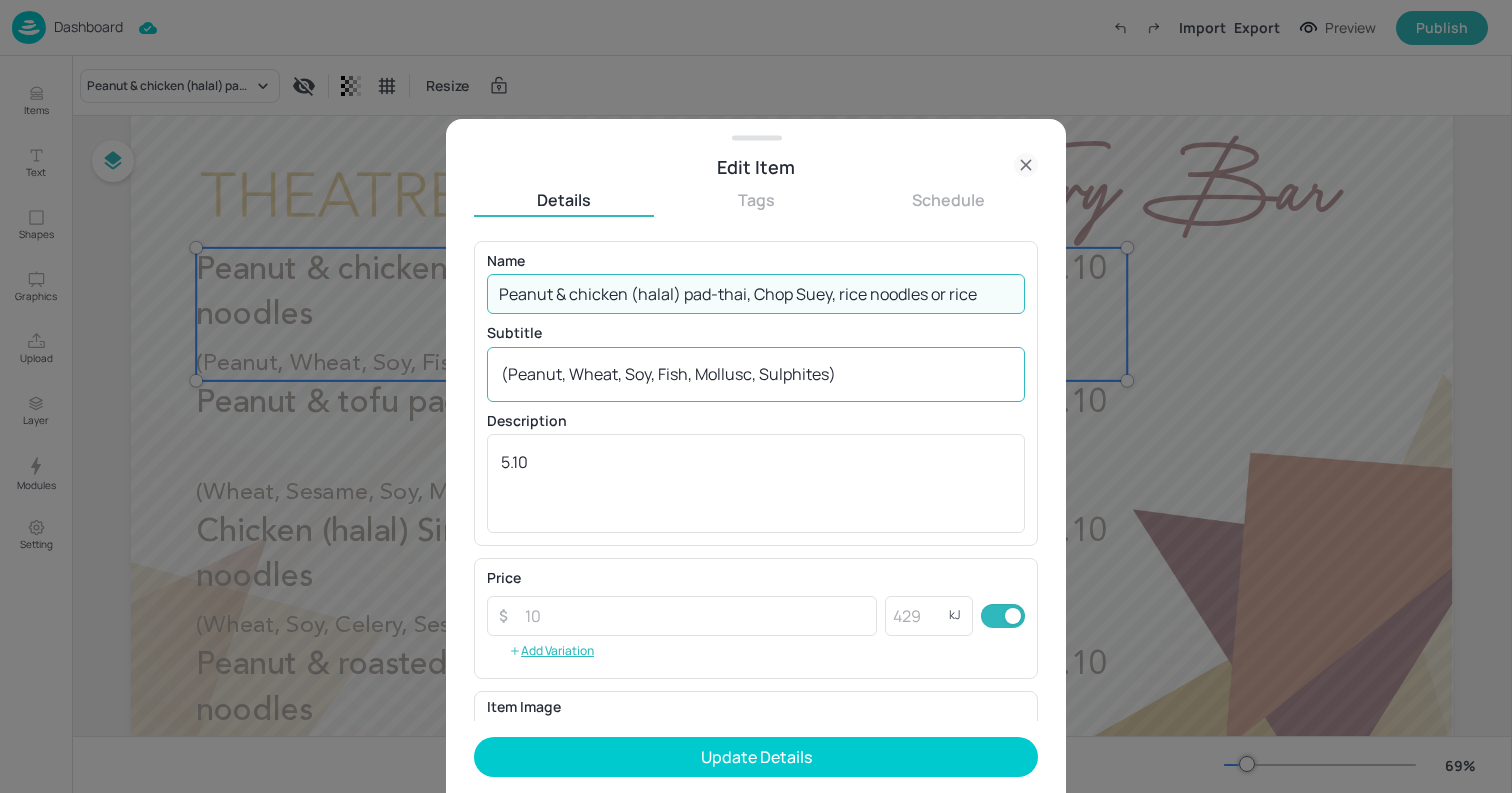 click on "(Peanut, Wheat, Soy, Fish, Mollusc, Sulphites)" at bounding box center [756, 374] 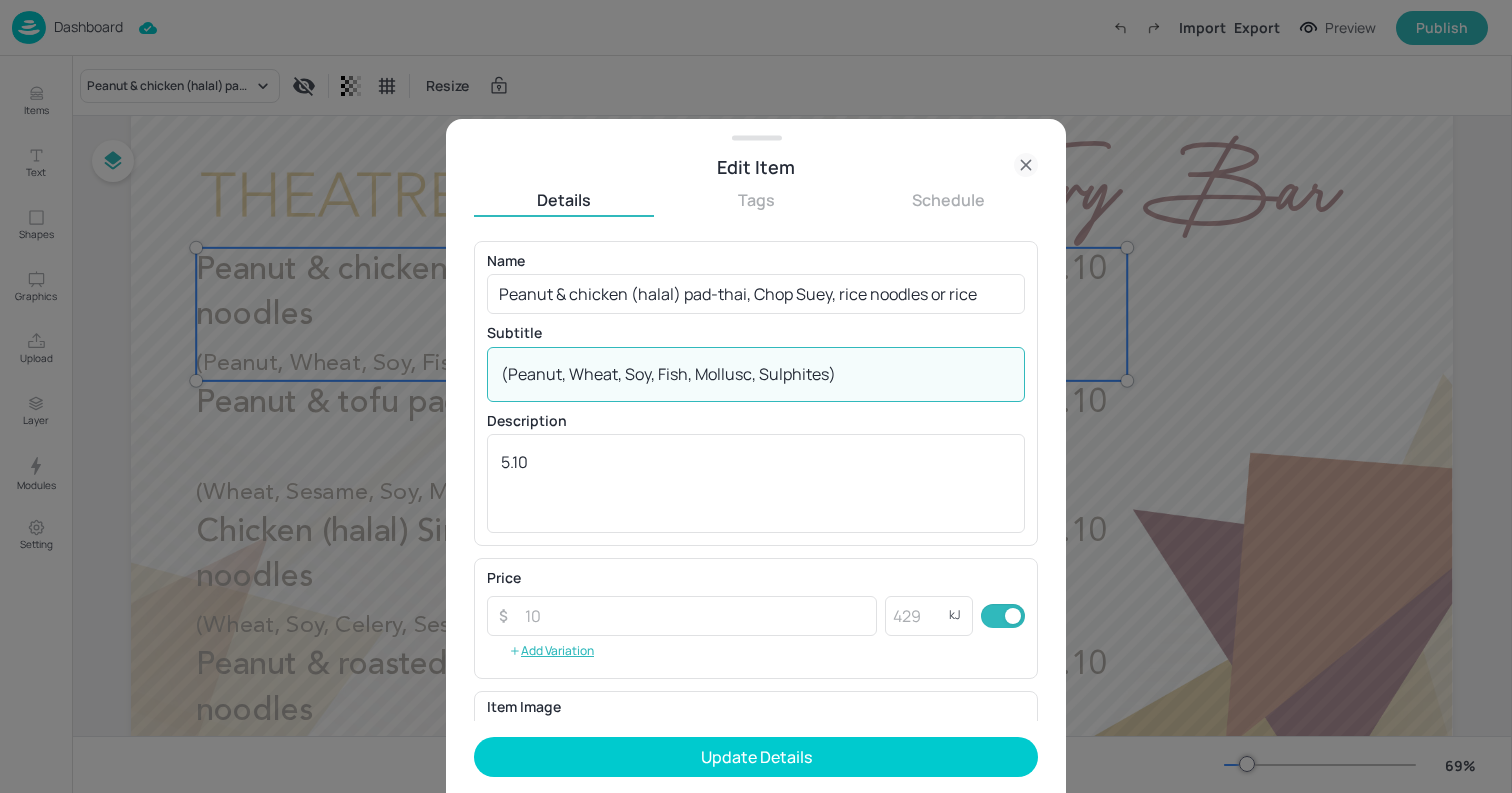 click on "(Peanut, Wheat, Soy, Fish, Mollusc, Sulphites)" at bounding box center (756, 374) 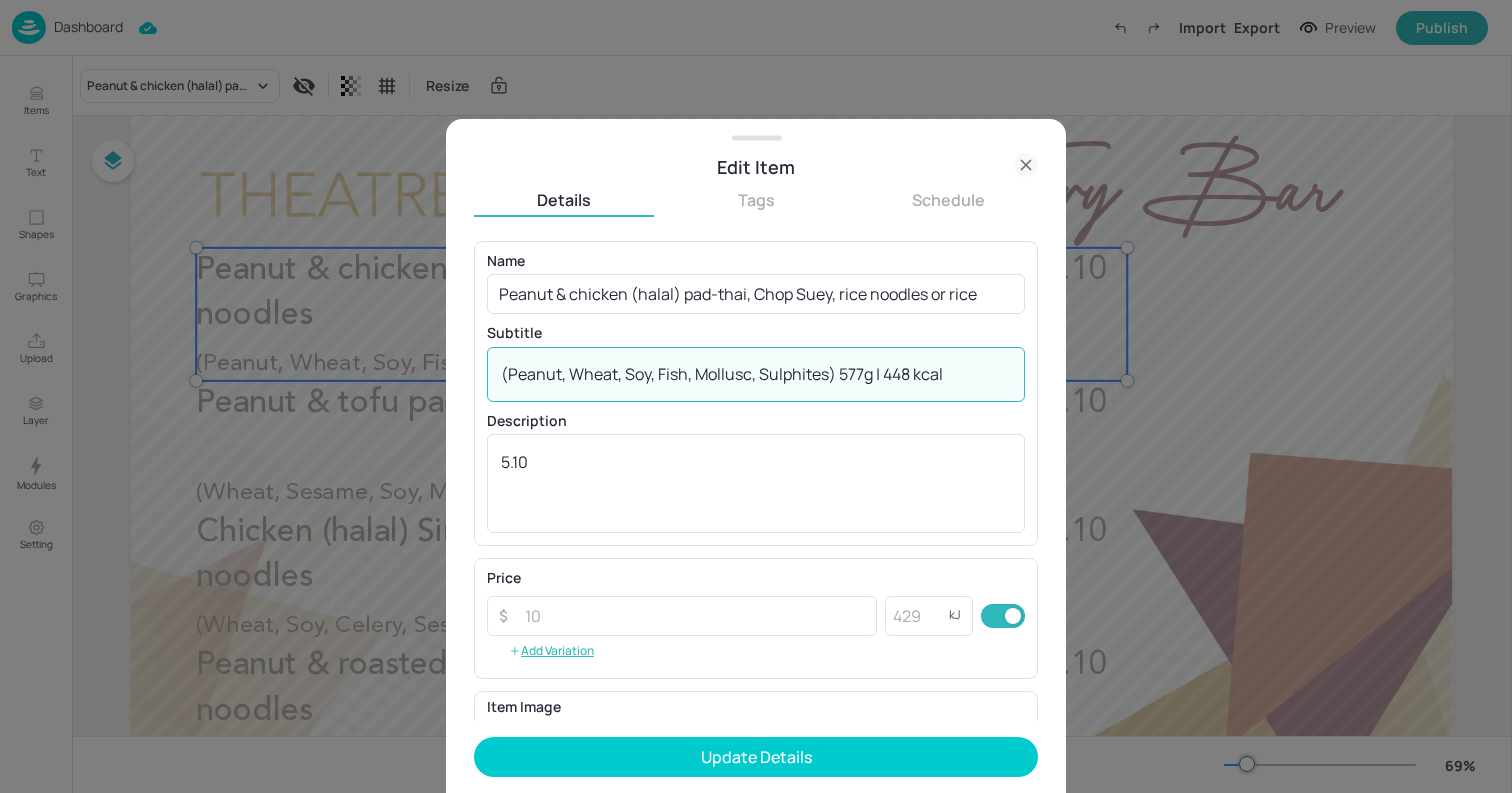 click on "(Peanut, Wheat, Soy, Fish, Mollusc, Sulphites) 577g | 448 kcal" at bounding box center (756, 374) 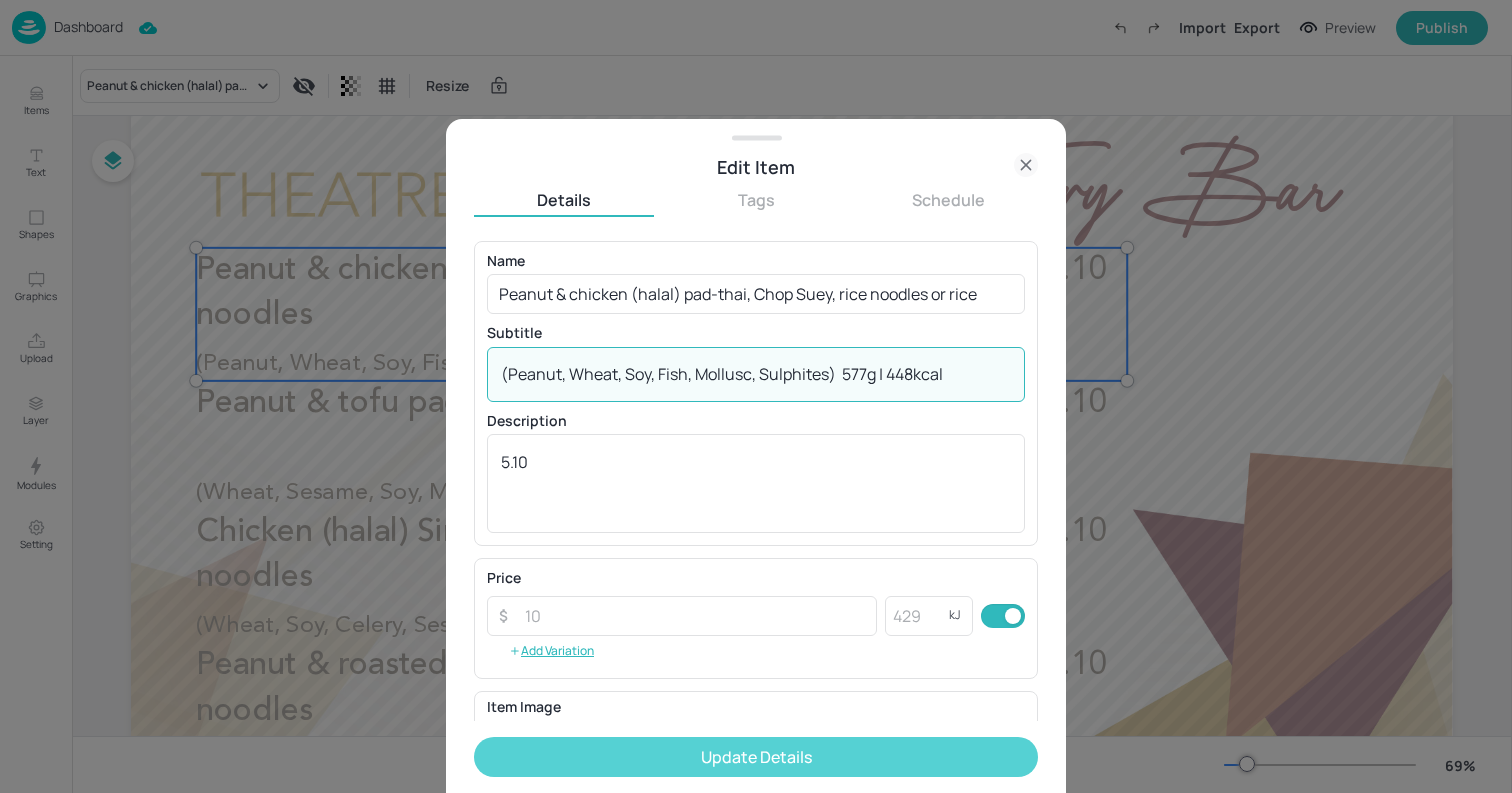 type on "(Peanut, Wheat, Soy, Fish, Mollusc, Sulphites)  577g | 448kcal" 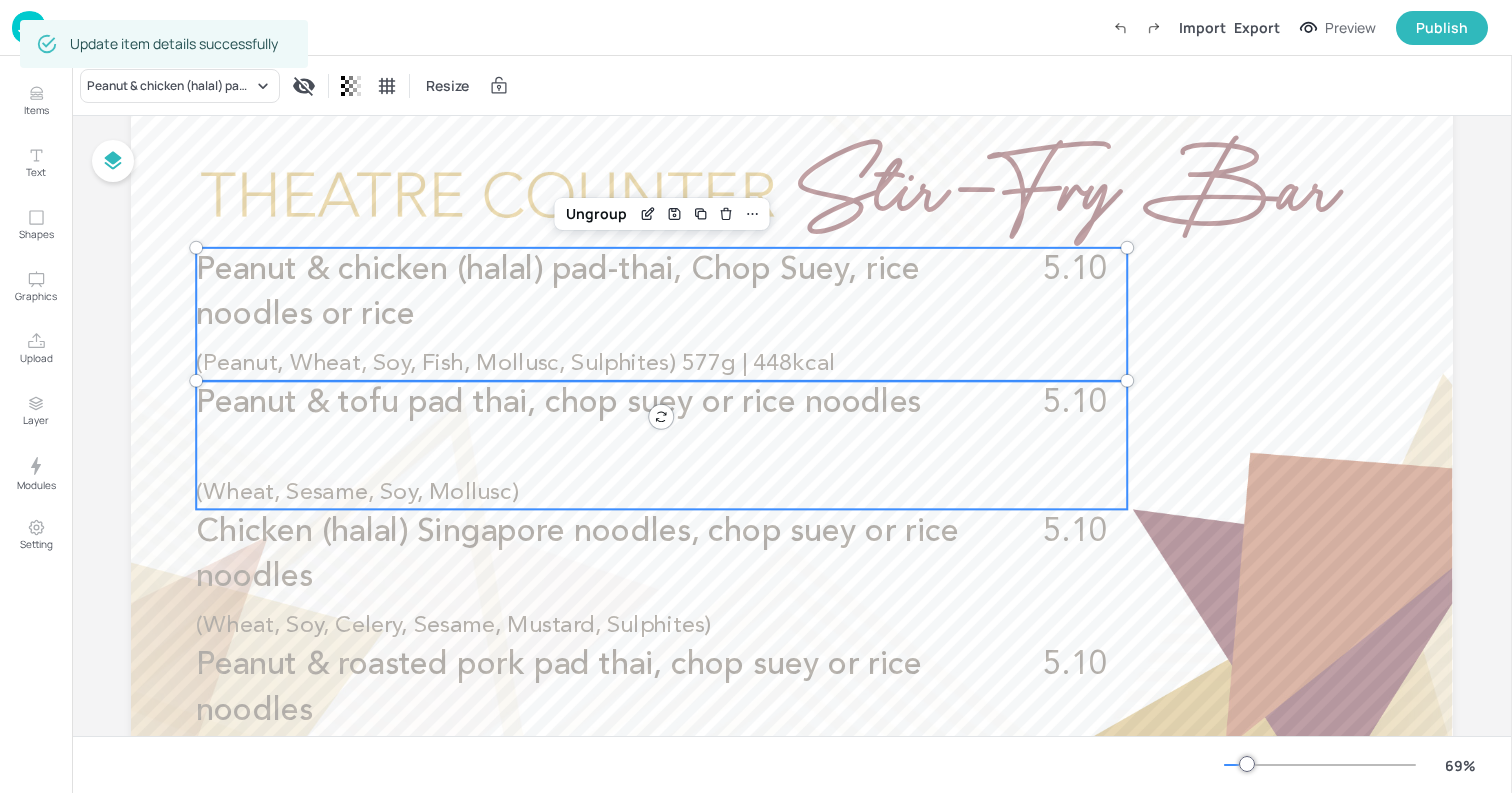 click on "Peanut & tofu pad thai, chop suey or rice noodles" at bounding box center (558, 404) 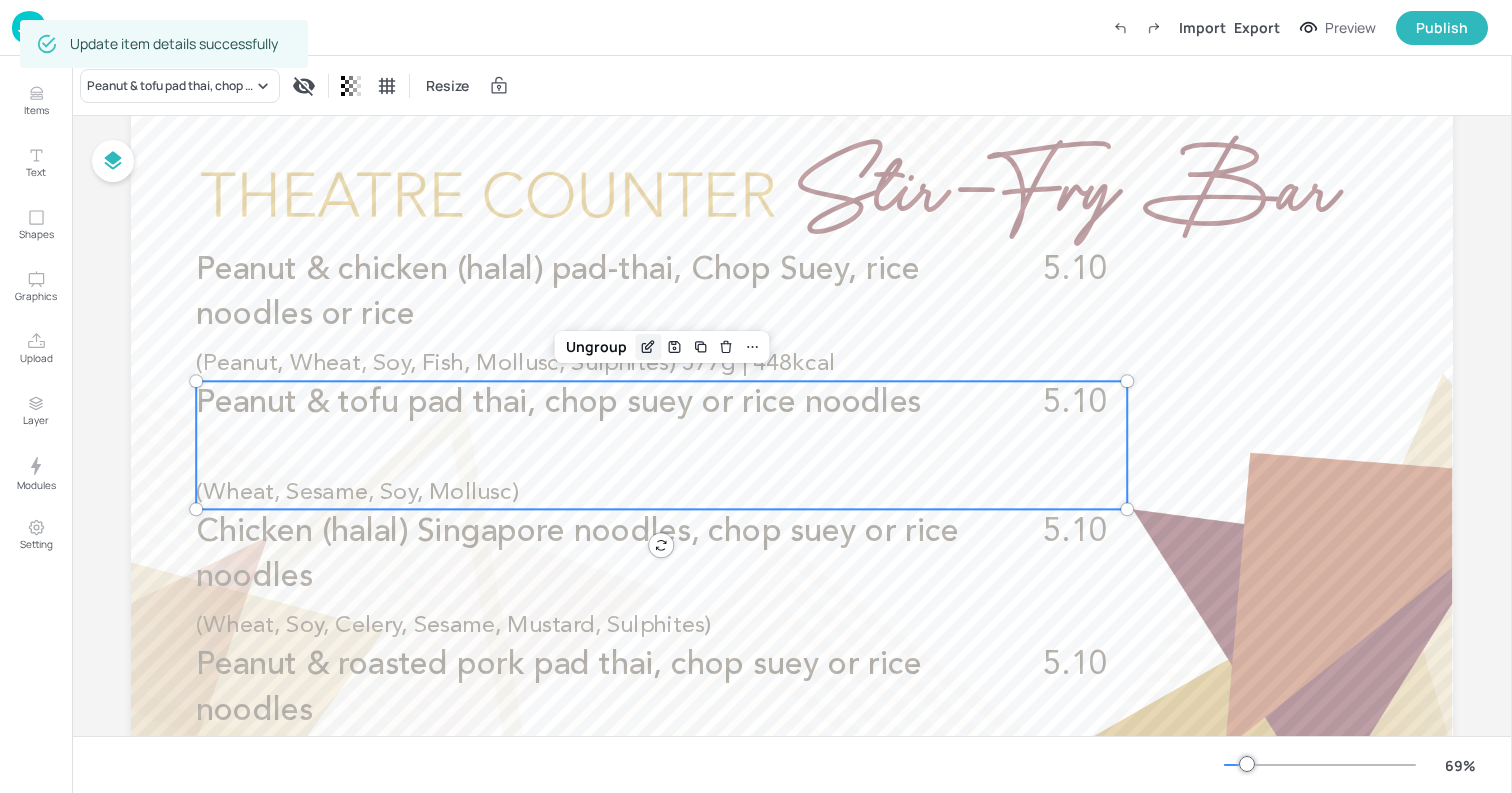 click 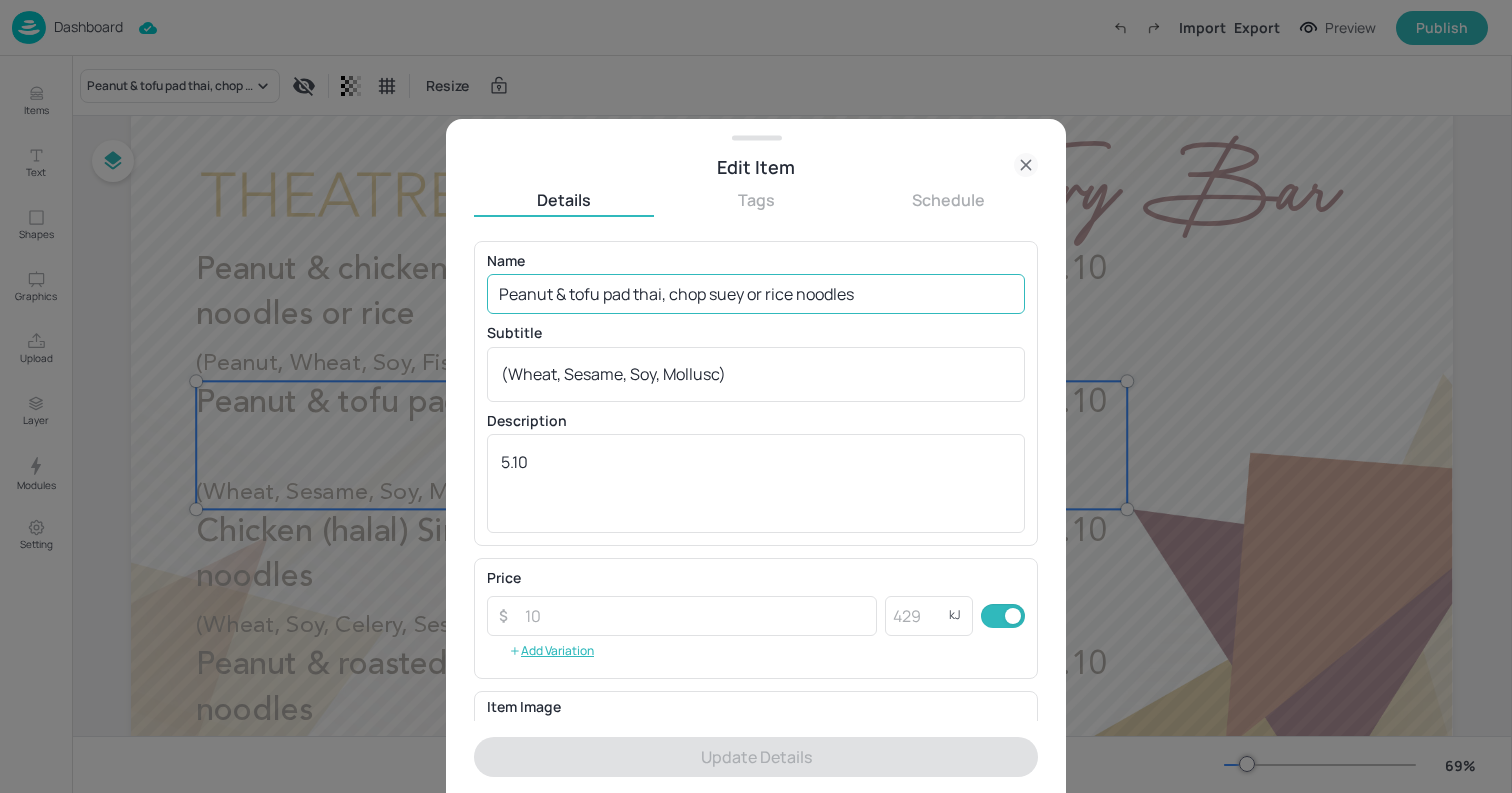 click on "Peanut & tofu pad thai, chop suey or rice noodles" at bounding box center [756, 294] 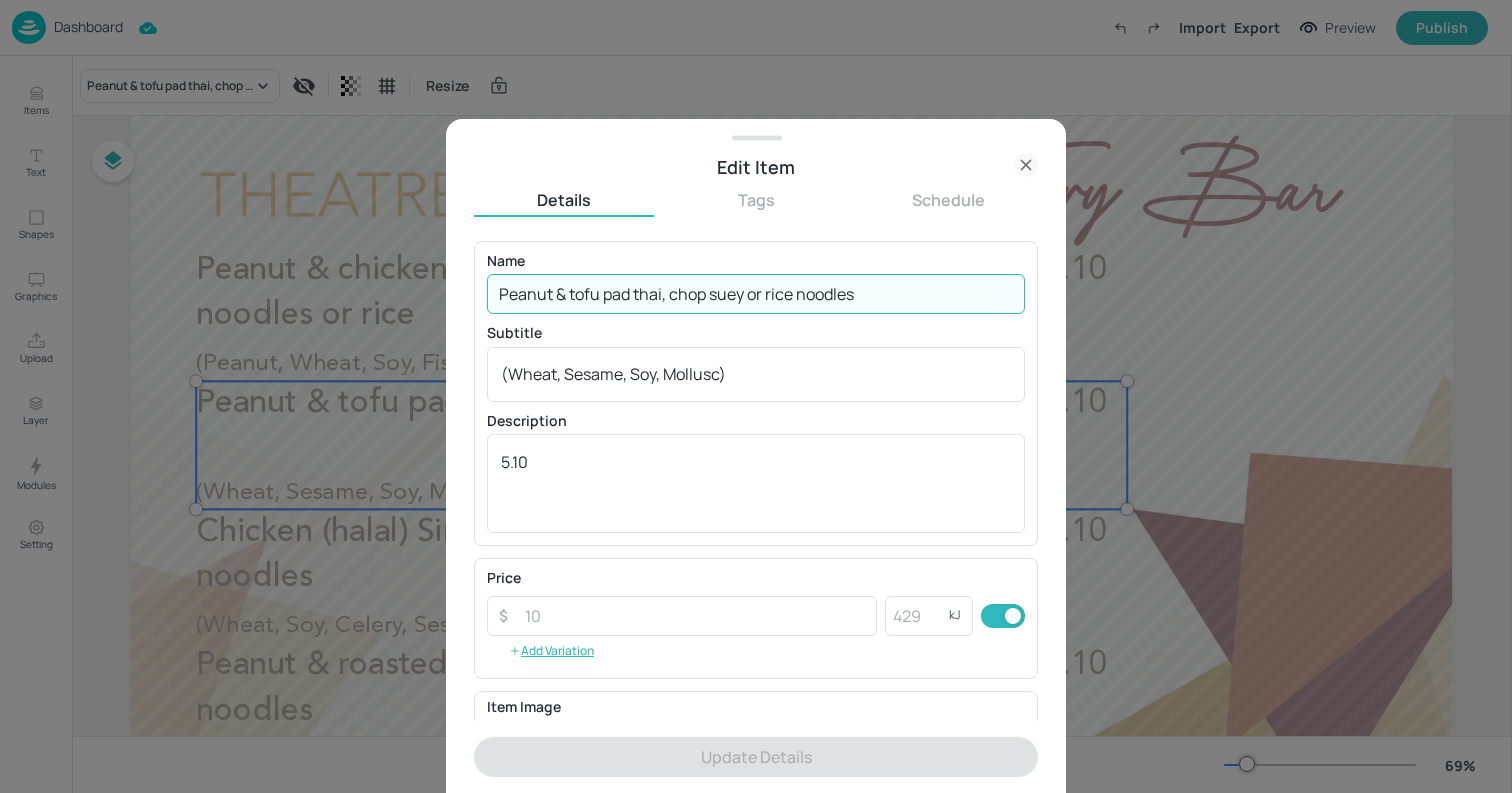 click on "Peanut & tofu pad thai, chop suey or rice noodles" at bounding box center (756, 294) 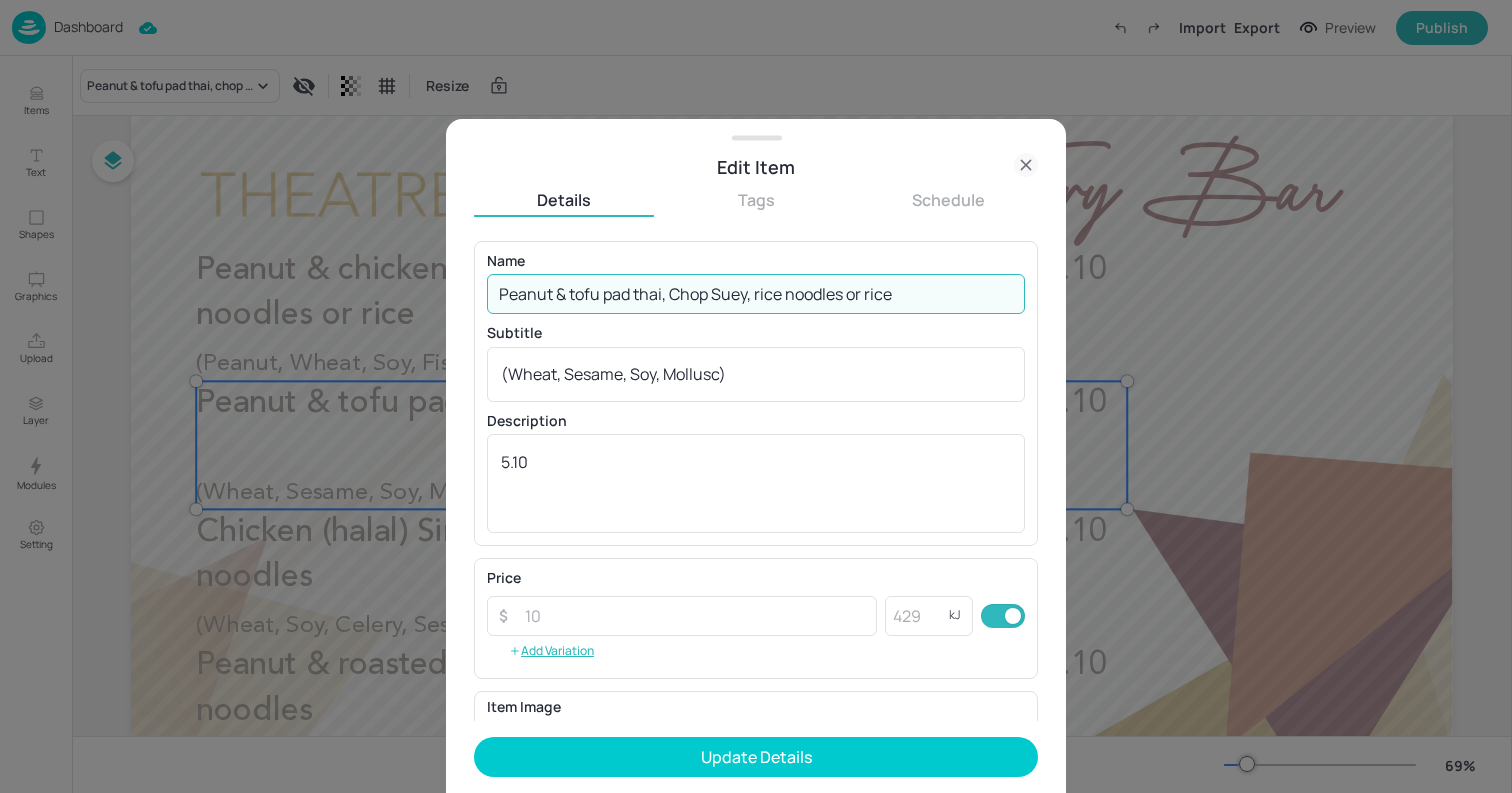 type on "Peanut & tofu pad thai, Chop Suey, rice noodles or rice" 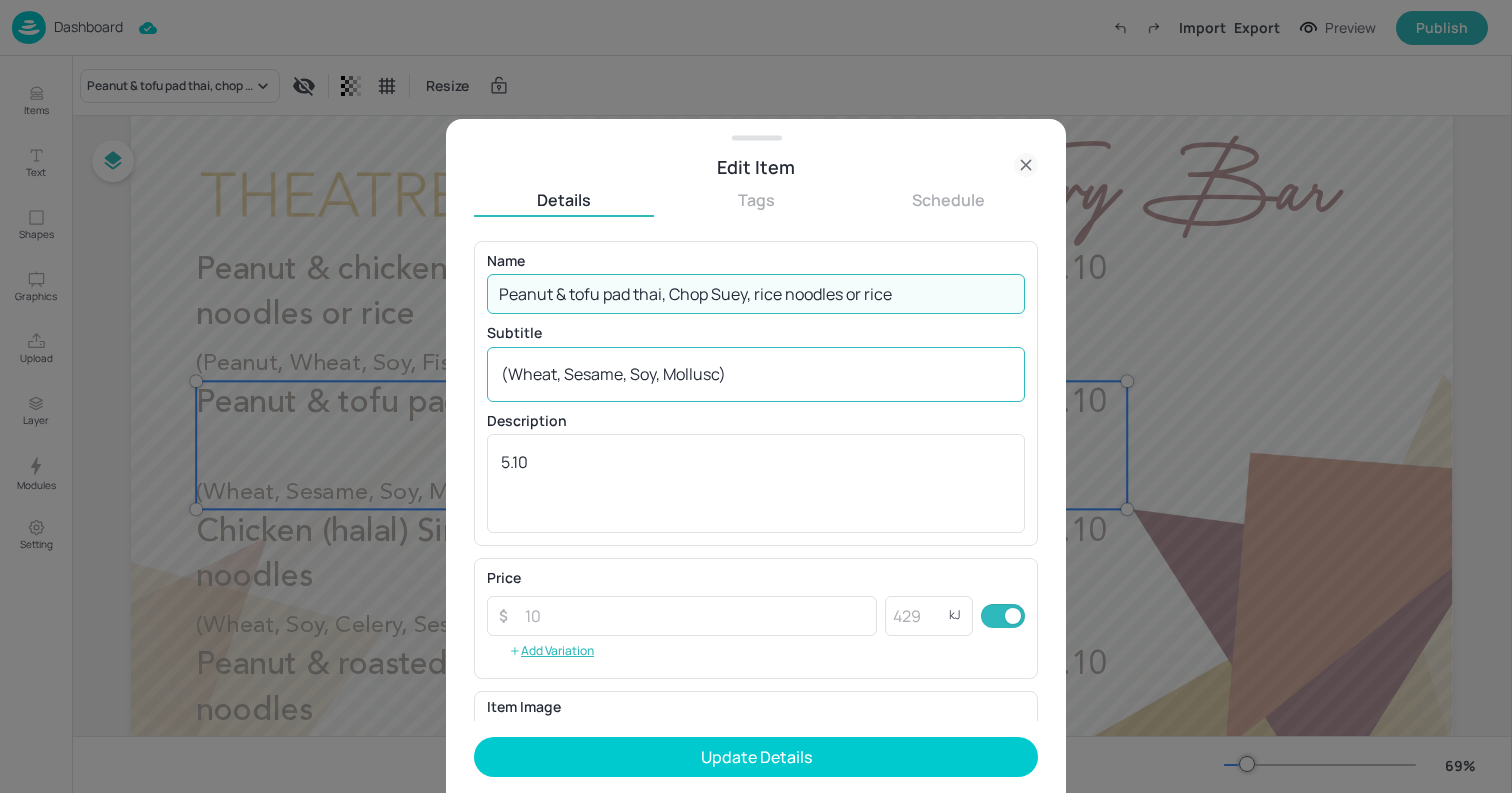 click on "(Wheat, Sesame, Soy, Mollusc) x ​" at bounding box center [756, 374] 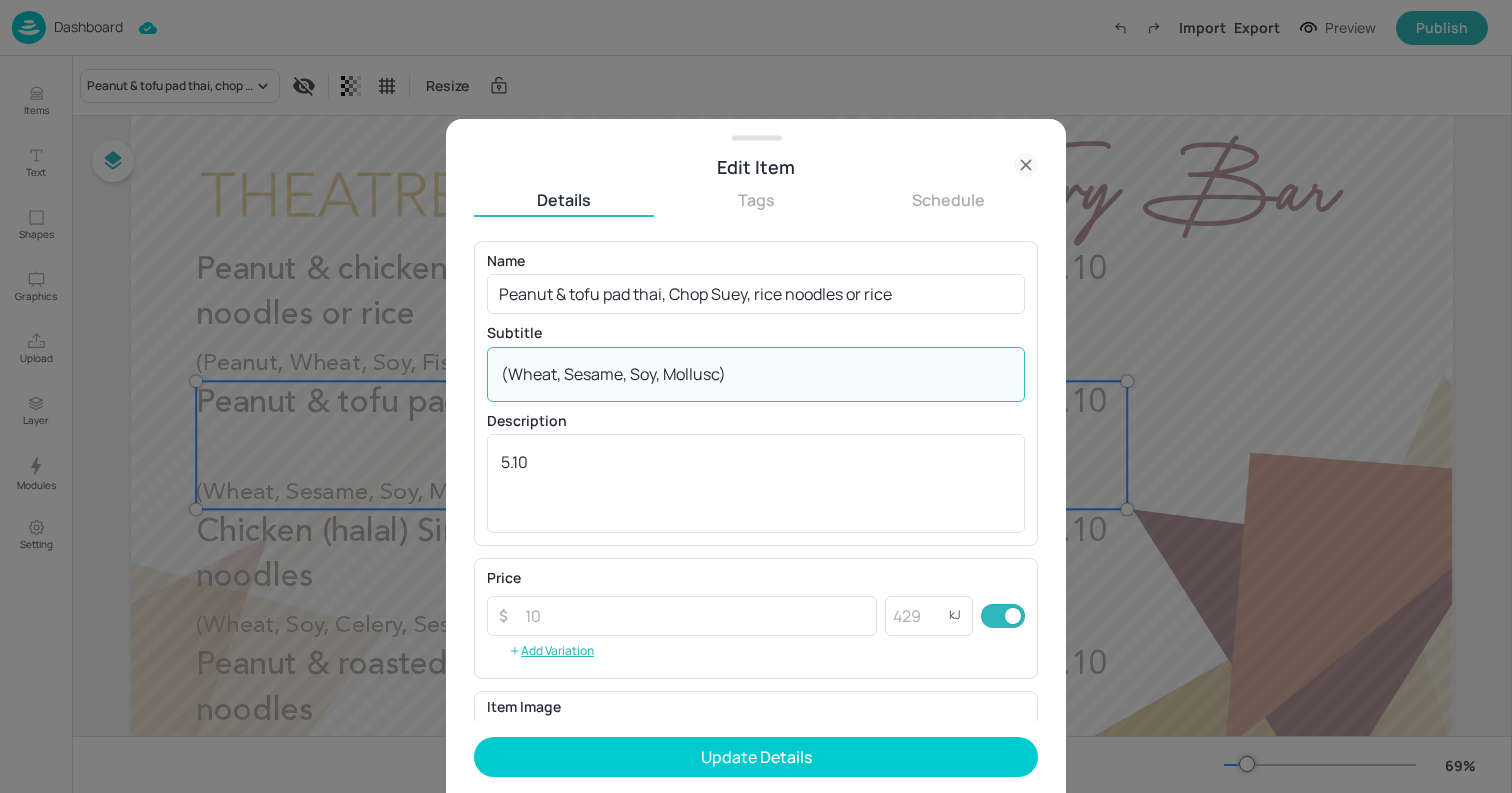 click on "(Wheat, Sesame, Soy, Mollusc) x ​" at bounding box center [756, 374] 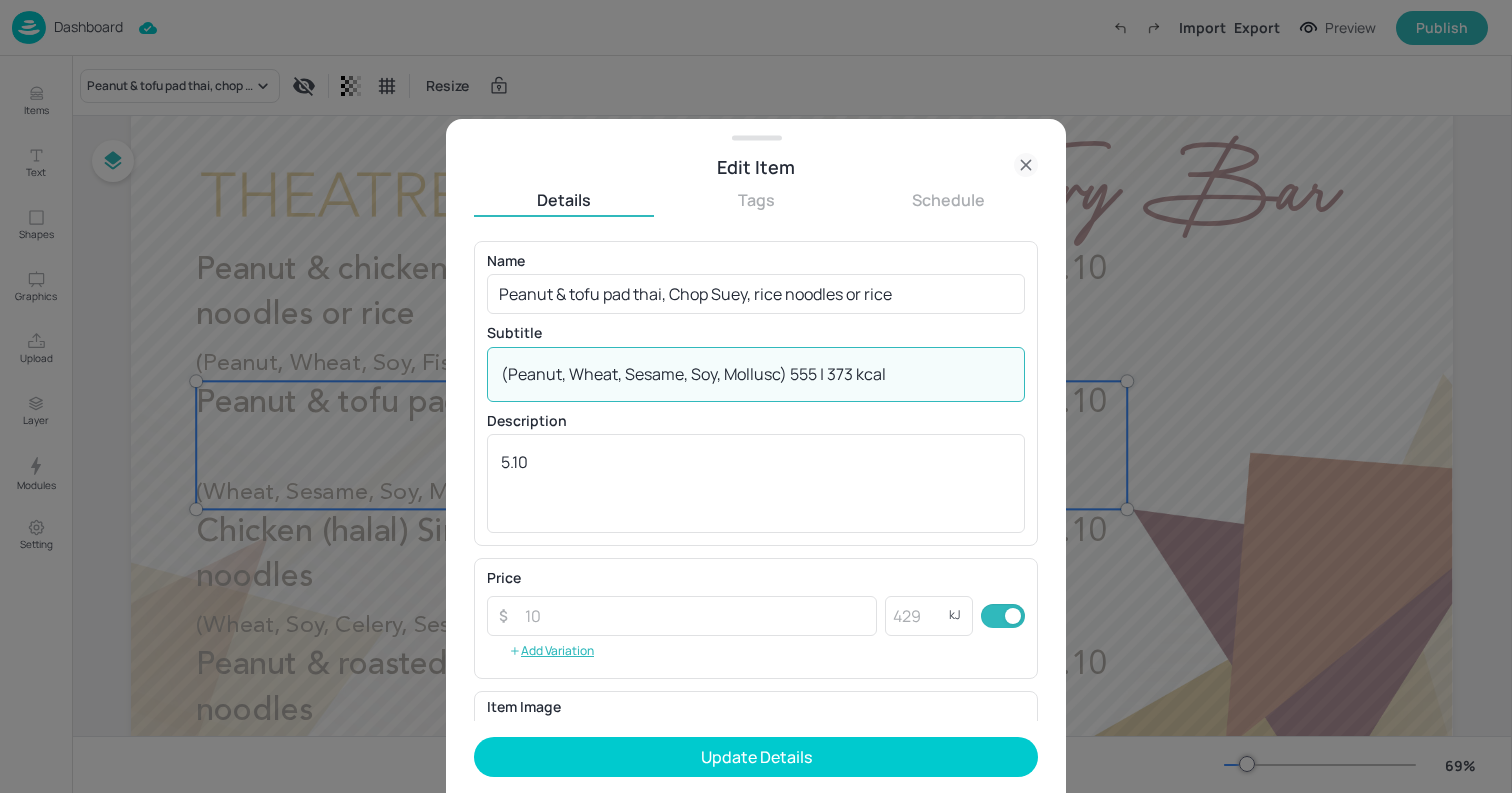 click on "(Peanut, Wheat, Sesame, Soy, Mollusc) 555 | 373 kcal" at bounding box center (756, 374) 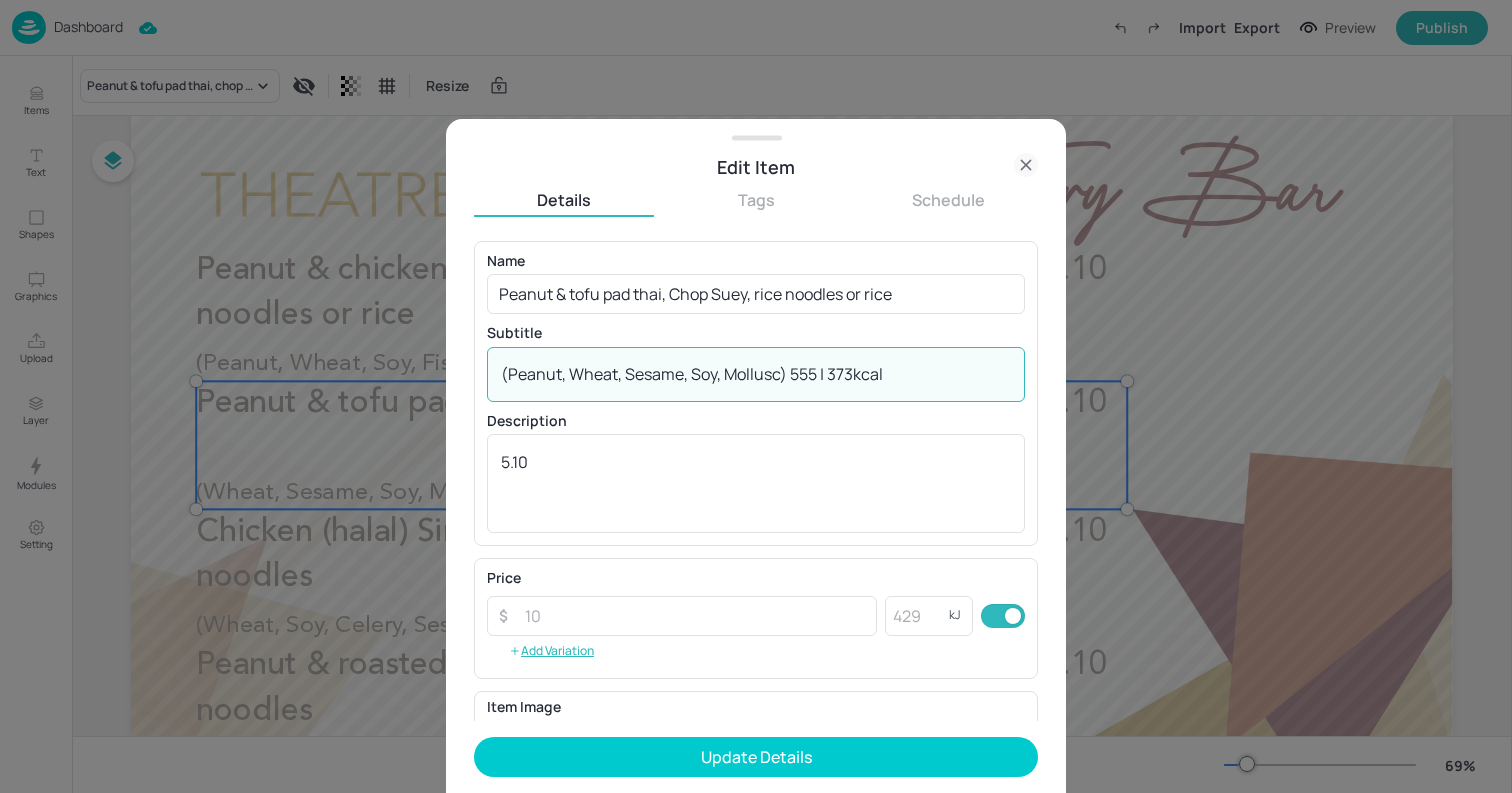 click on "(Peanut, Wheat, Sesame, Soy, Mollusc) 555 | 373kcal" at bounding box center (756, 374) 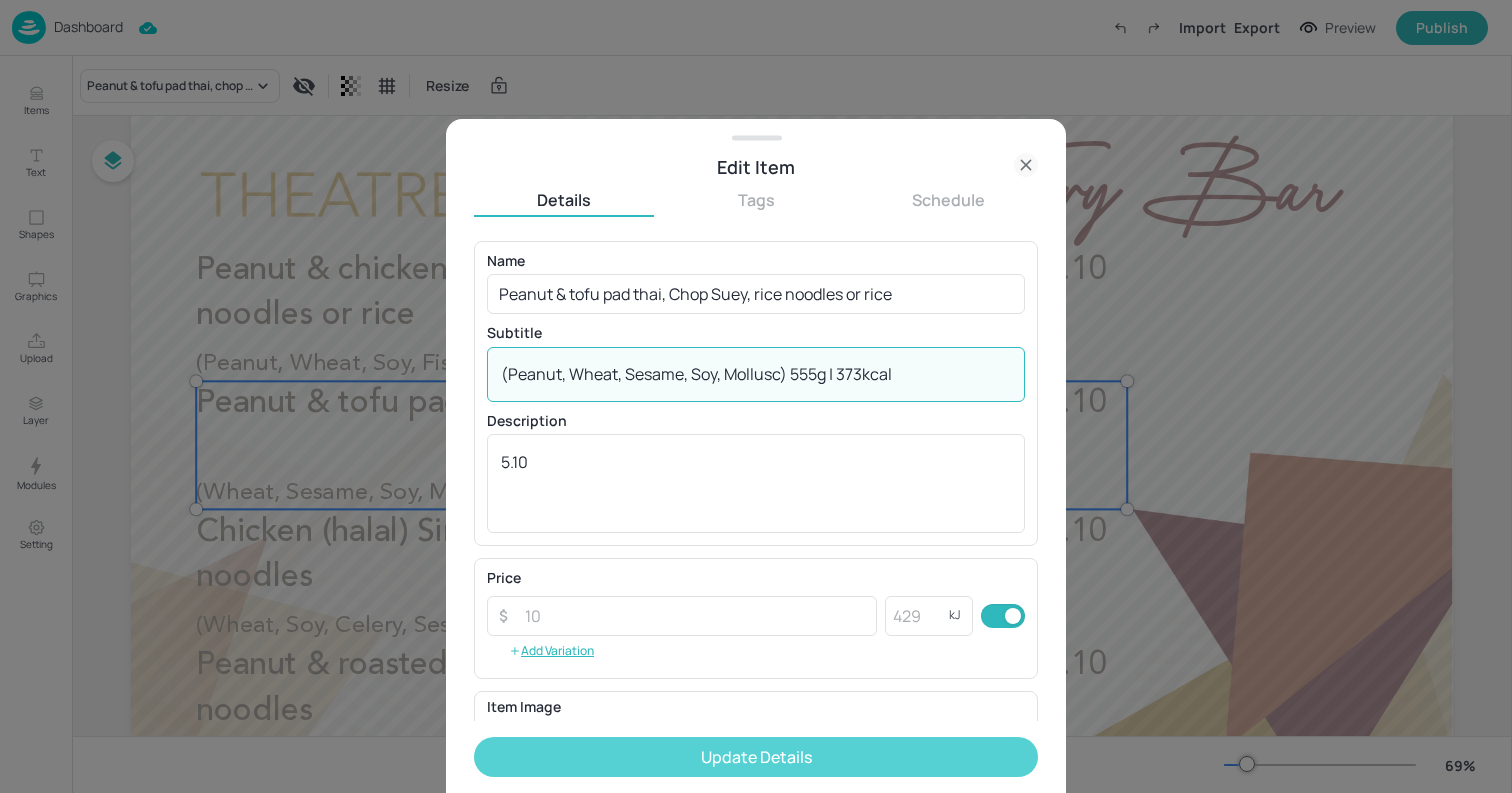 type on "(Peanut, Wheat, Sesame, Soy, Mollusc) 555g | 373kcal" 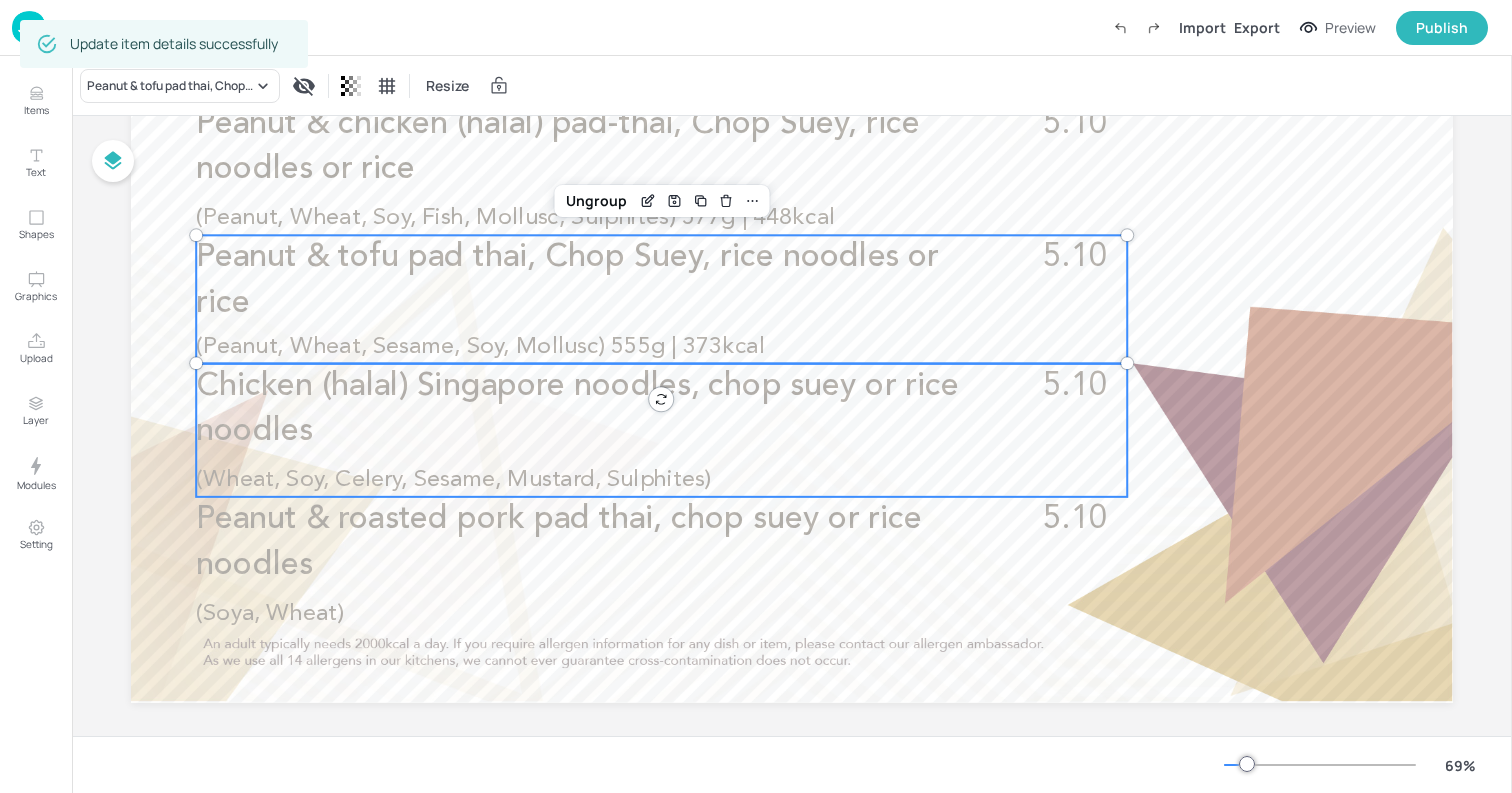 scroll, scrollTop: 237, scrollLeft: 0, axis: vertical 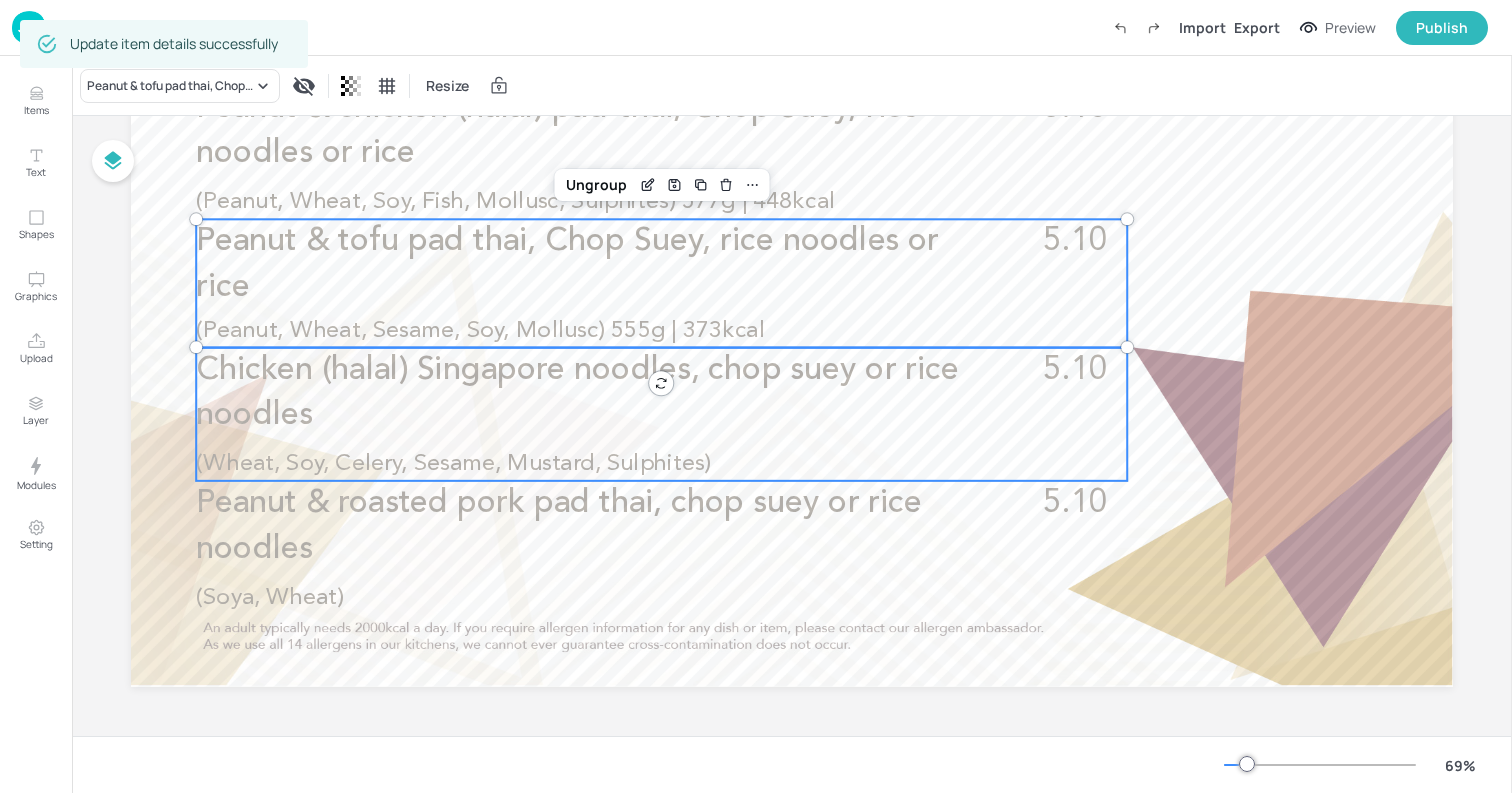 click on "Chicken (halal) Singapore noodles, chop suey or rice noodles" at bounding box center (615, 393) 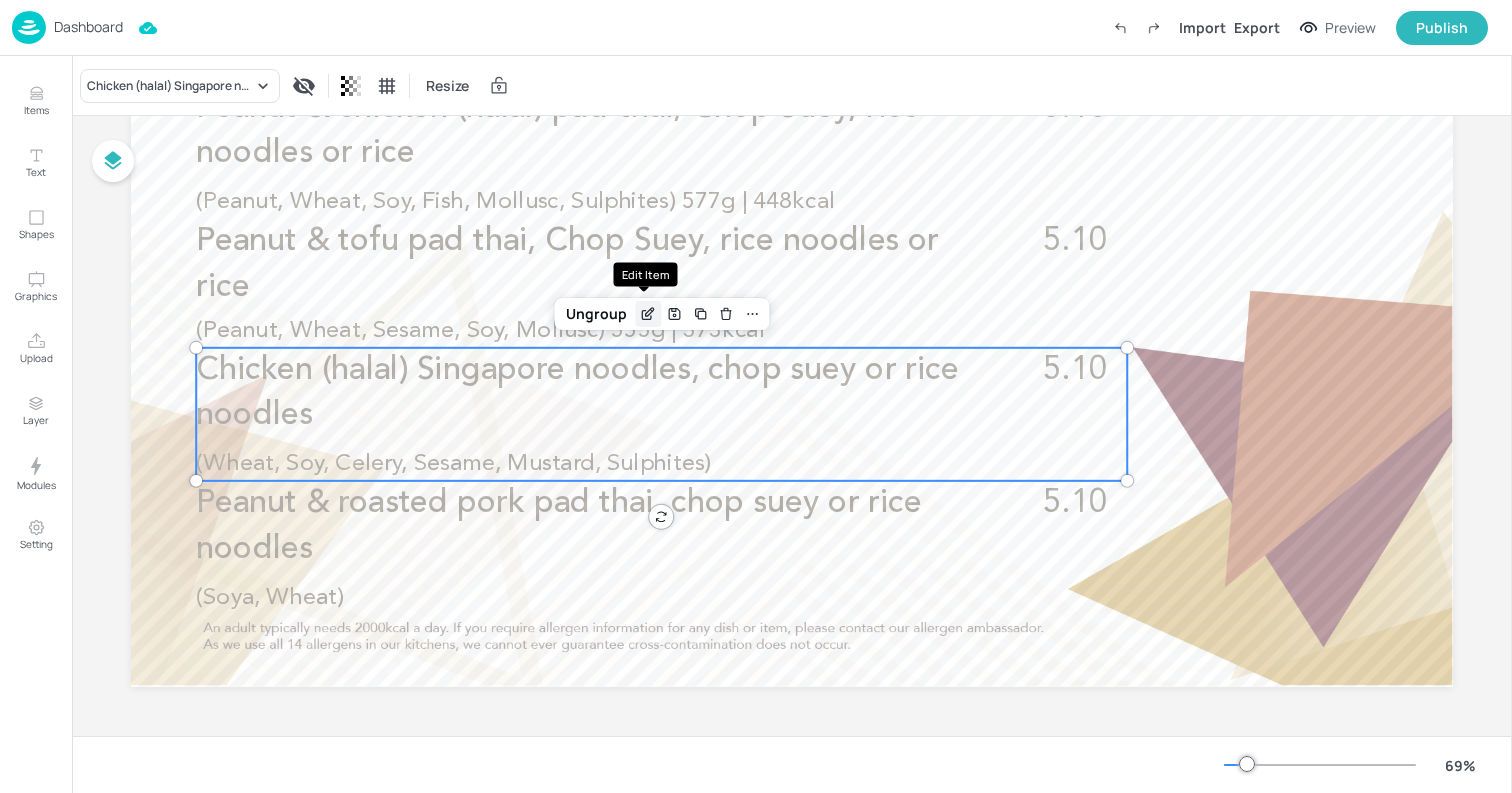 click 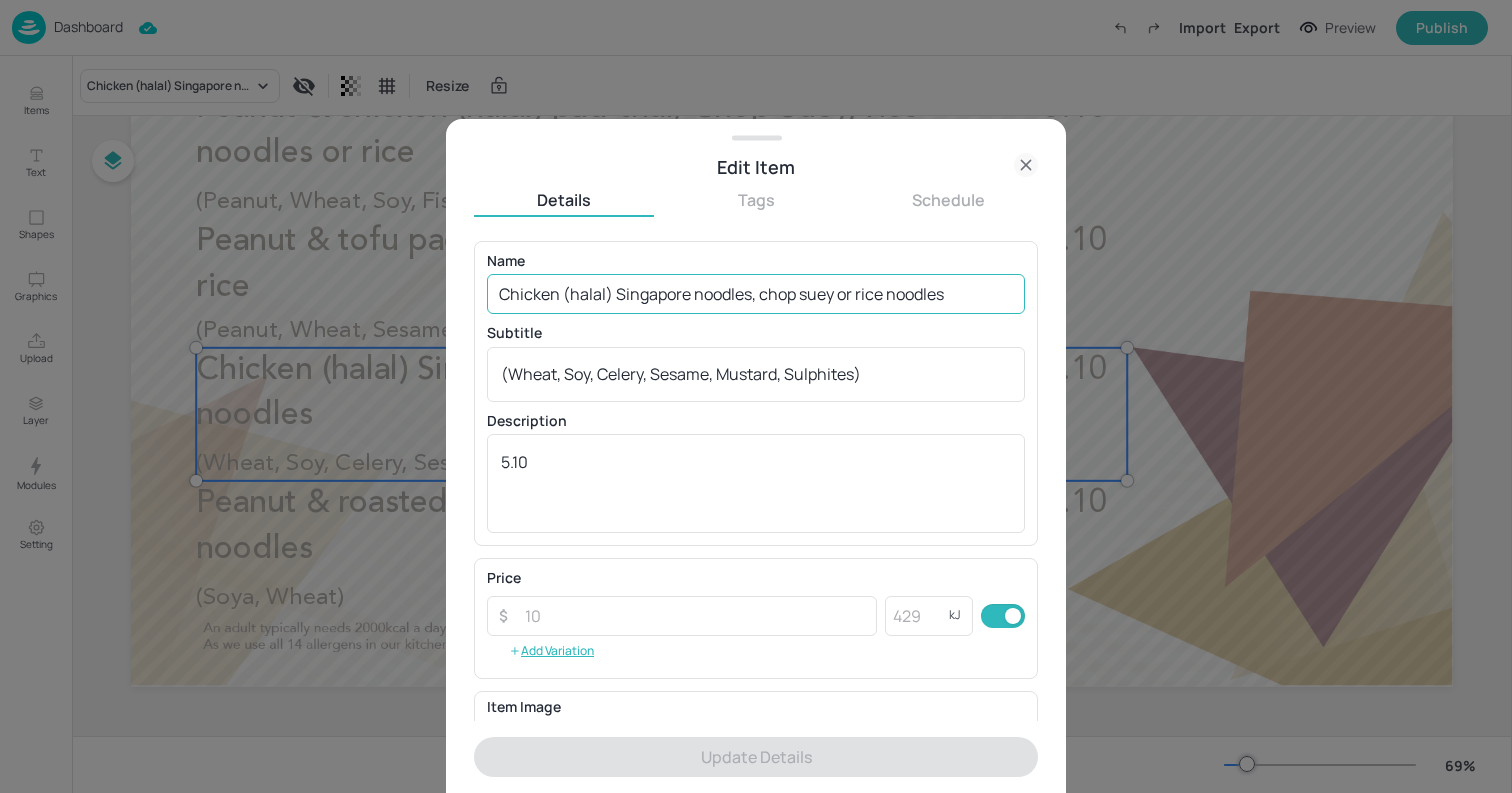 click on "Chicken (halal) Singapore noodles, chop suey or rice noodles" at bounding box center (756, 294) 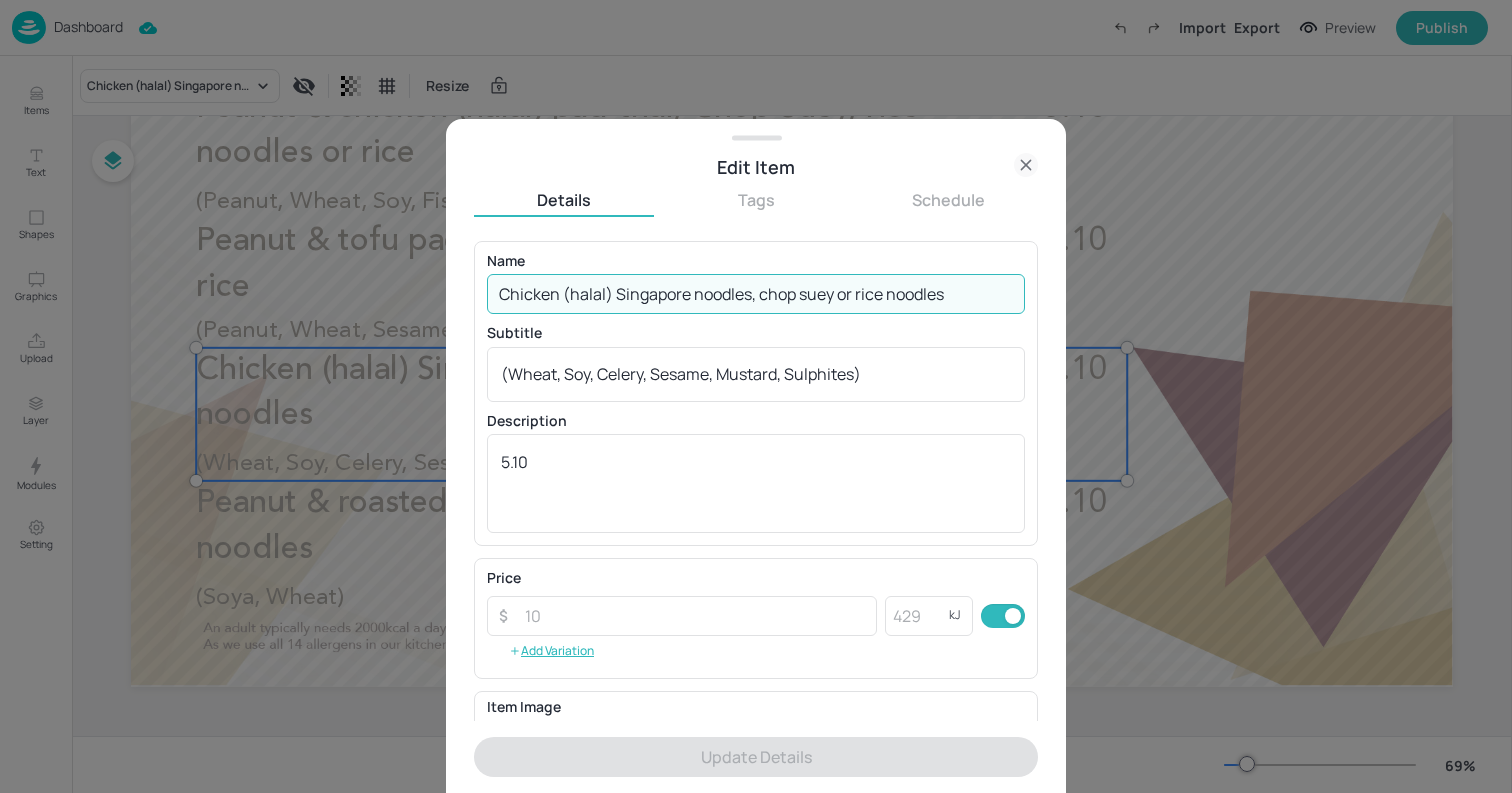 click on "Chicken (halal) Singapore noodles, chop suey or rice noodles" at bounding box center [756, 294] 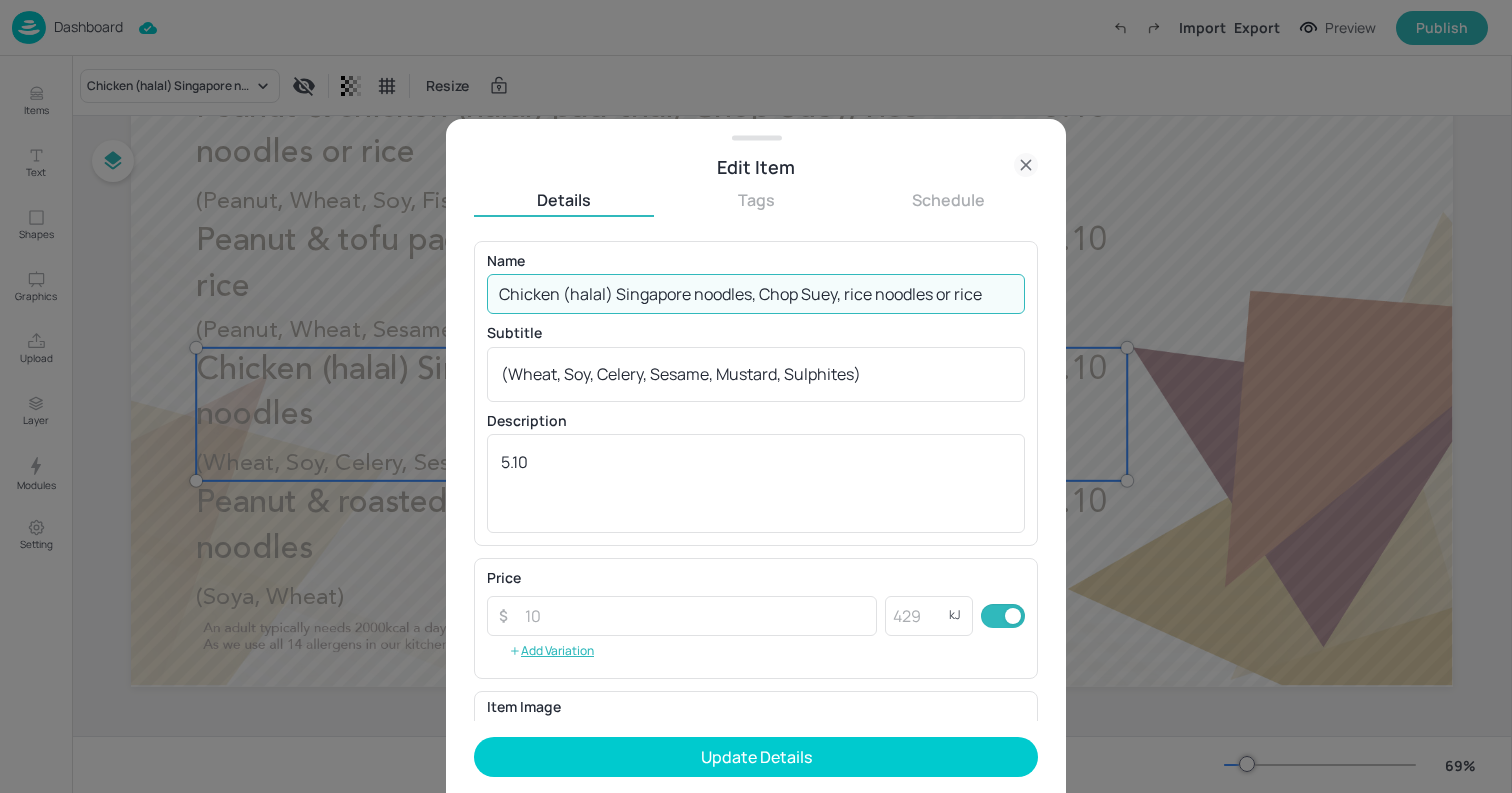 type on "Chicken (halal) Singapore noodles, Chop Suey, rice noodles or rice" 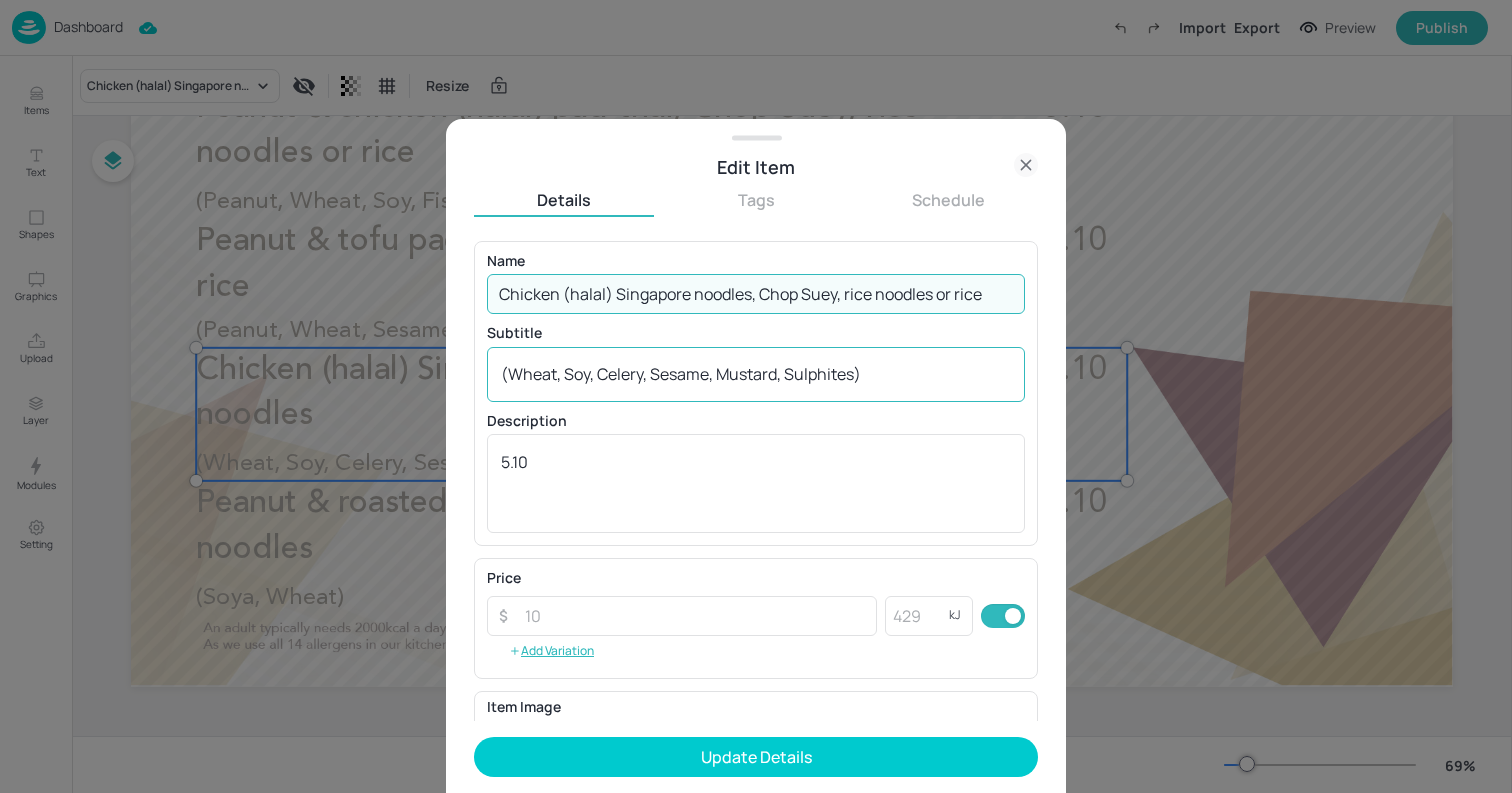 click on "(Wheat, Soy, Celery, Sesame, Mustard, Sulphites)" at bounding box center [756, 374] 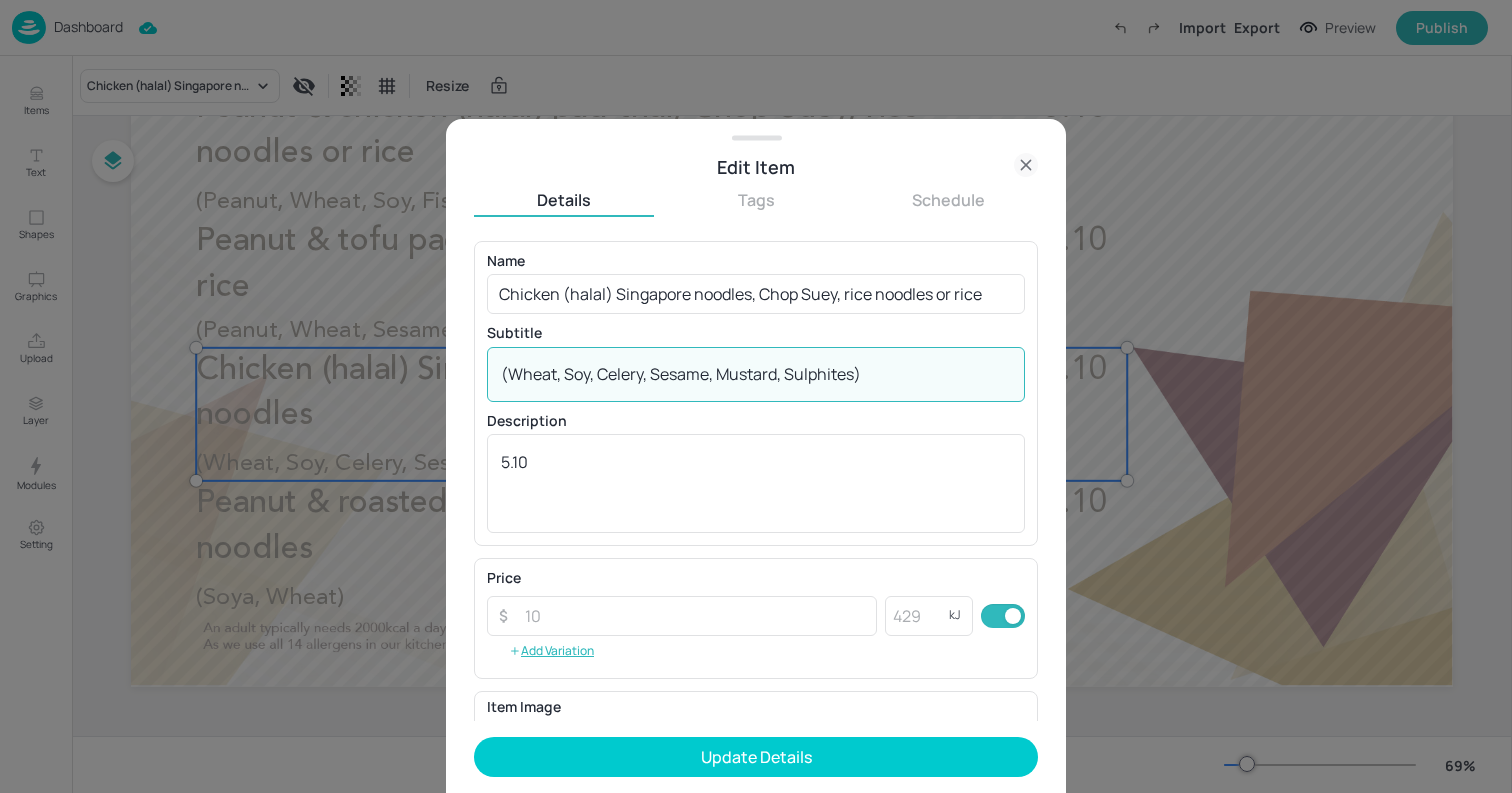 click on "(Wheat, Soy, Celery, Sesame, Mustard, Sulphites)" at bounding box center (756, 374) 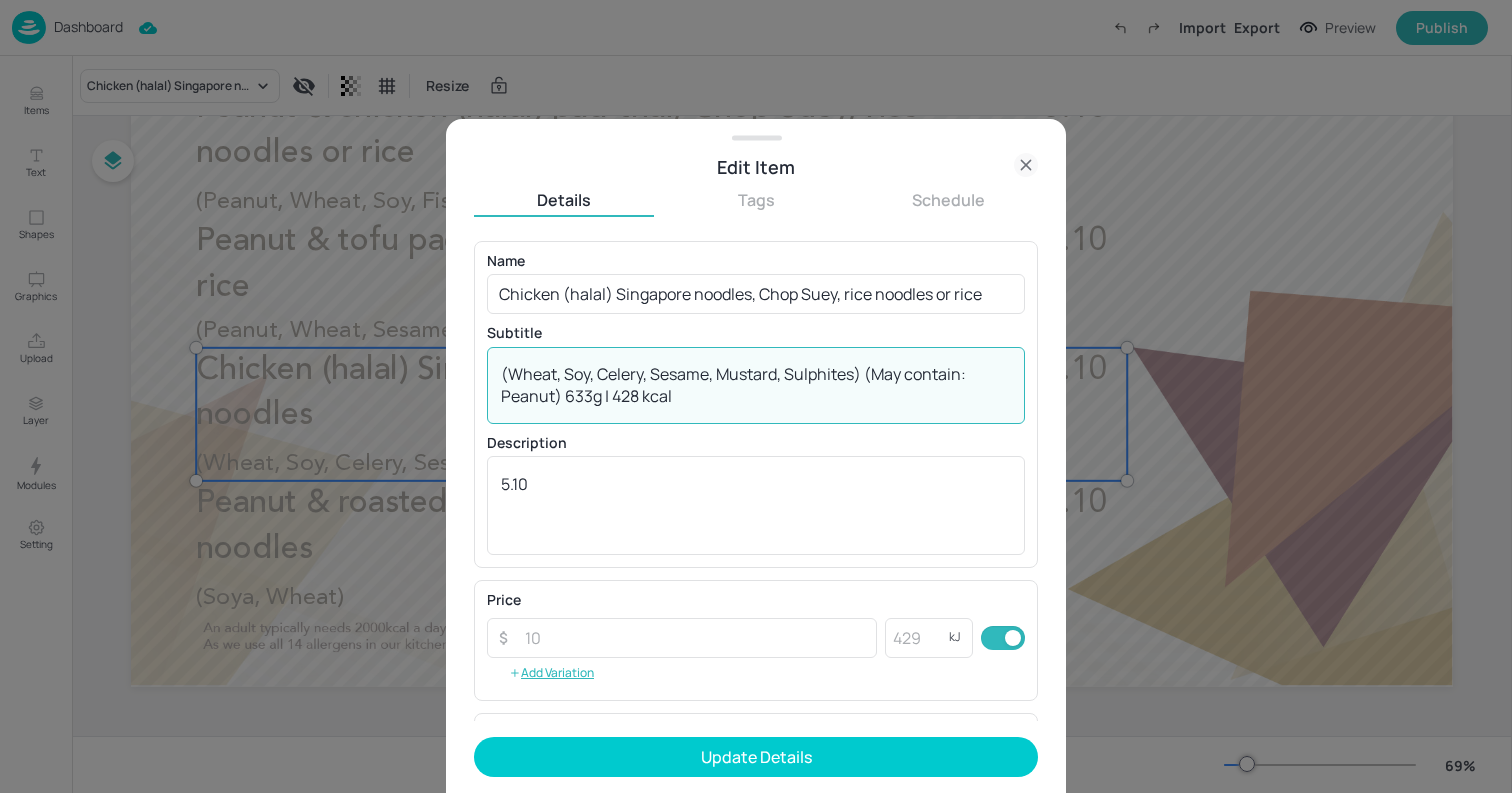click on "(Wheat, Soy, Celery, Sesame, Mustard, Sulphites) (May contain: Peanut) 633g | 428 kcal" at bounding box center [756, 385] 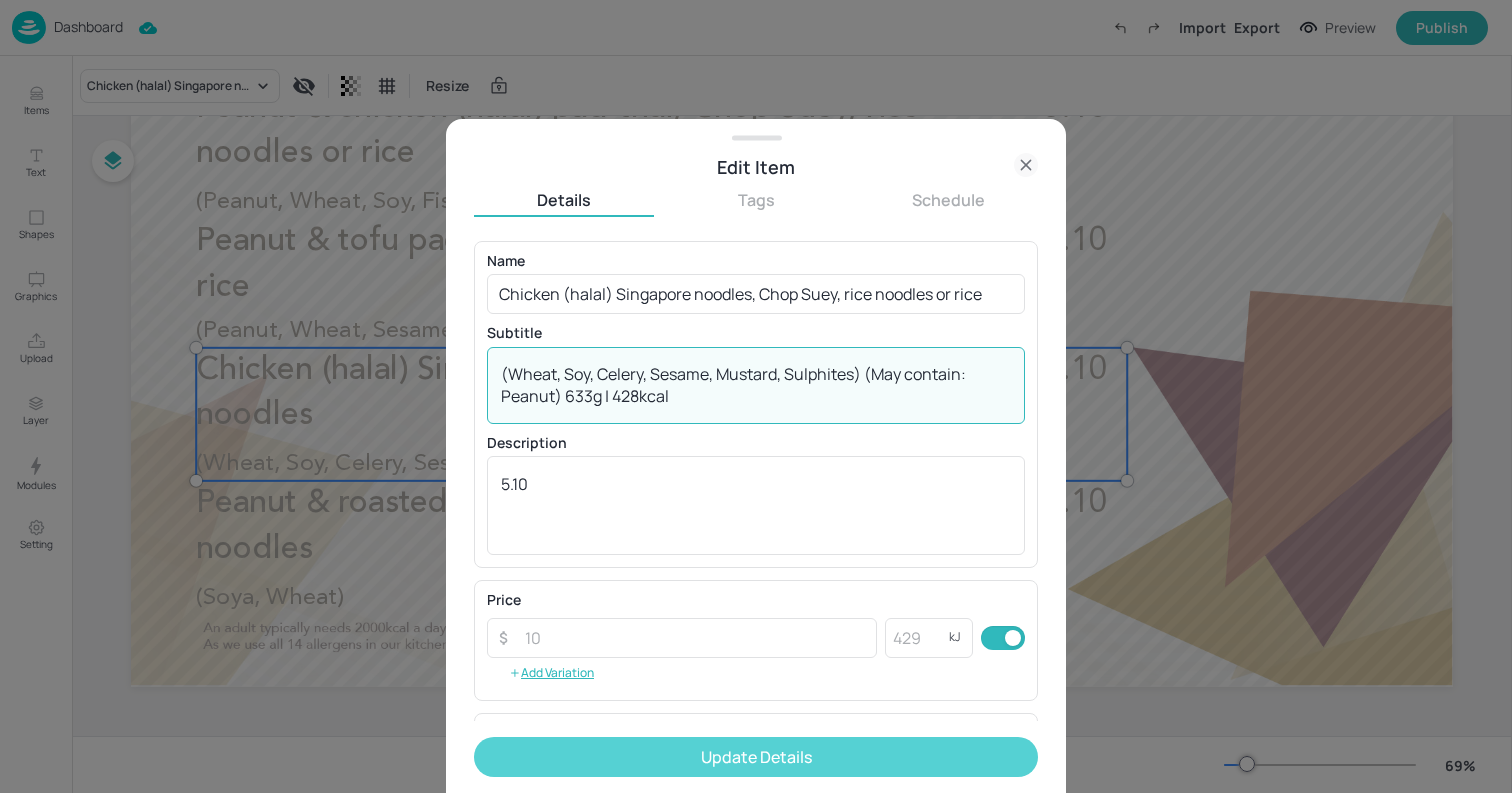 type on "(Wheat, Soy, Celery, Sesame, Mustard, Sulphites) (May contain: Peanut) 633g | 428kcal" 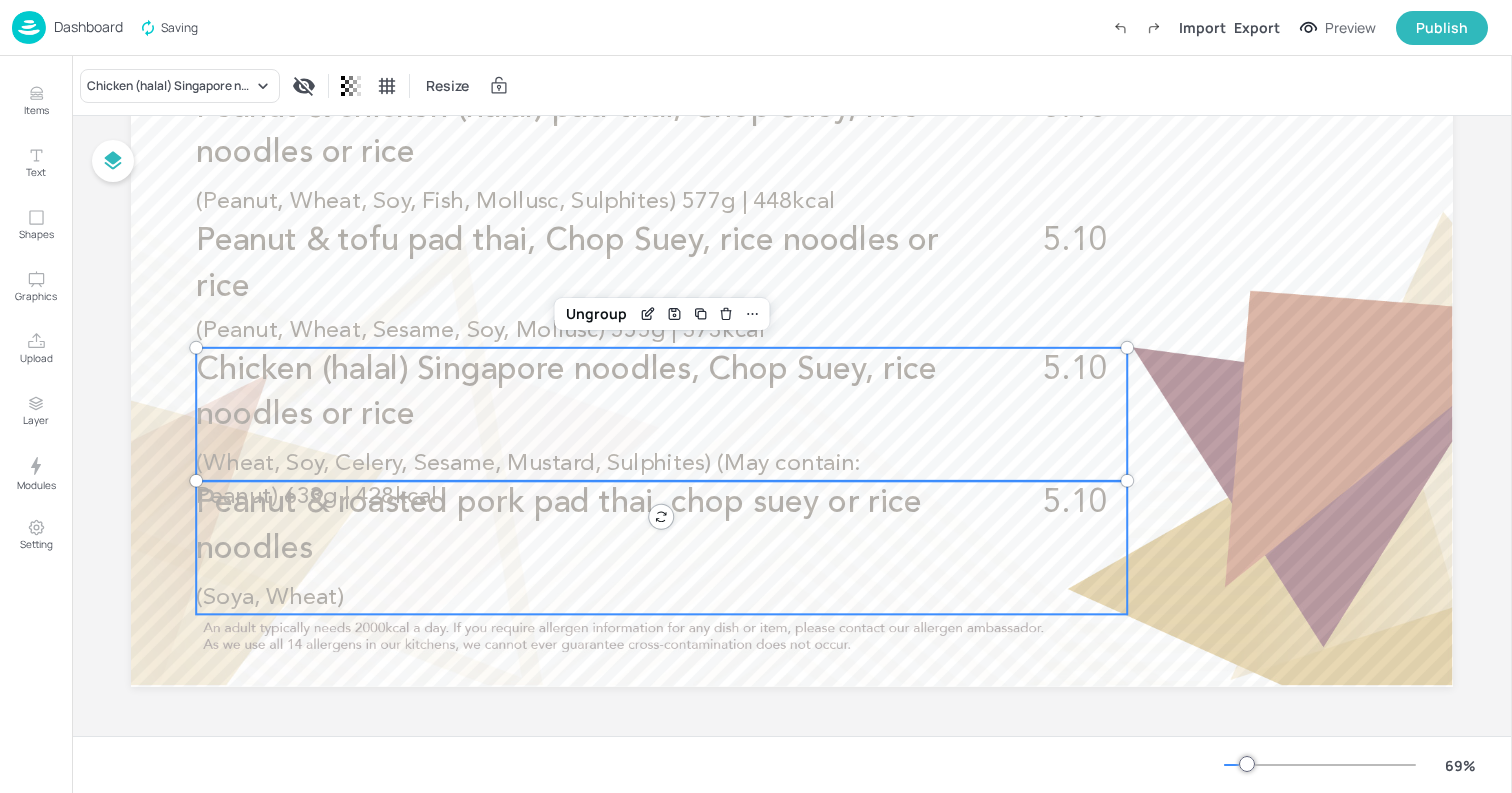 click on "(Soya, Wheat)" at bounding box center (568, 598) 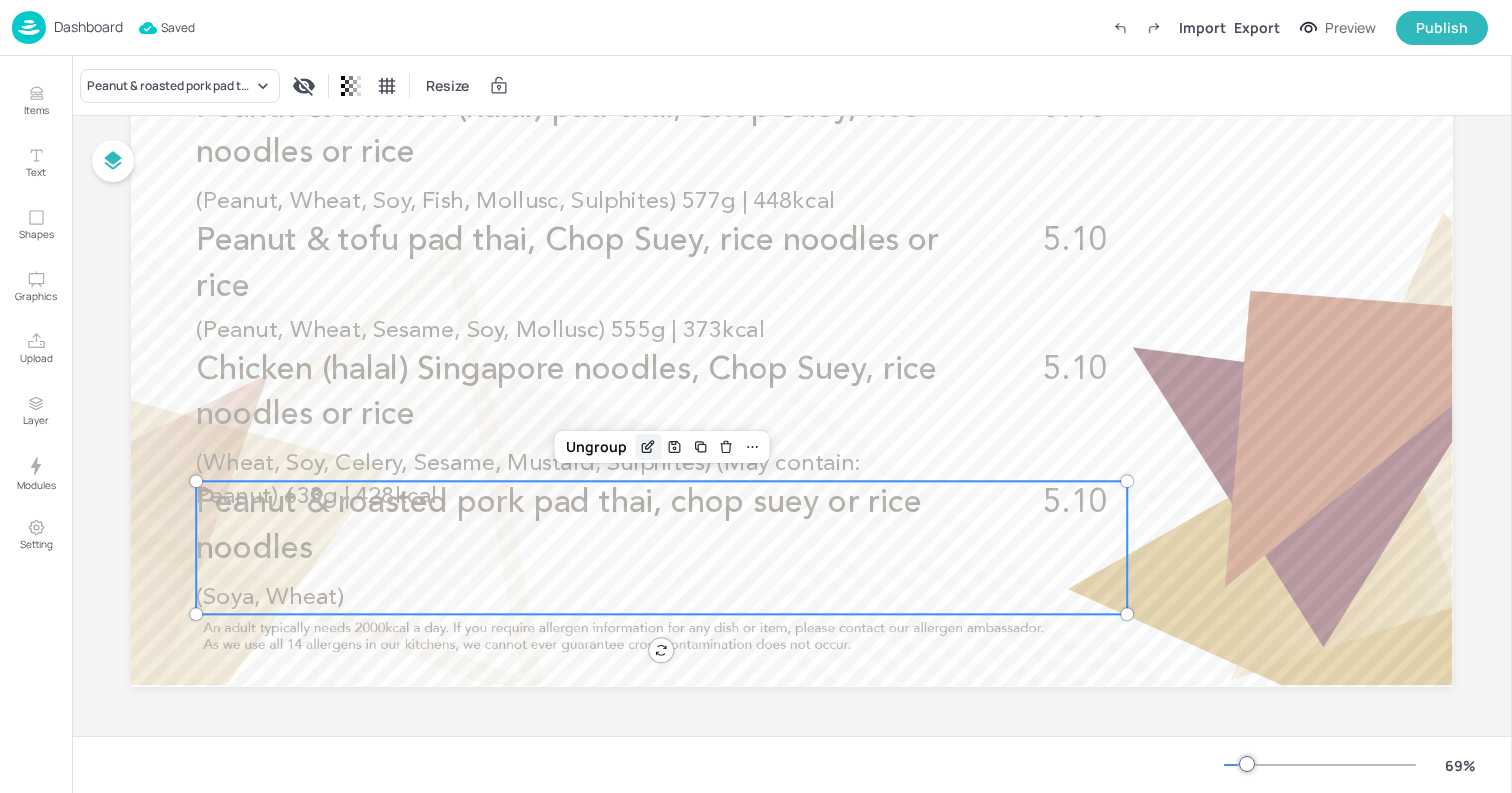 click 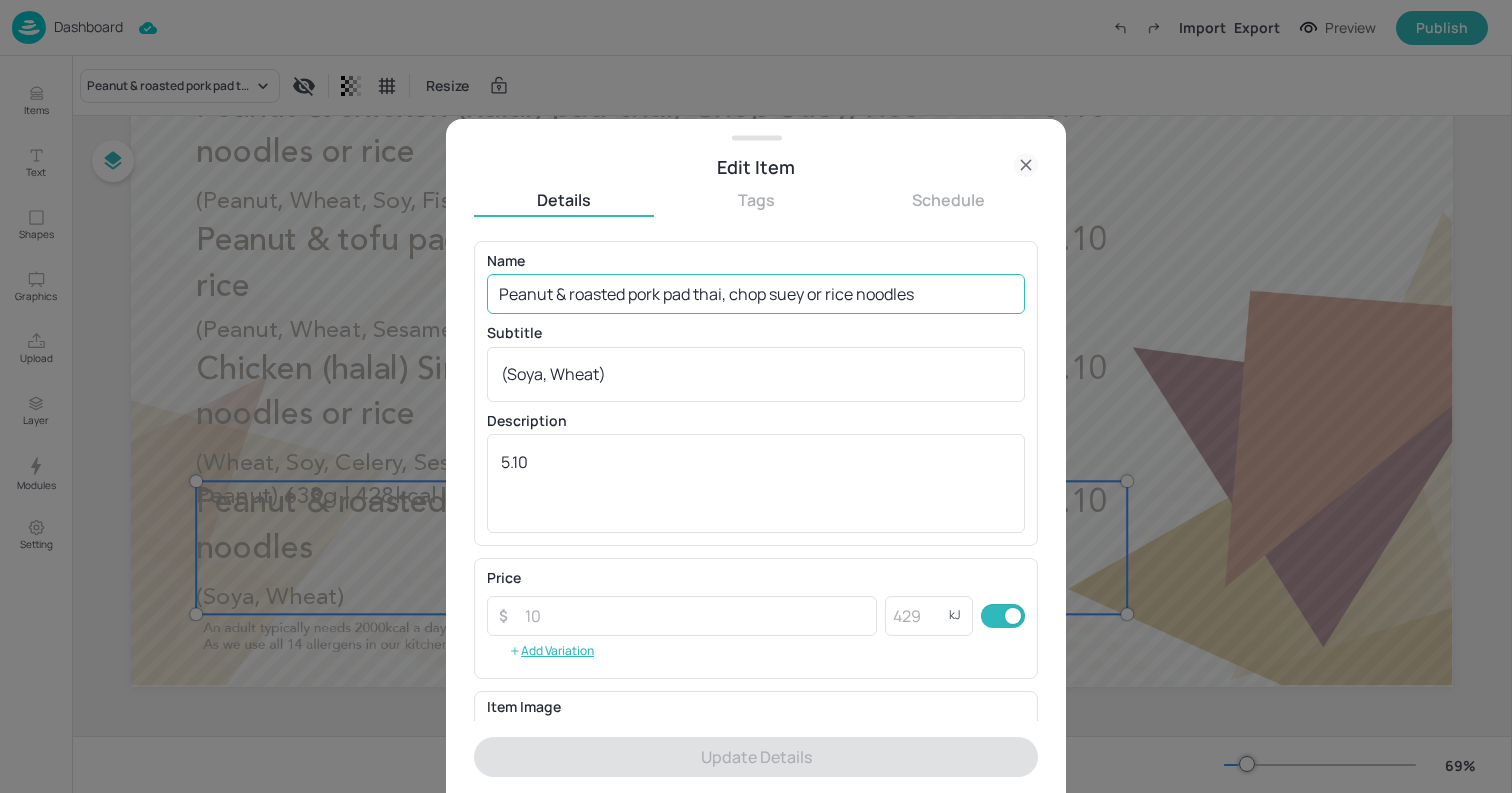 click on "Peanut & roasted pork pad thai, chop suey or rice noodles" at bounding box center (756, 294) 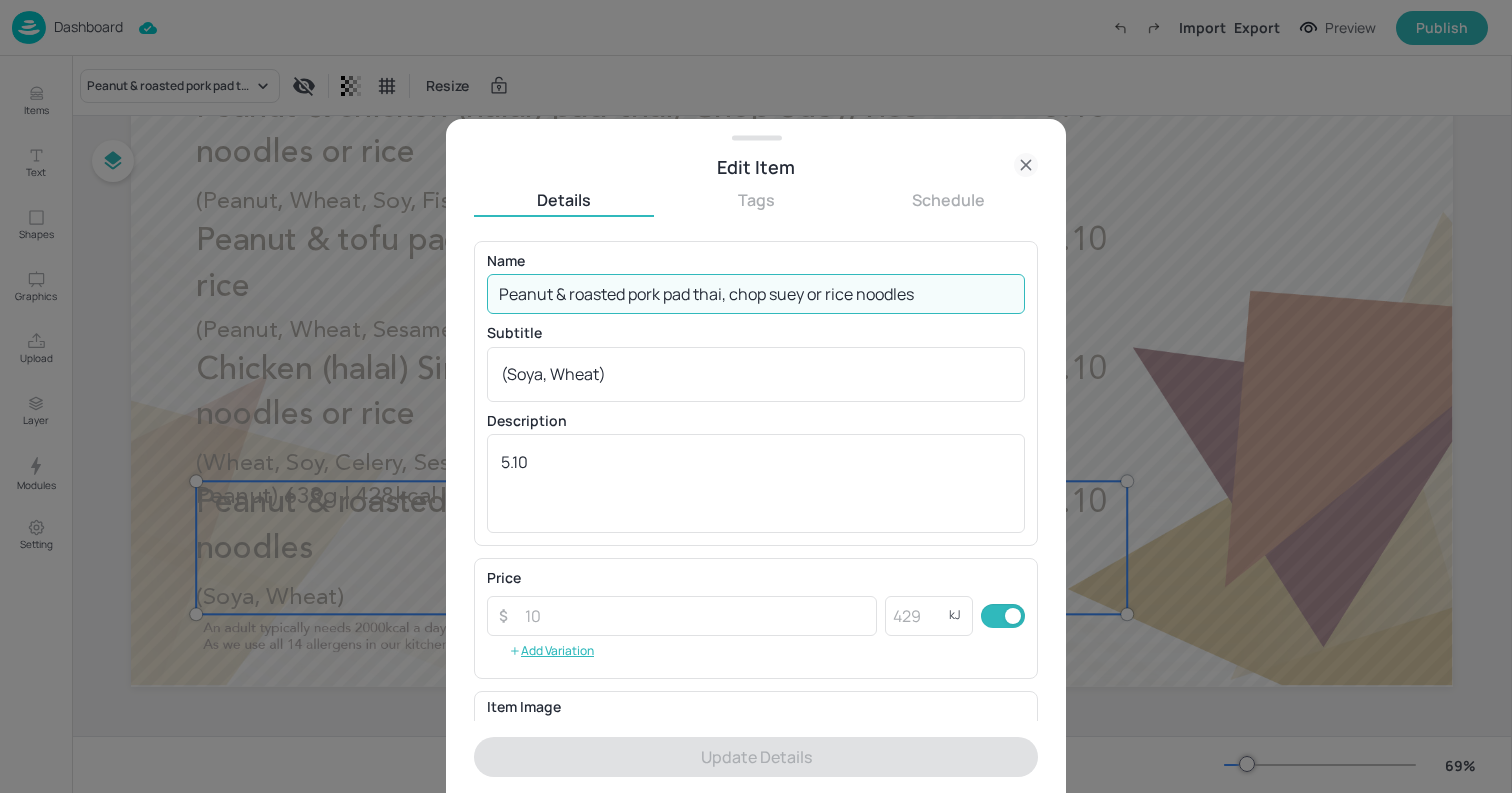 click on "Peanut & roasted pork pad thai, chop suey or rice noodles" at bounding box center [756, 294] 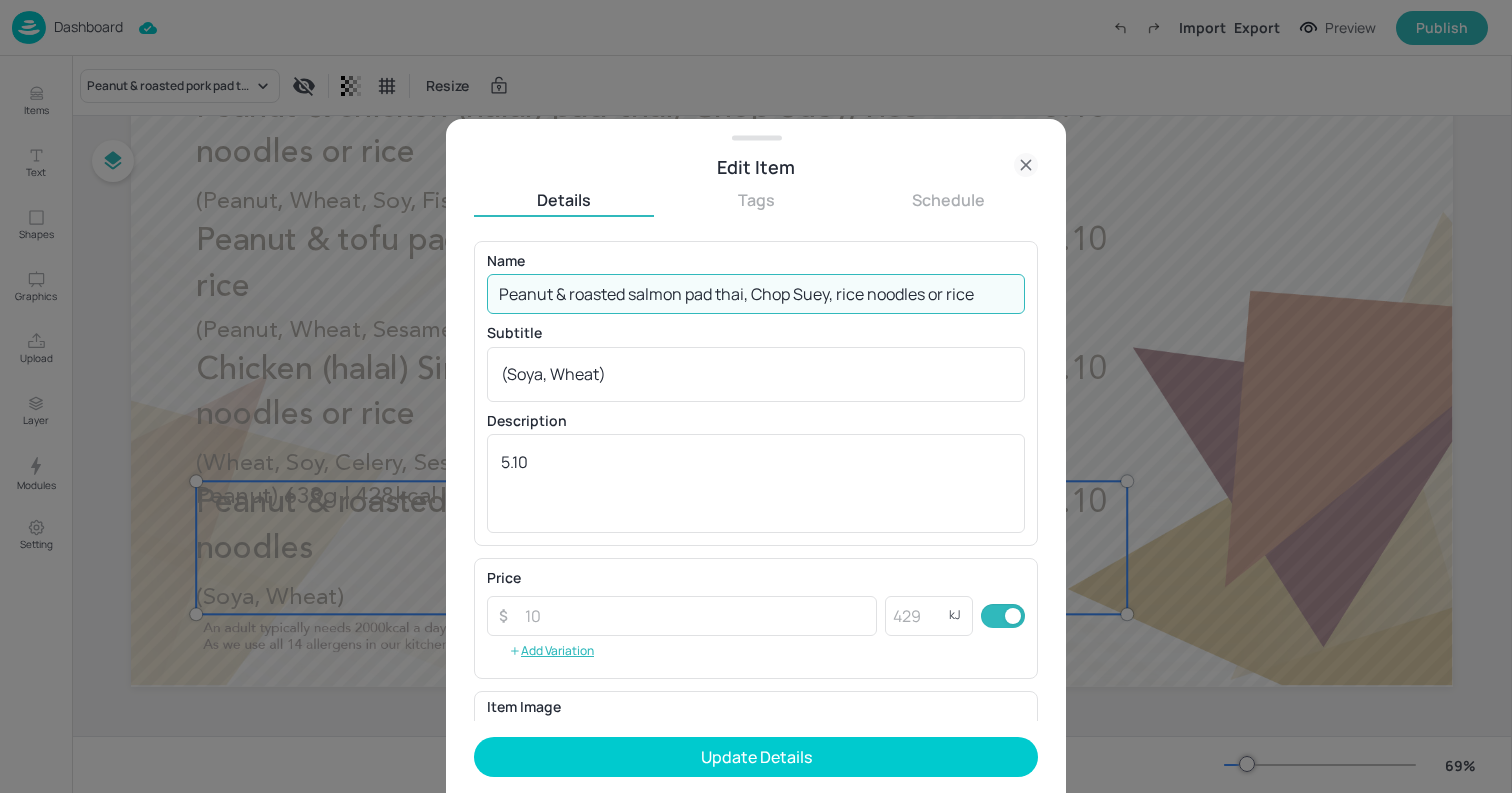 type on "Peanut & roasted salmon pad thai, Chop Suey, rice noodles or rice" 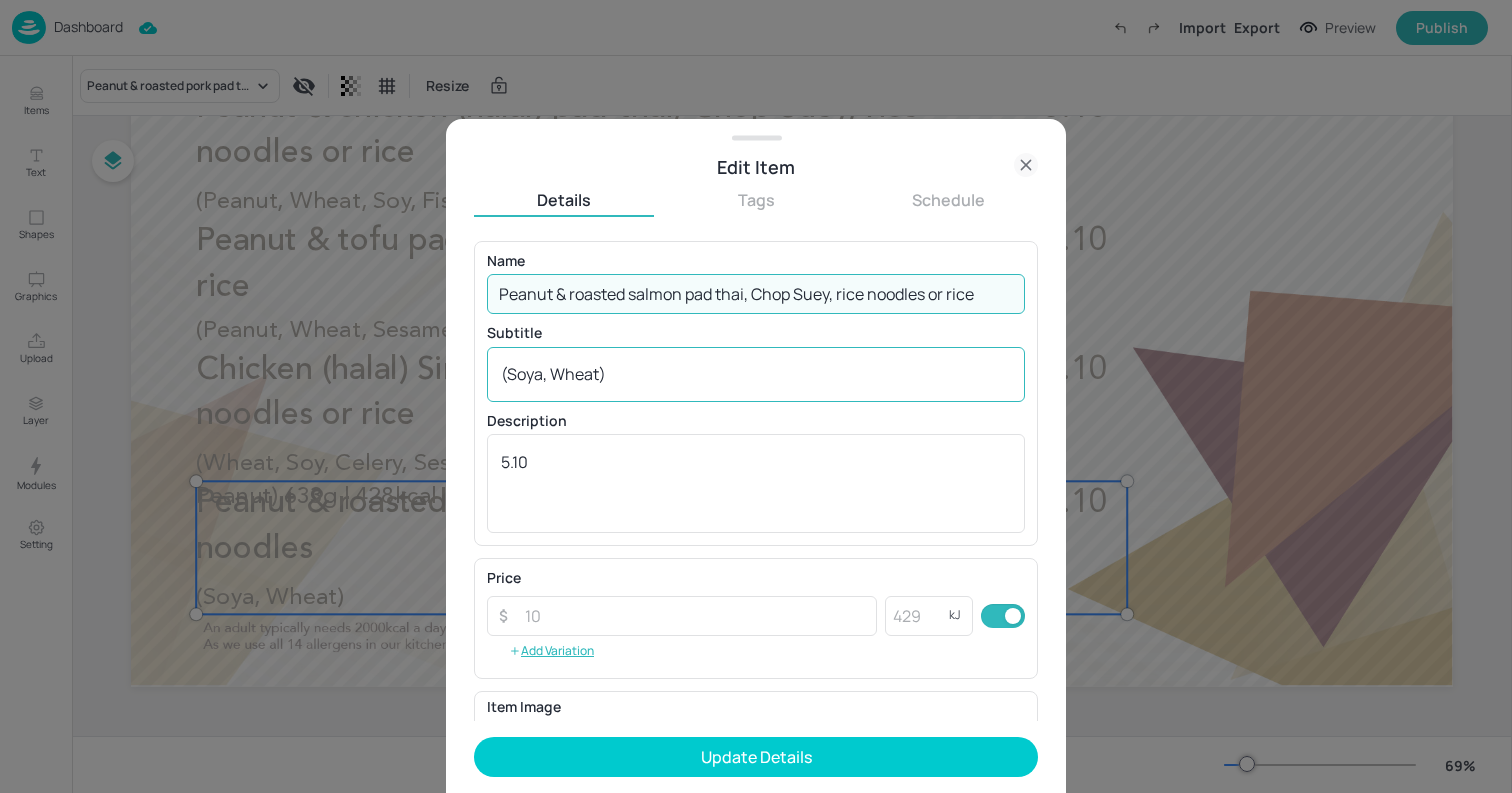 click on "(Soya, Wheat)" at bounding box center [756, 374] 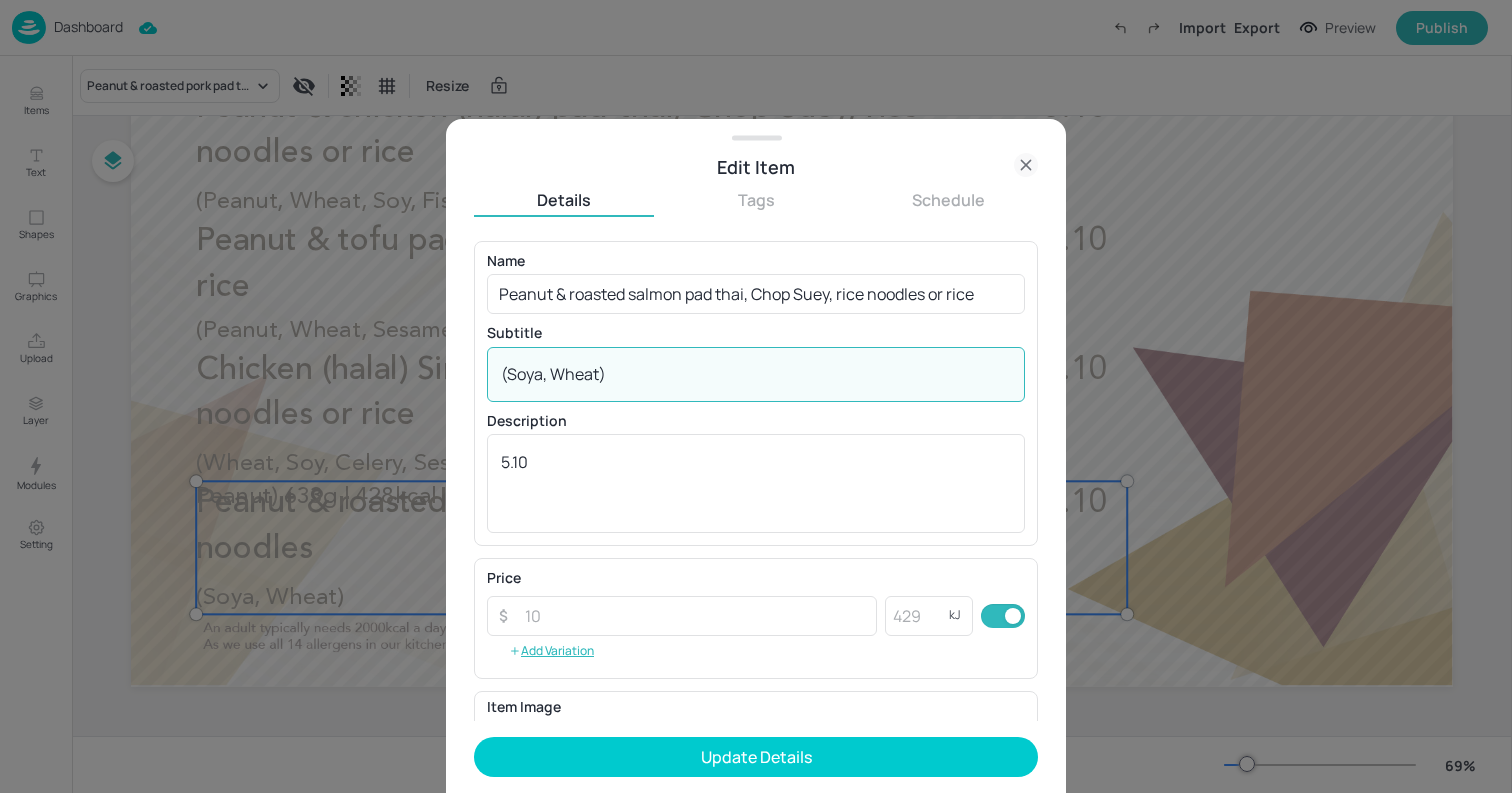 click on "(Soya, Wheat)" at bounding box center [756, 374] 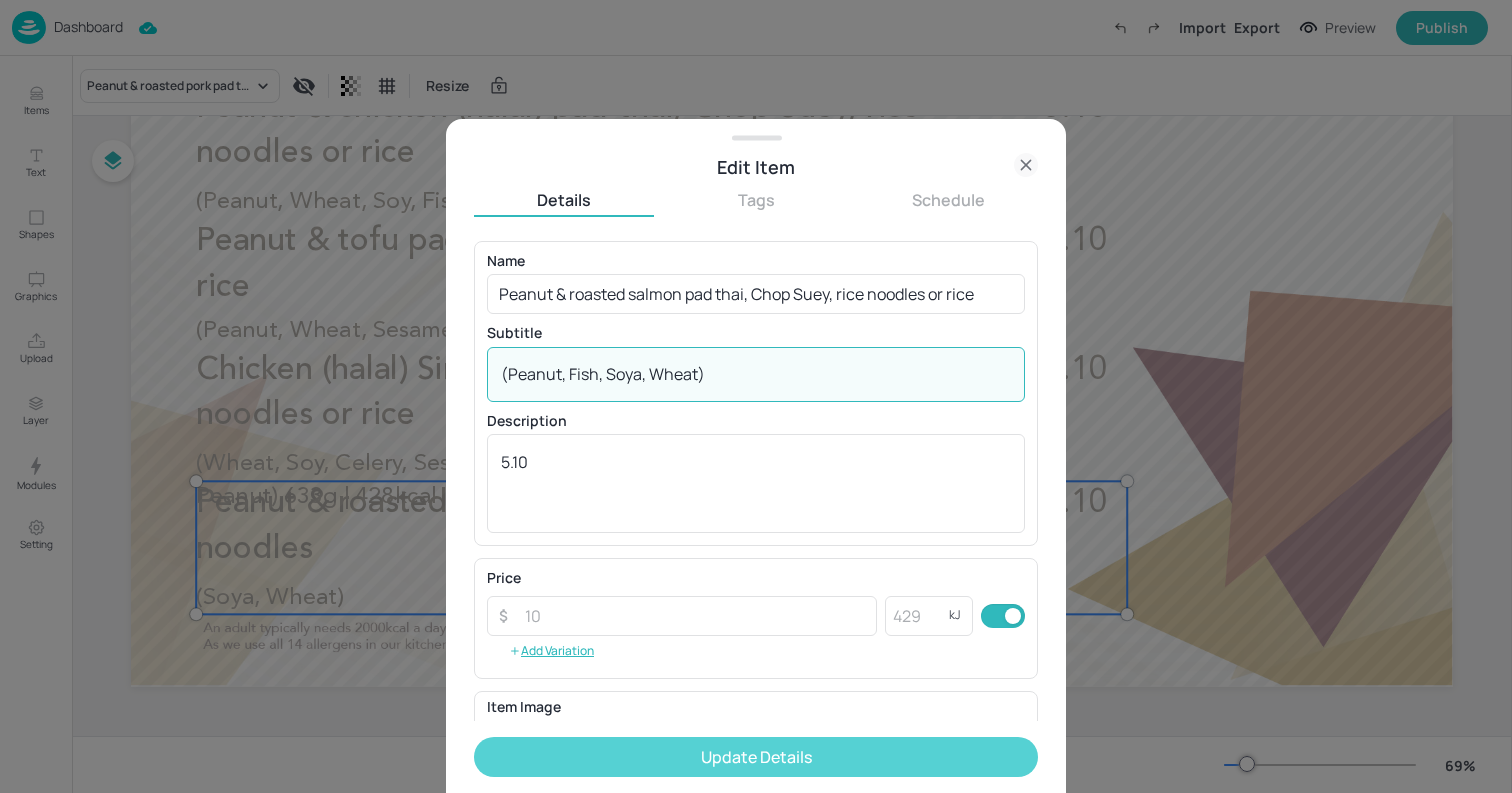 type on "(Peanut, Fish, Soya, Wheat)" 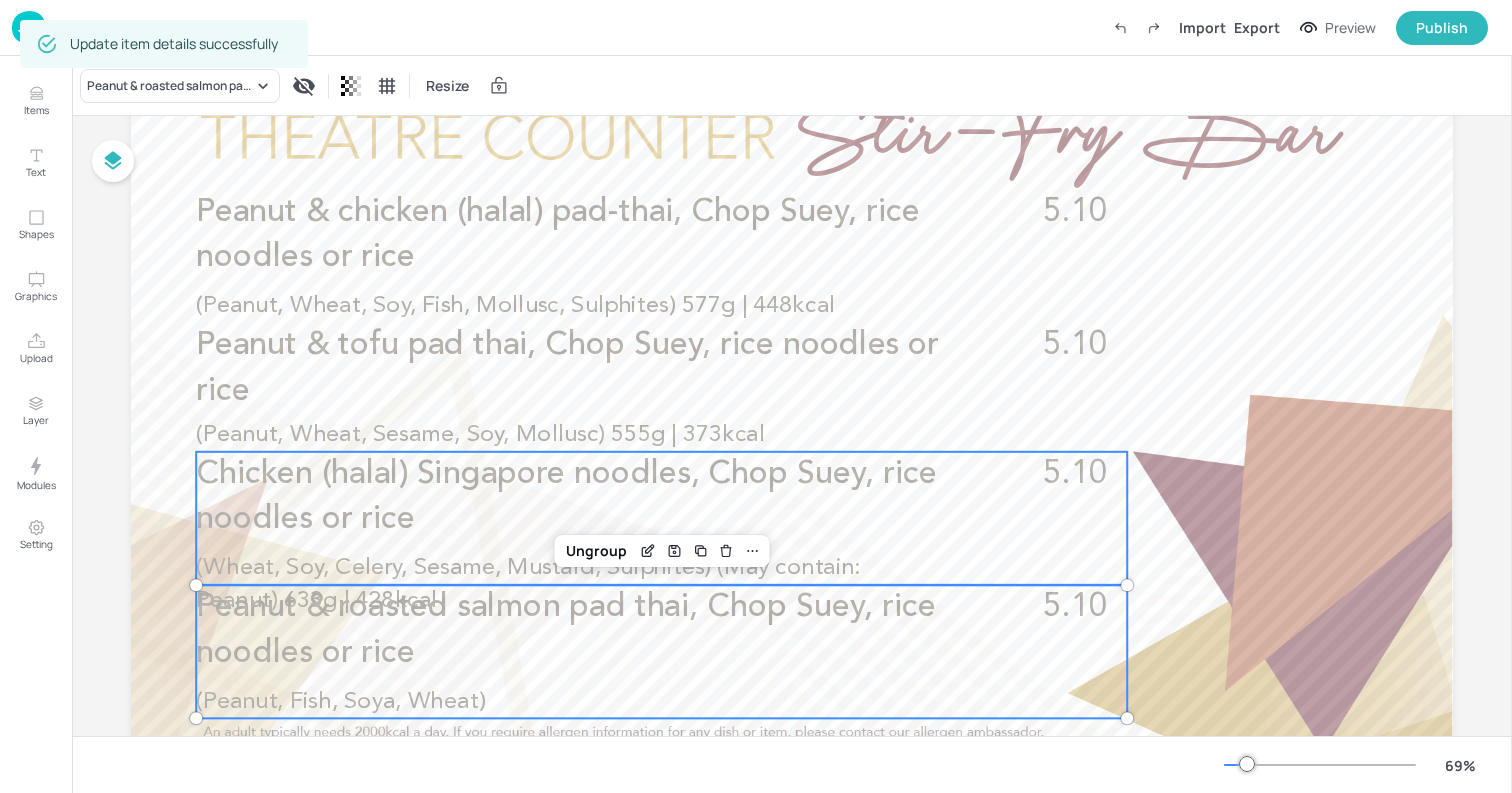 scroll, scrollTop: 131, scrollLeft: 0, axis: vertical 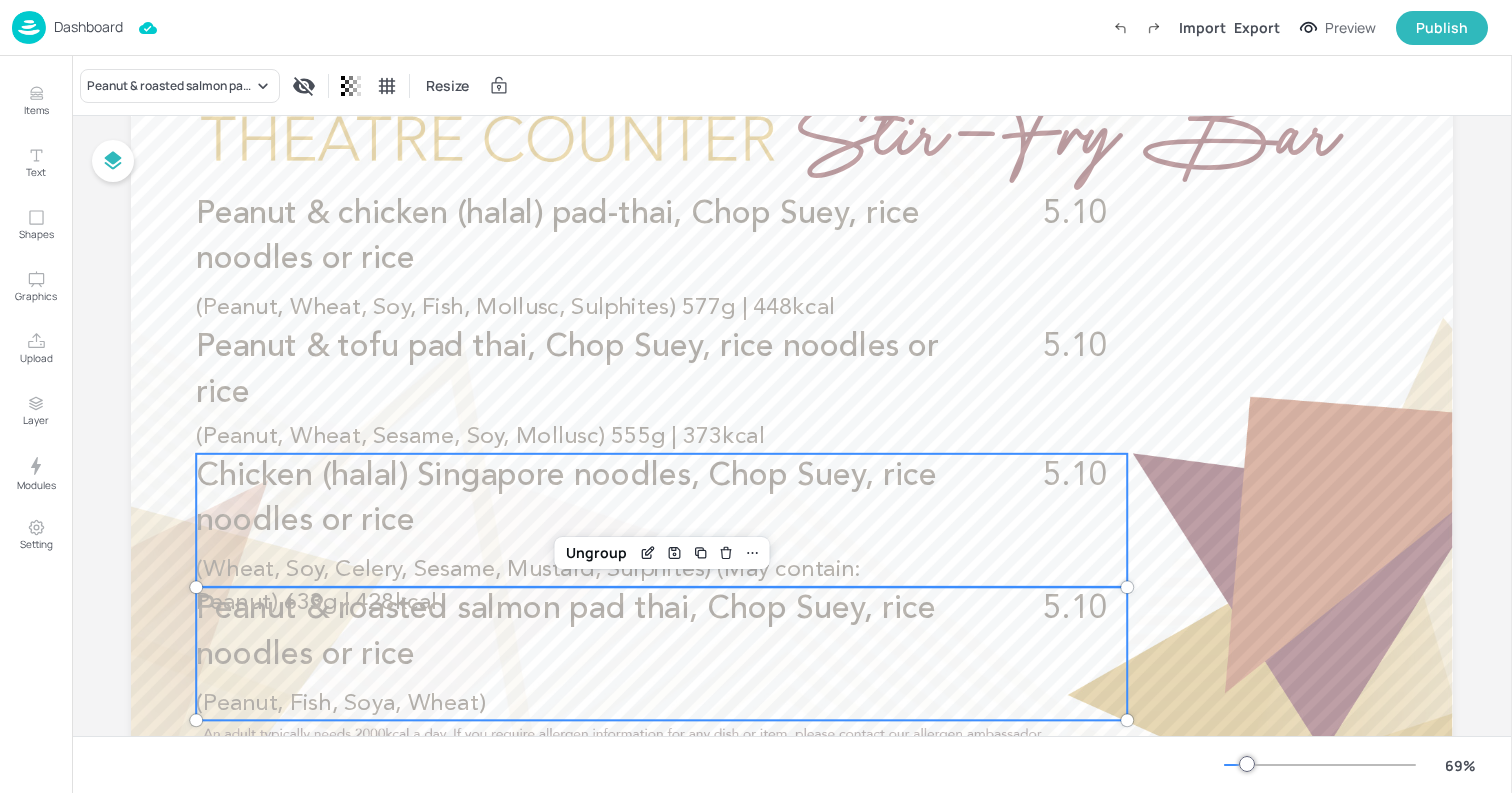 click on "Chicken (halal) Singapore noodles, Chop Suey, rice noodles or rice" at bounding box center [615, 499] 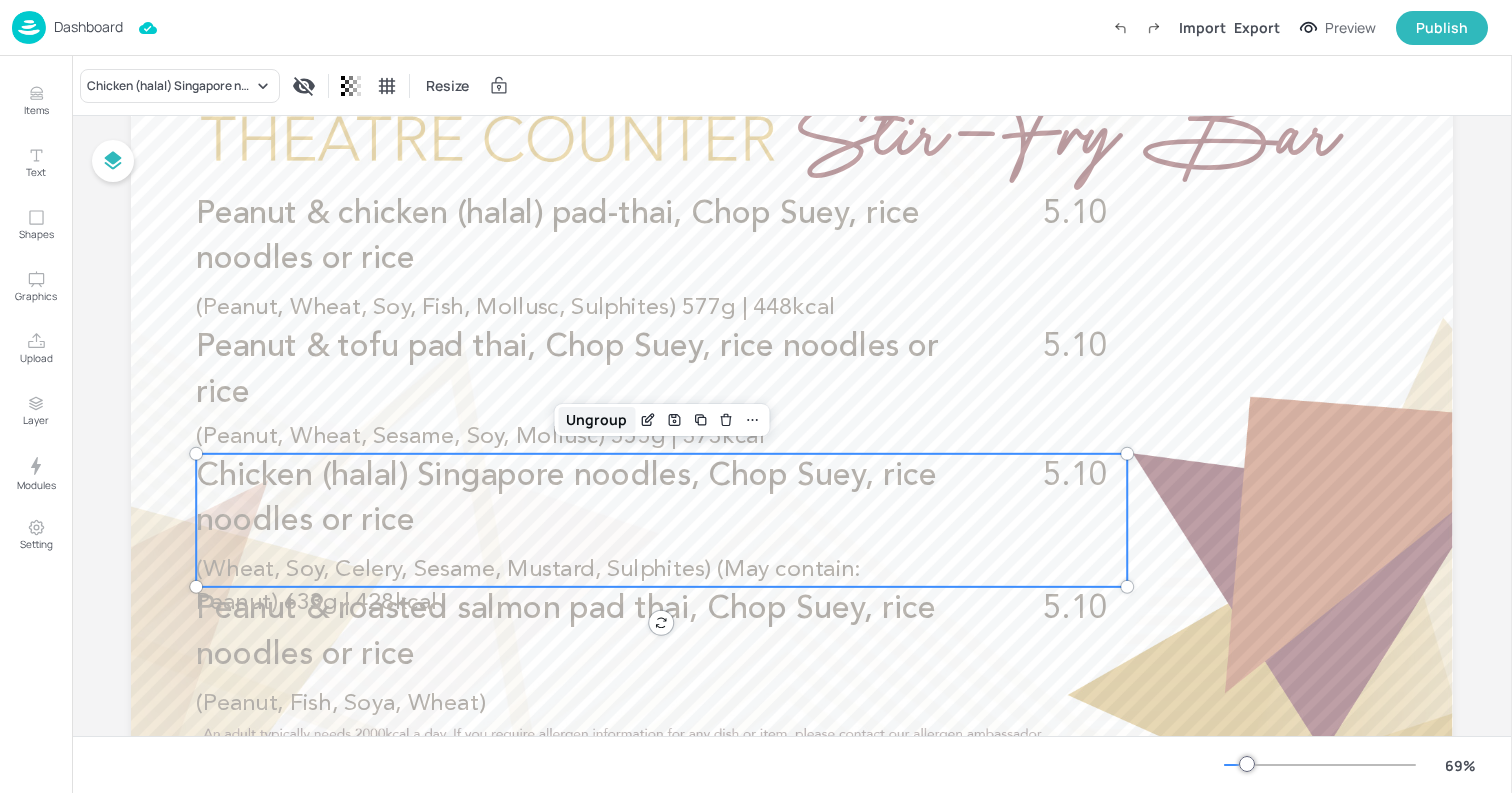 click on "Ungroup" at bounding box center [596, 420] 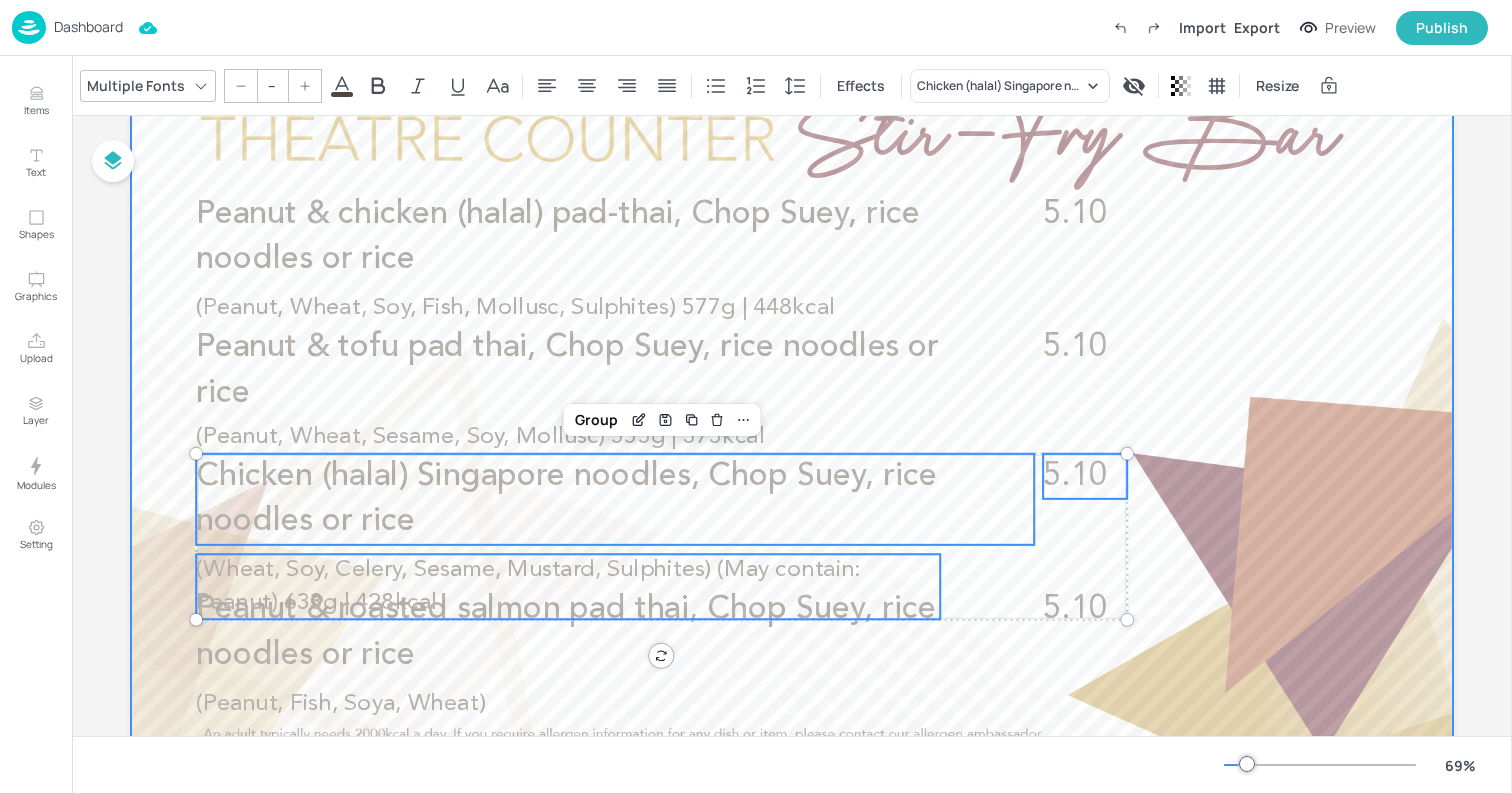 click at bounding box center (792, 421) 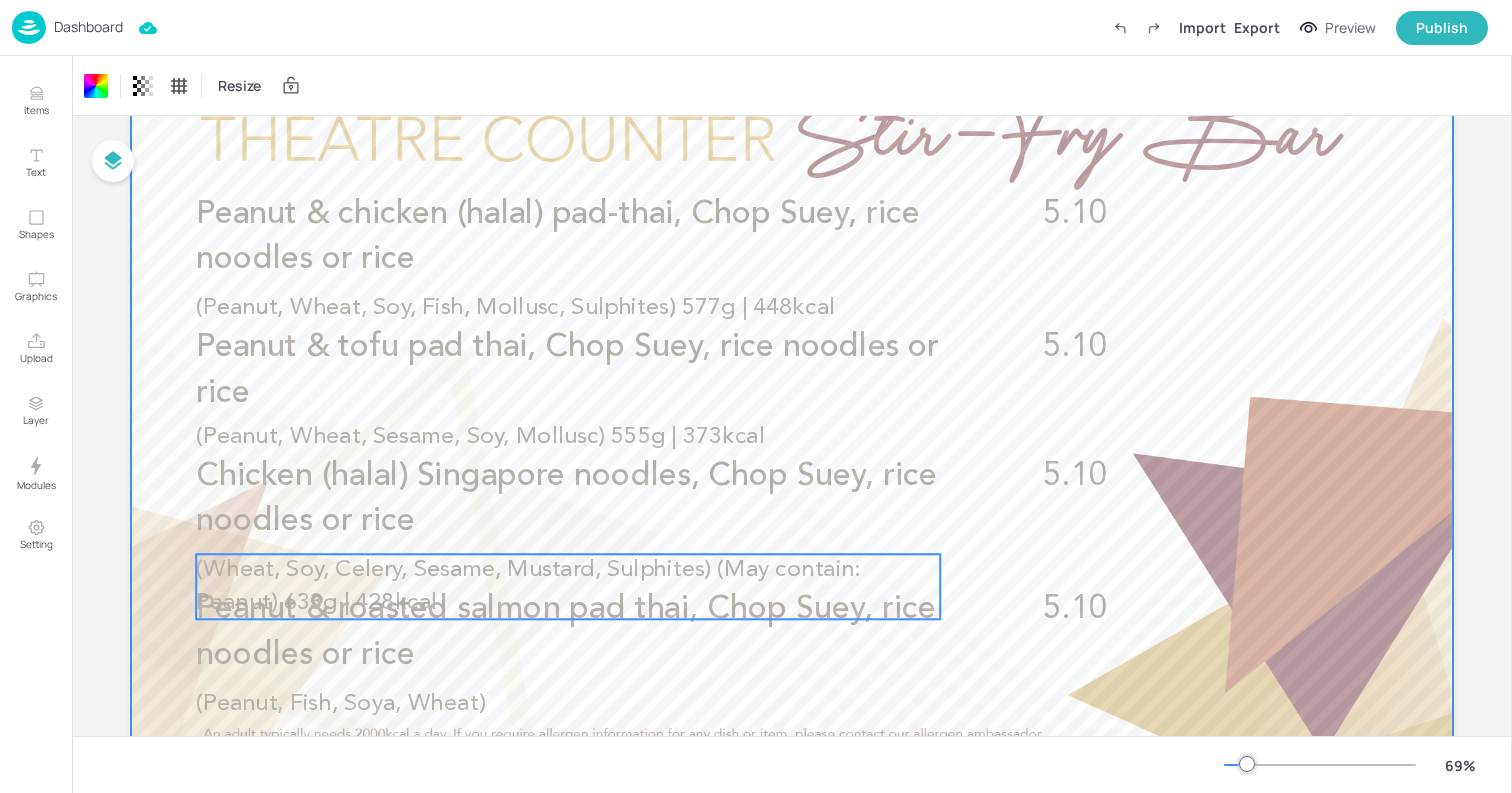 click on "(Wheat, Soy, Celery, Sesame, Mustard, Sulphites) (May contain: Peanut) 633g | 428kcal" at bounding box center (528, 586) 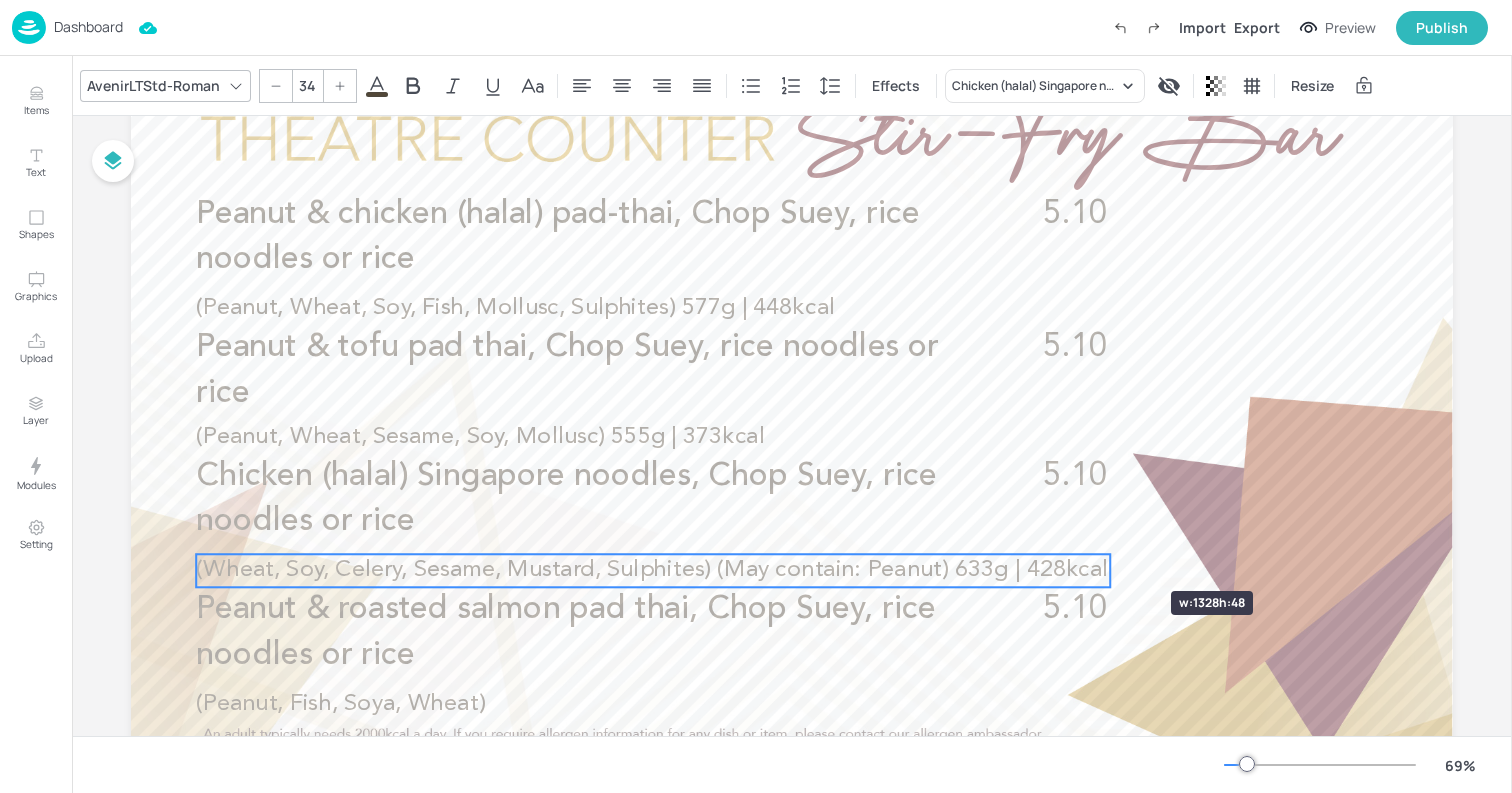 drag, startPoint x: 941, startPoint y: 585, endPoint x: 1111, endPoint y: 555, distance: 172.62677 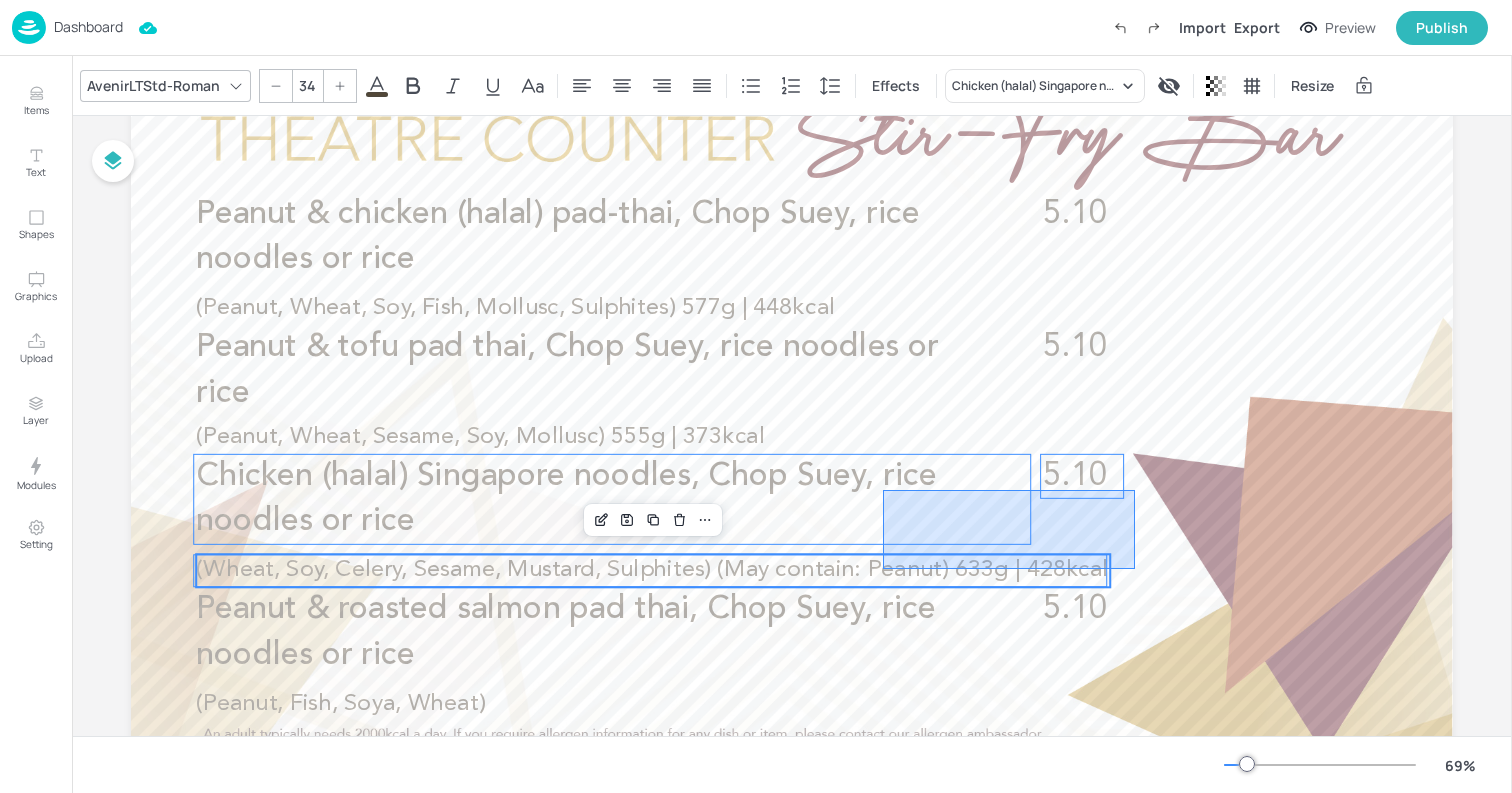 drag, startPoint x: 1135, startPoint y: 568, endPoint x: 883, endPoint y: 489, distance: 264.09277 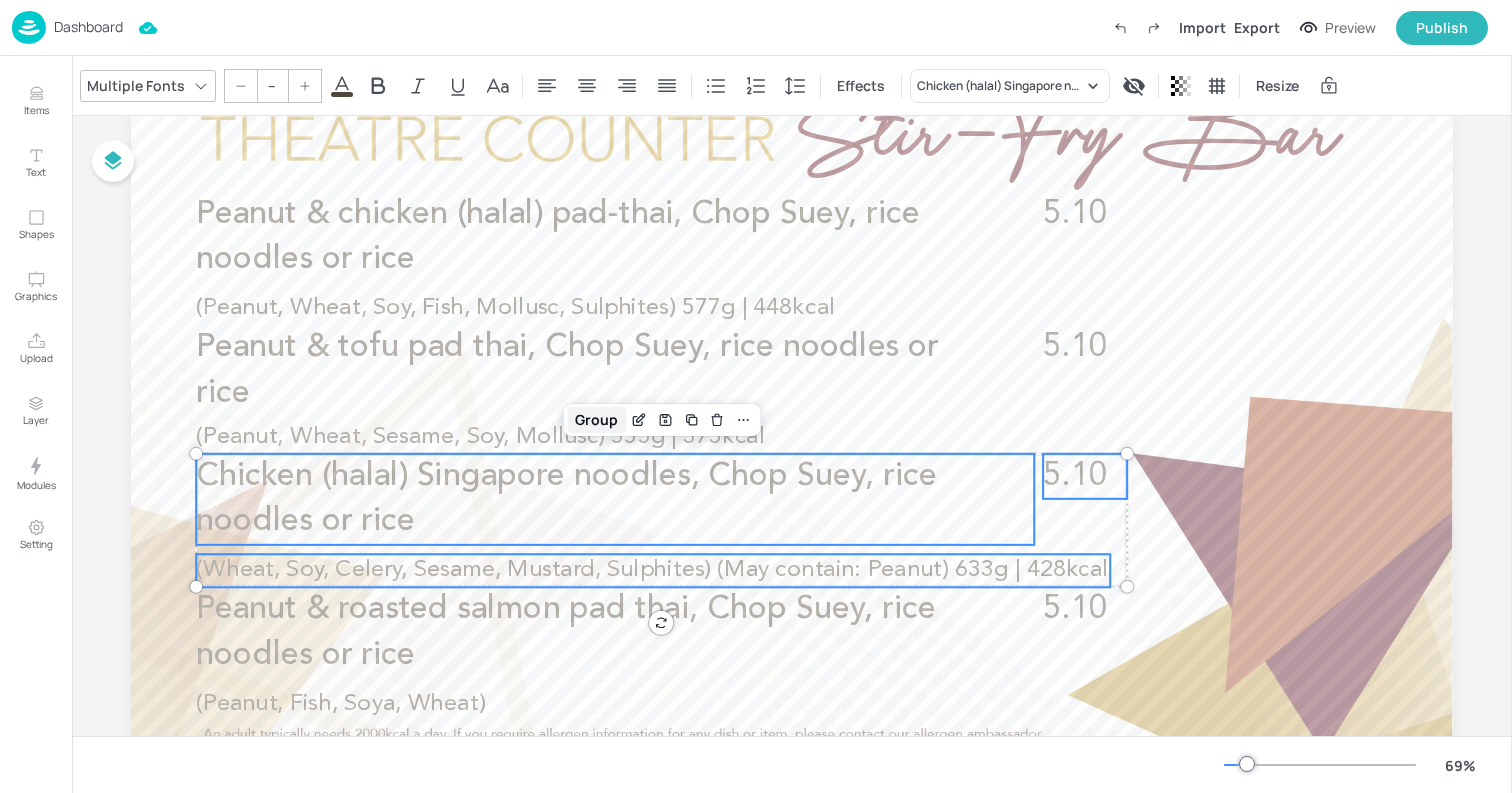 click on "Group" at bounding box center [596, 420] 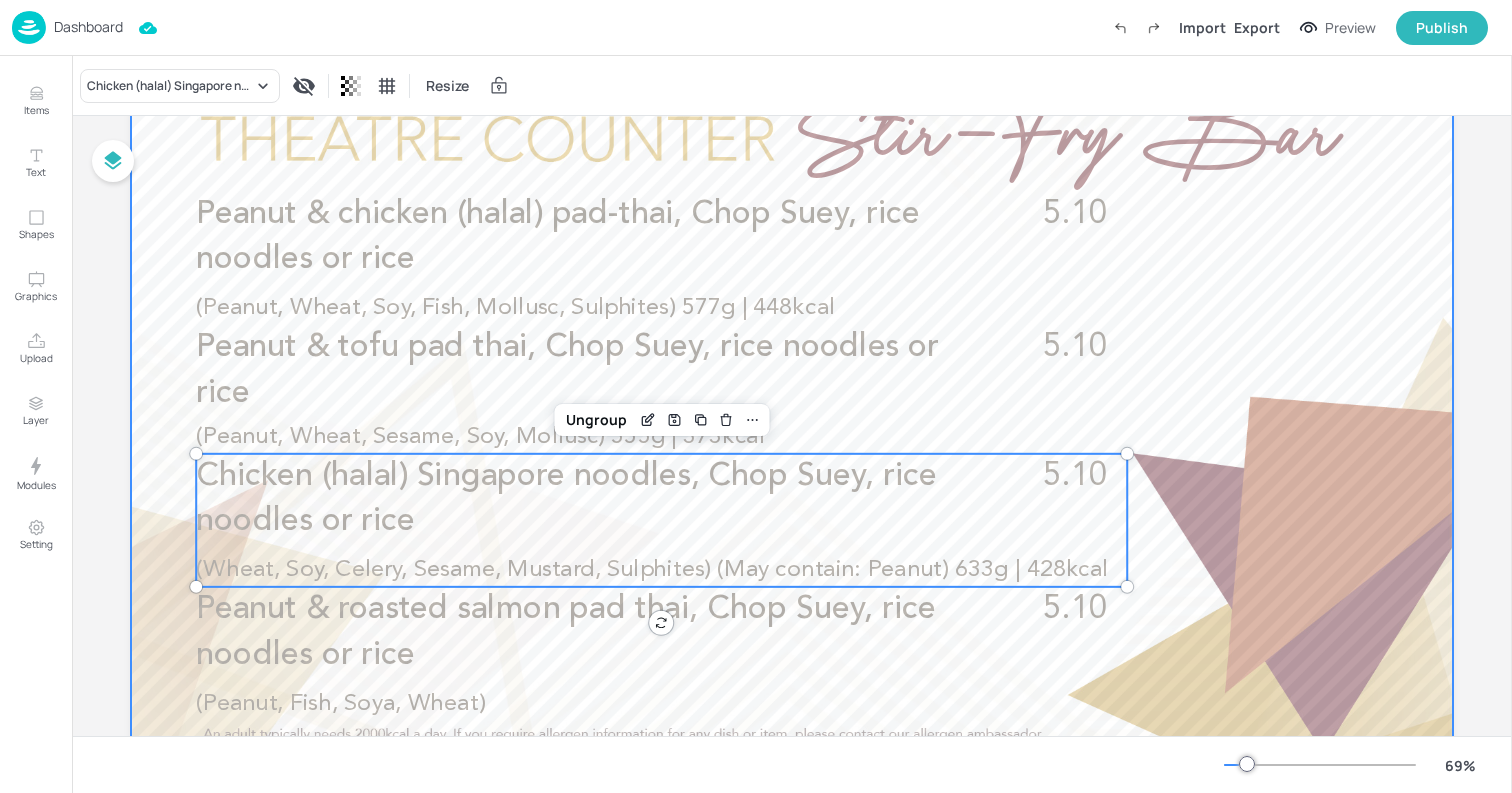 click at bounding box center [792, 421] 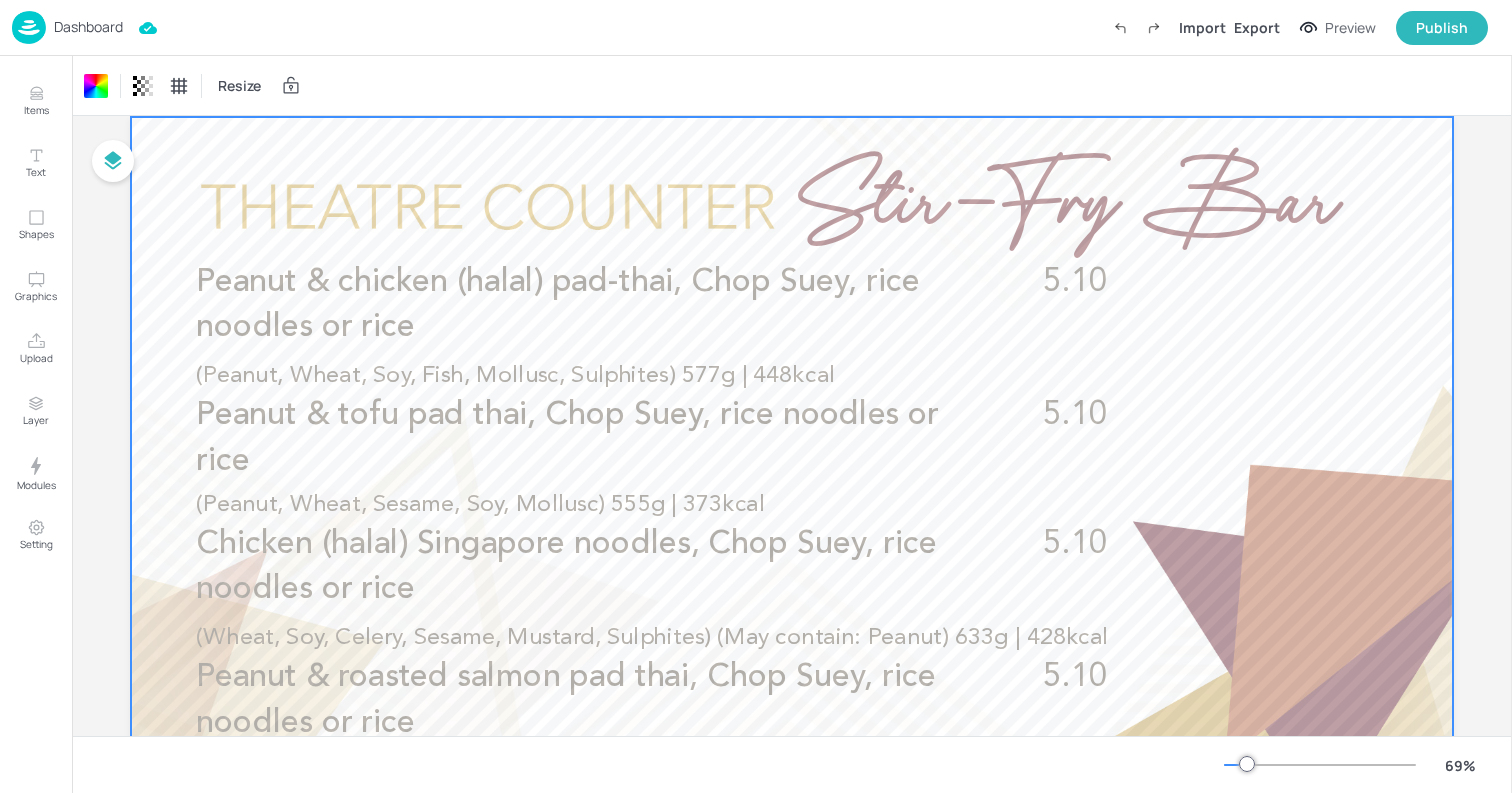 scroll, scrollTop: 0, scrollLeft: 0, axis: both 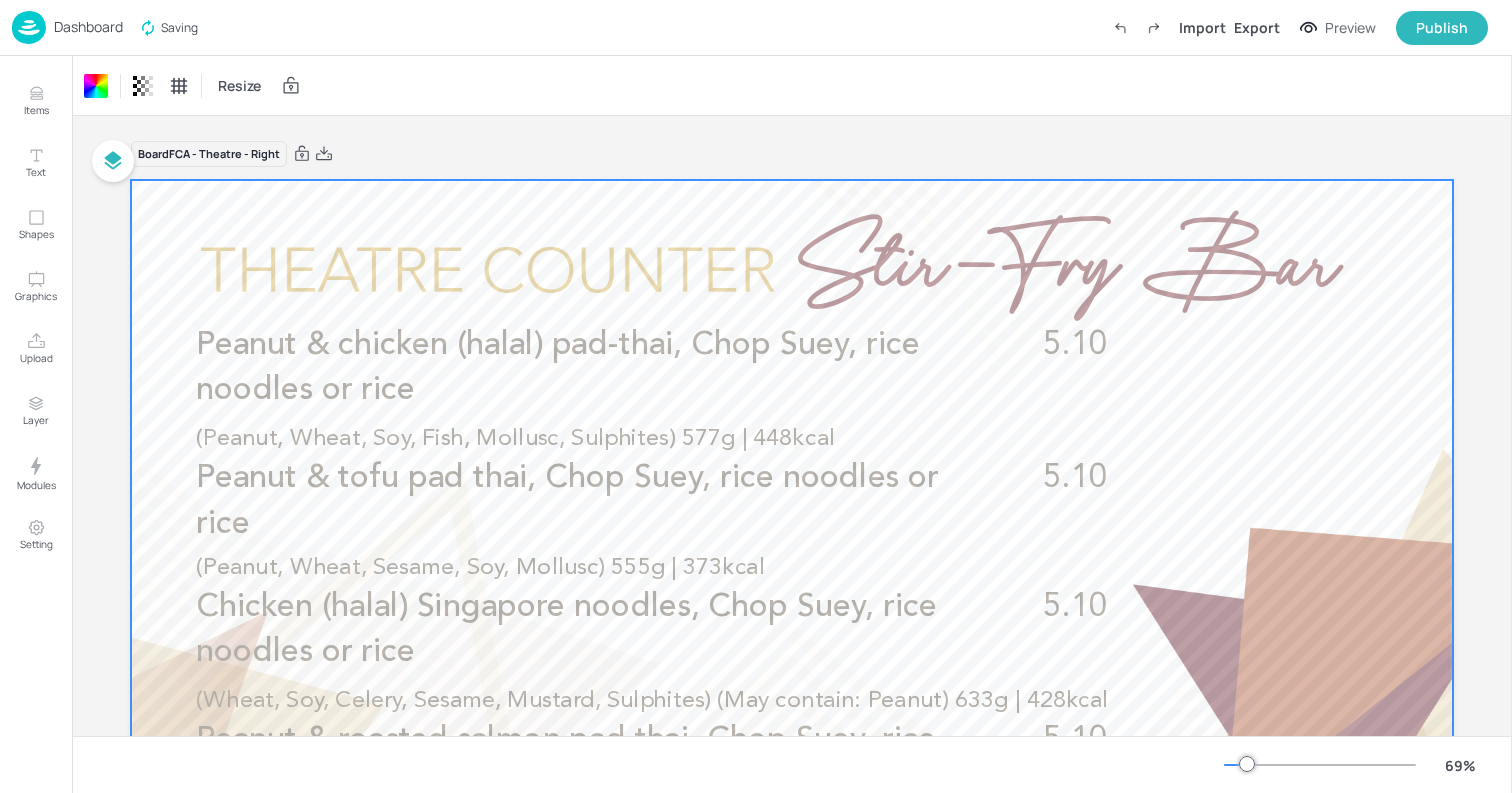 click on "Import Export Preview Publish" at bounding box center [1295, 28] 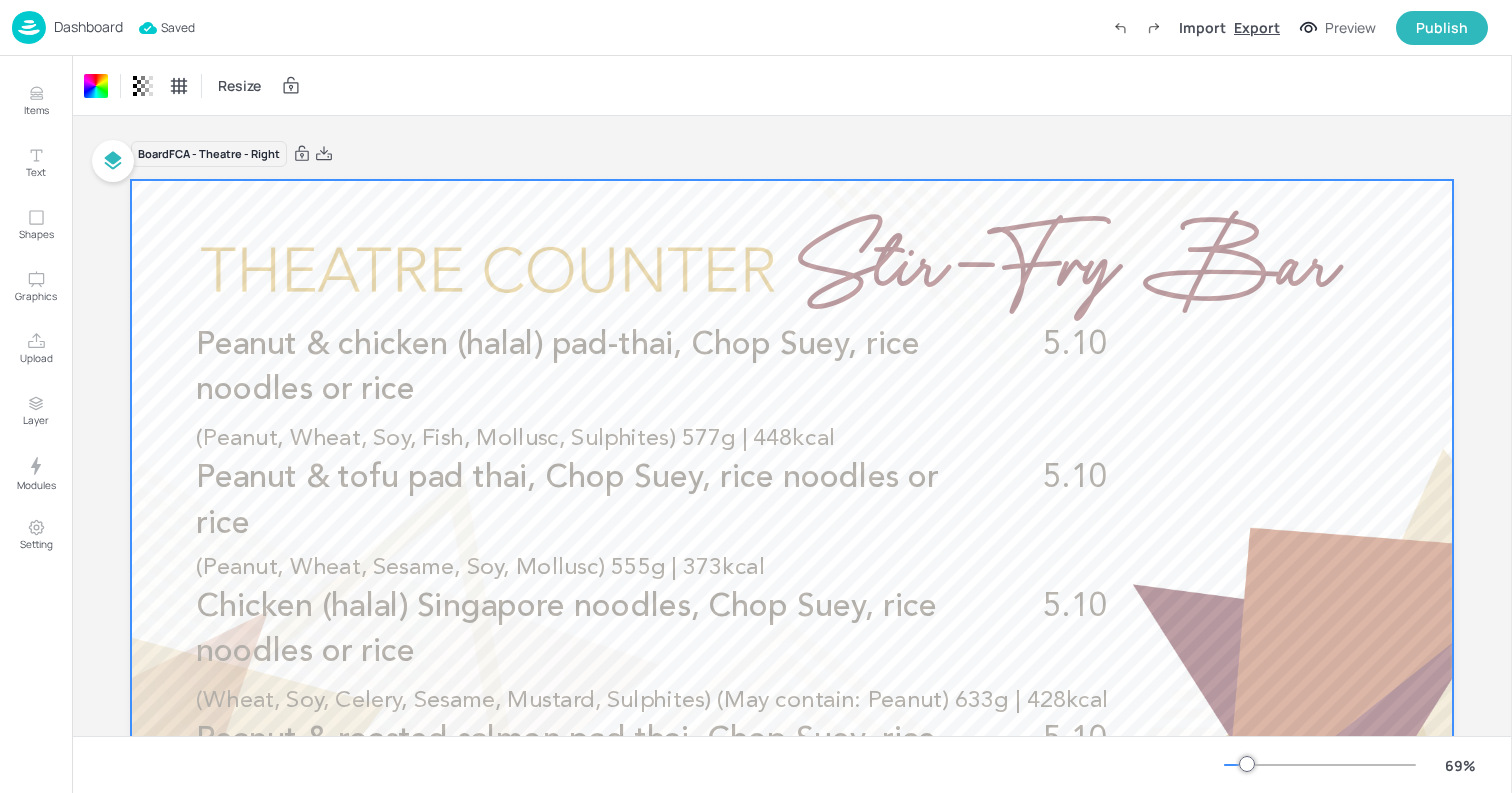 click on "Export" at bounding box center (1257, 27) 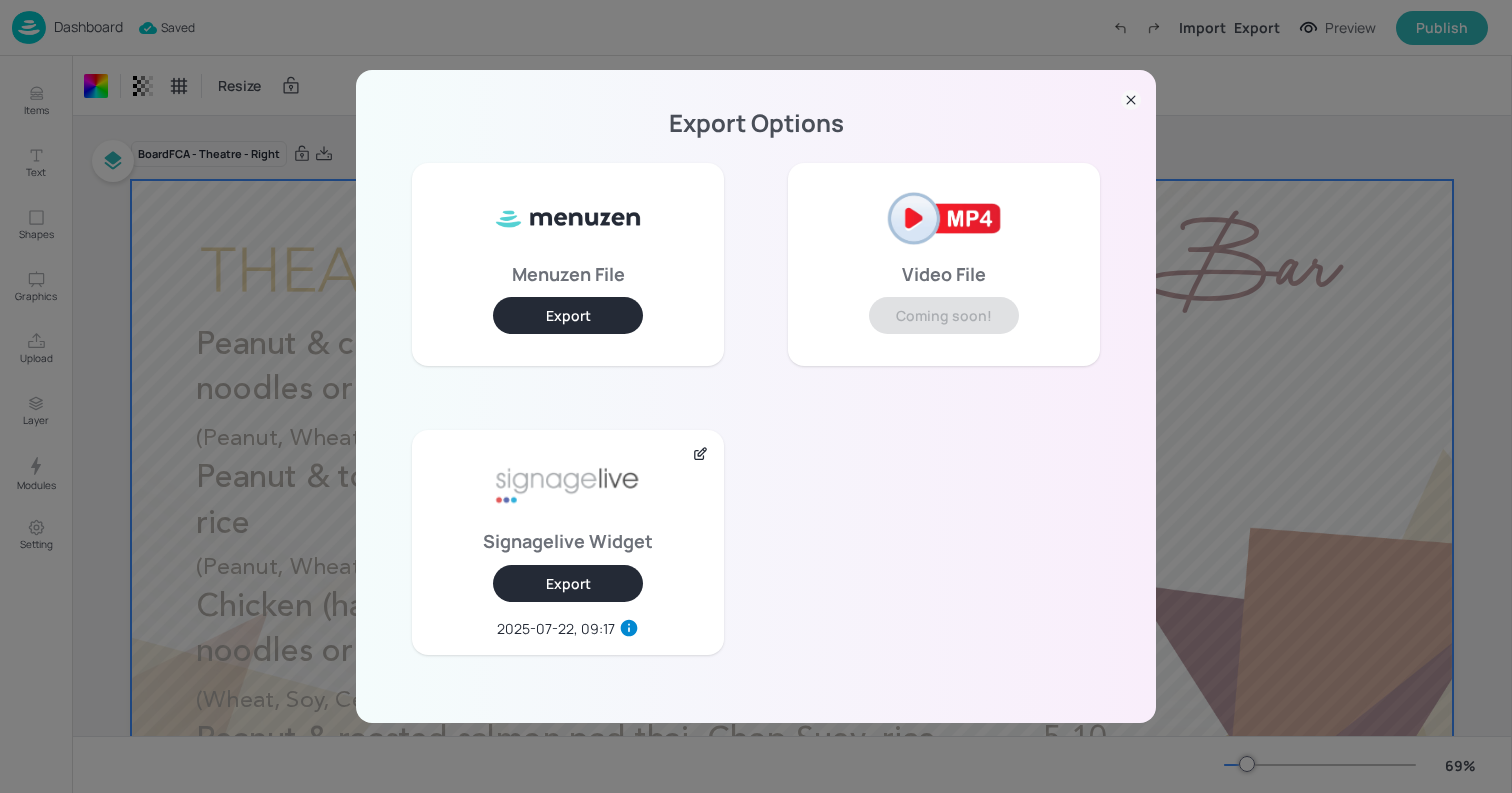 click on "Export" at bounding box center [568, 583] 